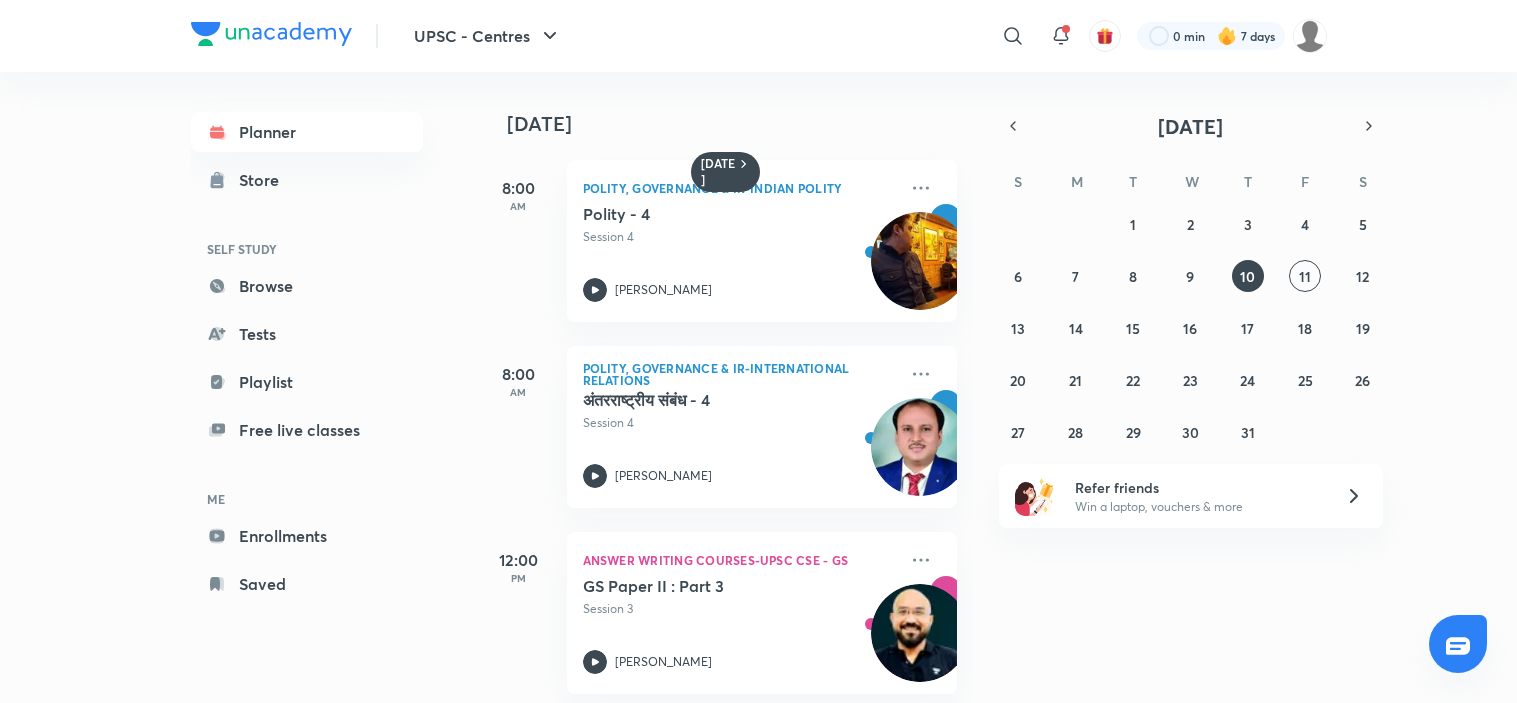 scroll, scrollTop: 0, scrollLeft: 0, axis: both 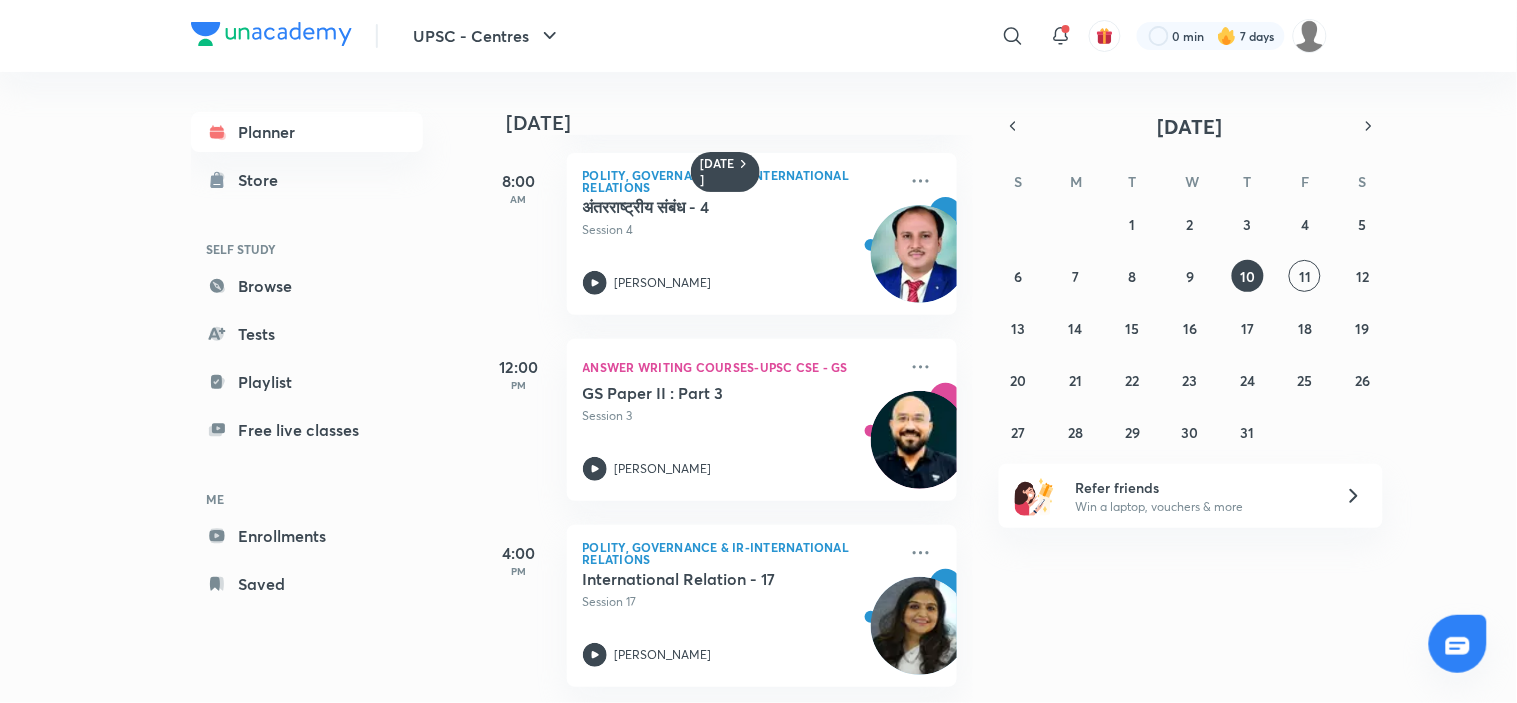 click on "UPSC - Centres ​ 0 min 7 days Planner Store SELF STUDY Browse Tests Playlist Free live classes ME Enrollments Saved Today Yesterday 8:00 AM Polity, Governance & IR-Indian Polity Polity - 4 Session 4 Harshmeet Singh 8:00 AM Polity, Governance & IR-International Relations अंतरराष्ट्रीय संबंध - 4 Session 4 Amit Shukla 12:00 PM Answer Writing Courses-UPSC CSE - GS GS Paper II : Part 3 Session 3 Pushpanshu Sharma 4:00 PM Polity, Governance & IR-International Relations International Relation - 17 Session 17 Tejal Jagdish Khandelwal July 2025 S M T W T F S 29 30 1 2 3 4 5 6 7 8 9 10 11 12 13 14 15 16 17 18 19 20 21 22 23 24 25 26 27 28 29 30 31 1 2 Refer friends Win a laptop, vouchers & more" at bounding box center [758, 351] 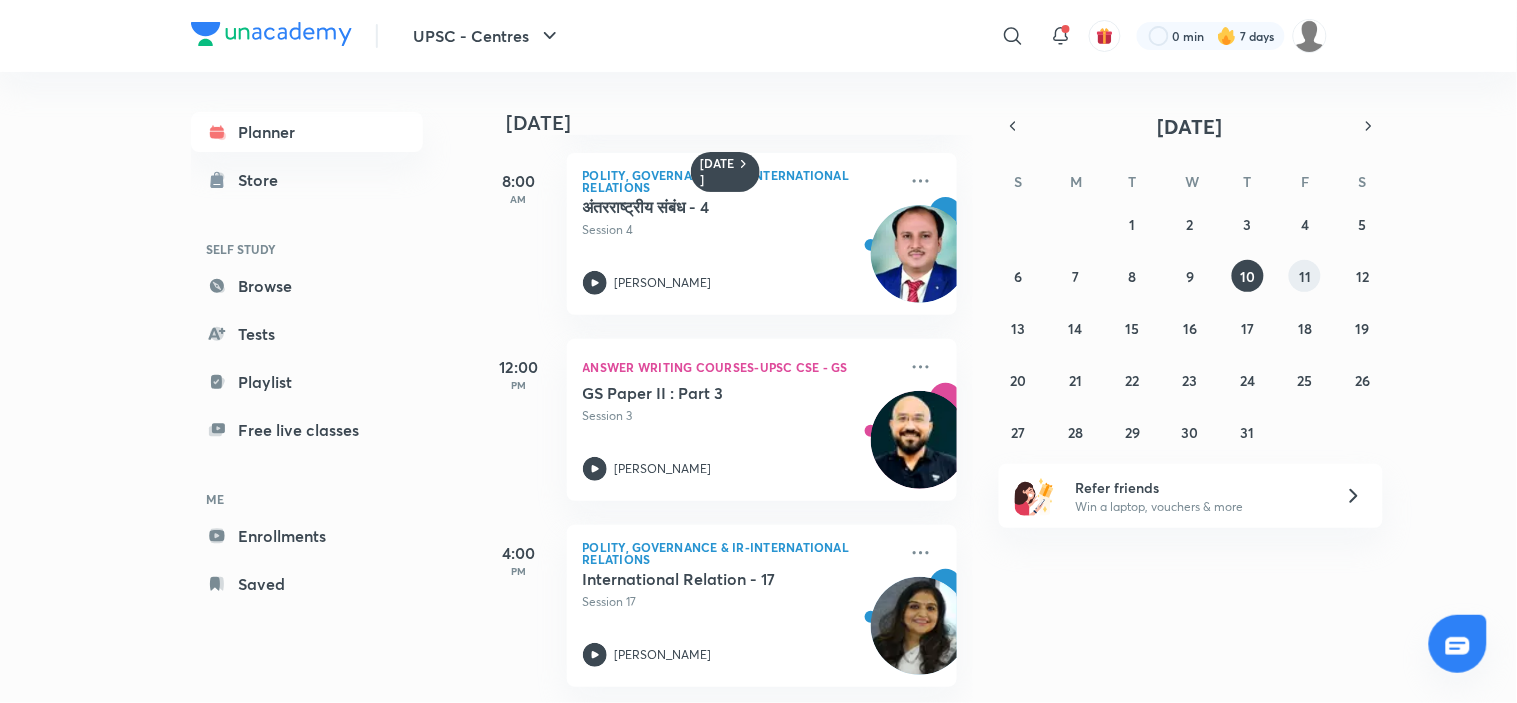 click on "11" at bounding box center (1305, 276) 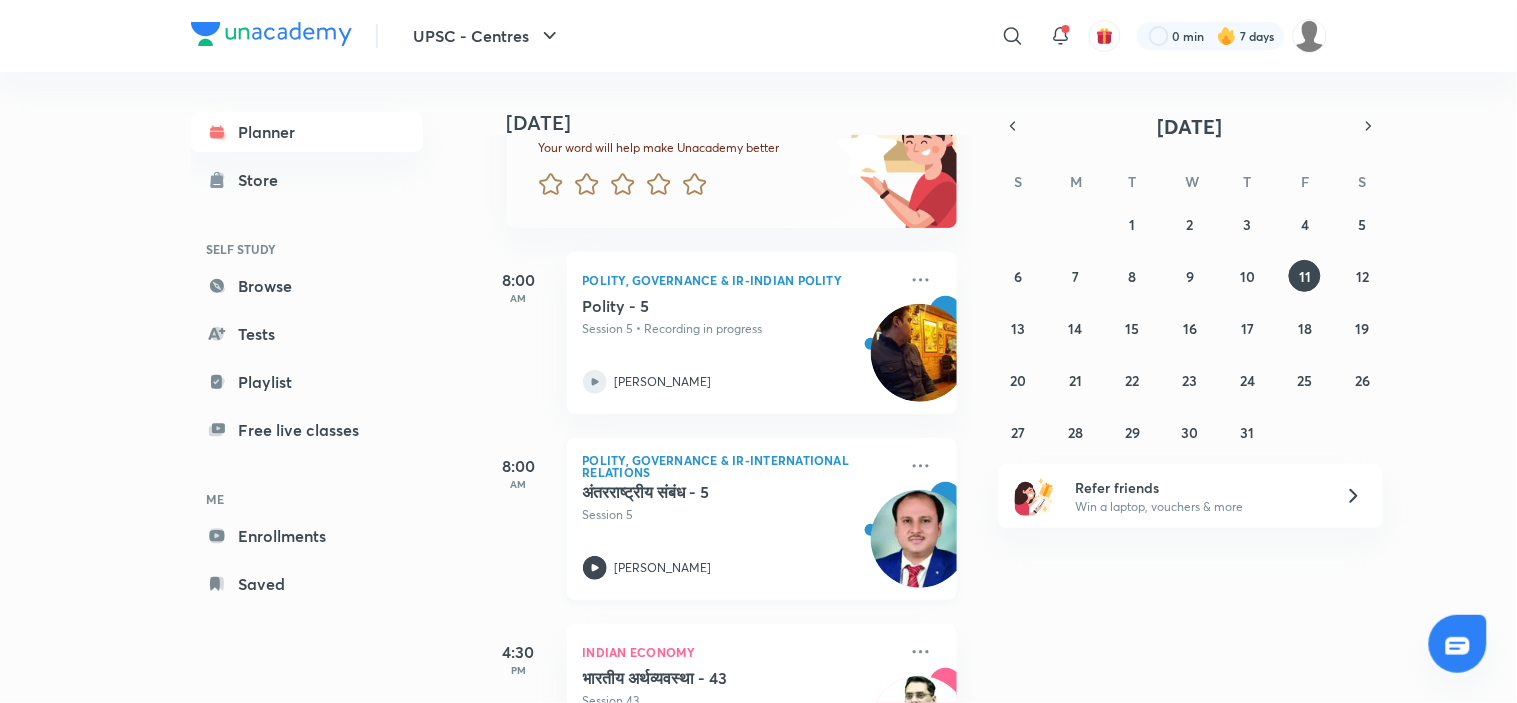 scroll, scrollTop: 298, scrollLeft: 0, axis: vertical 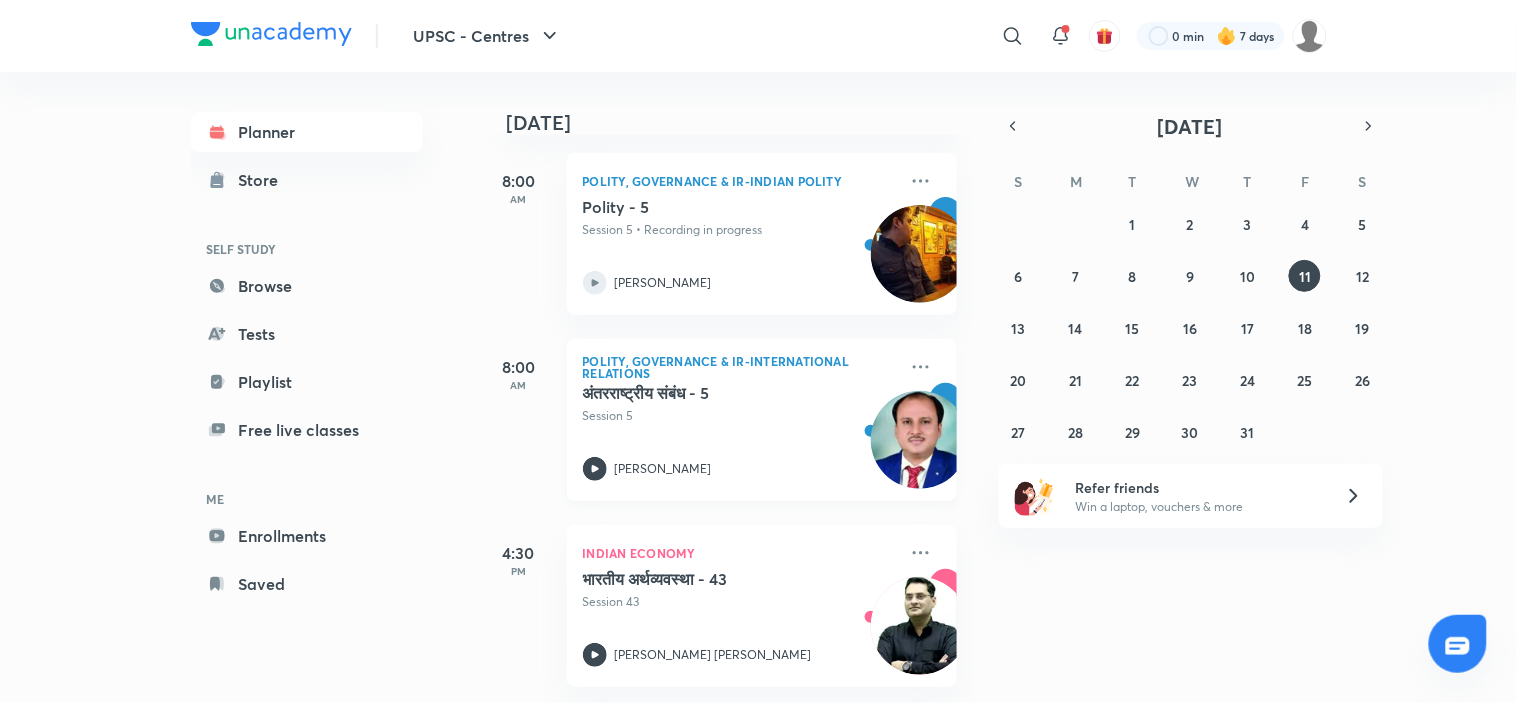 click on "Session 5" at bounding box center [740, 416] 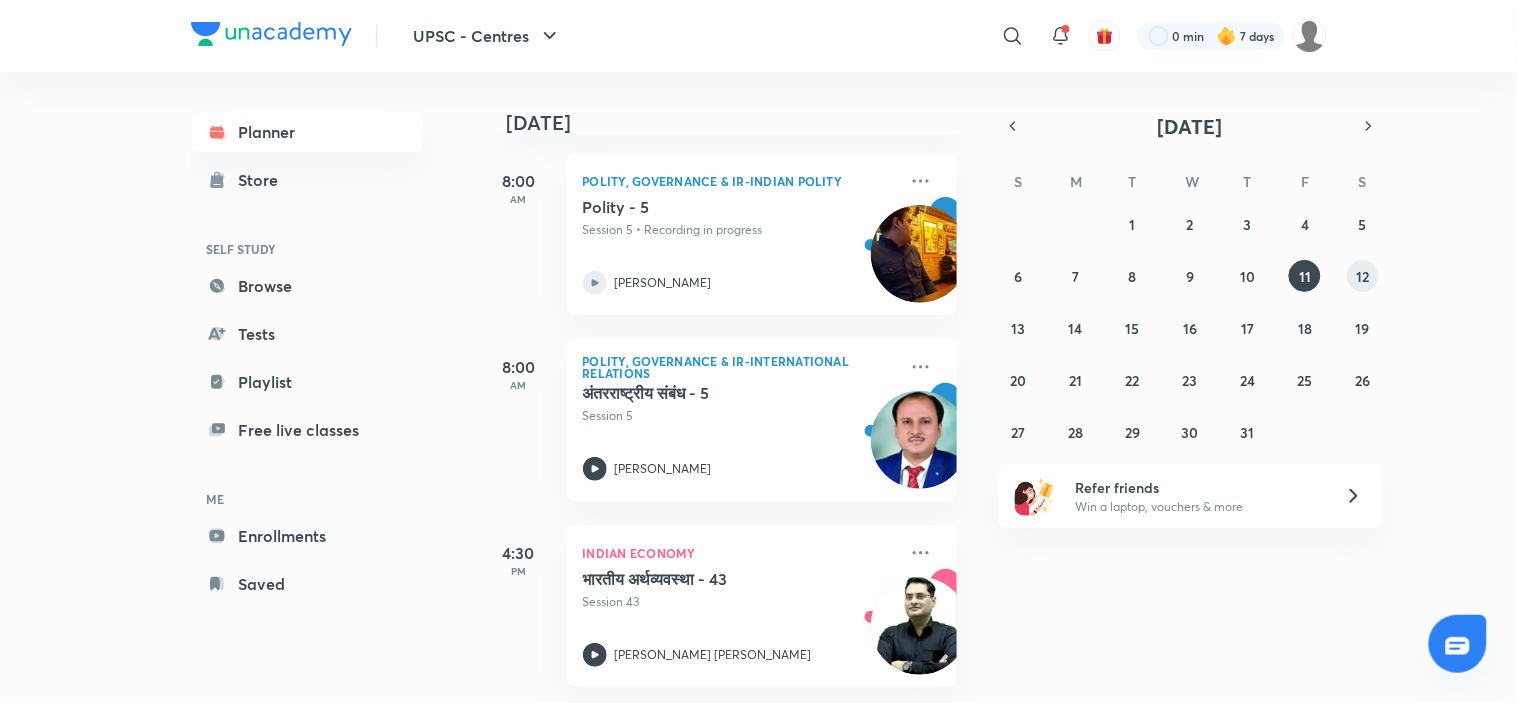 click on "12" at bounding box center [1362, 276] 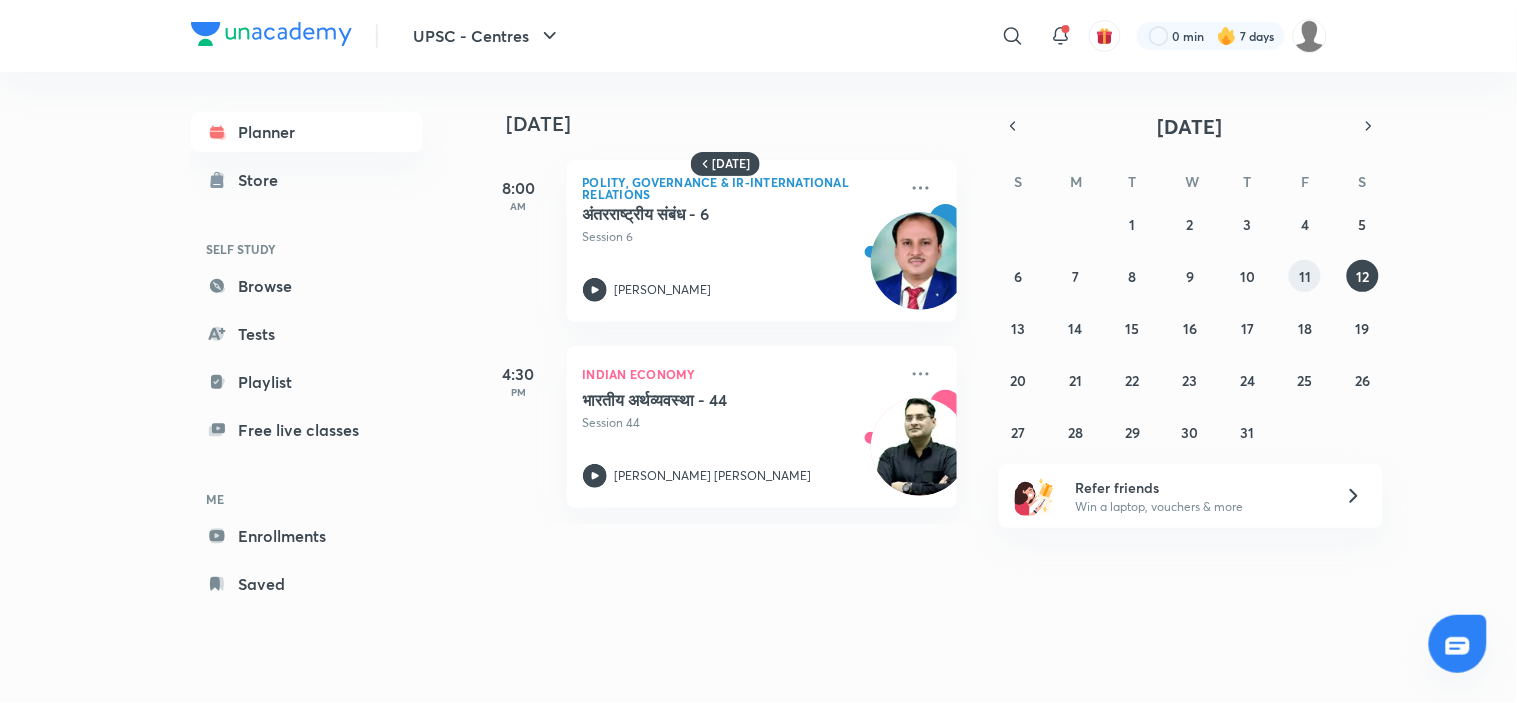 click on "11" at bounding box center [1305, 276] 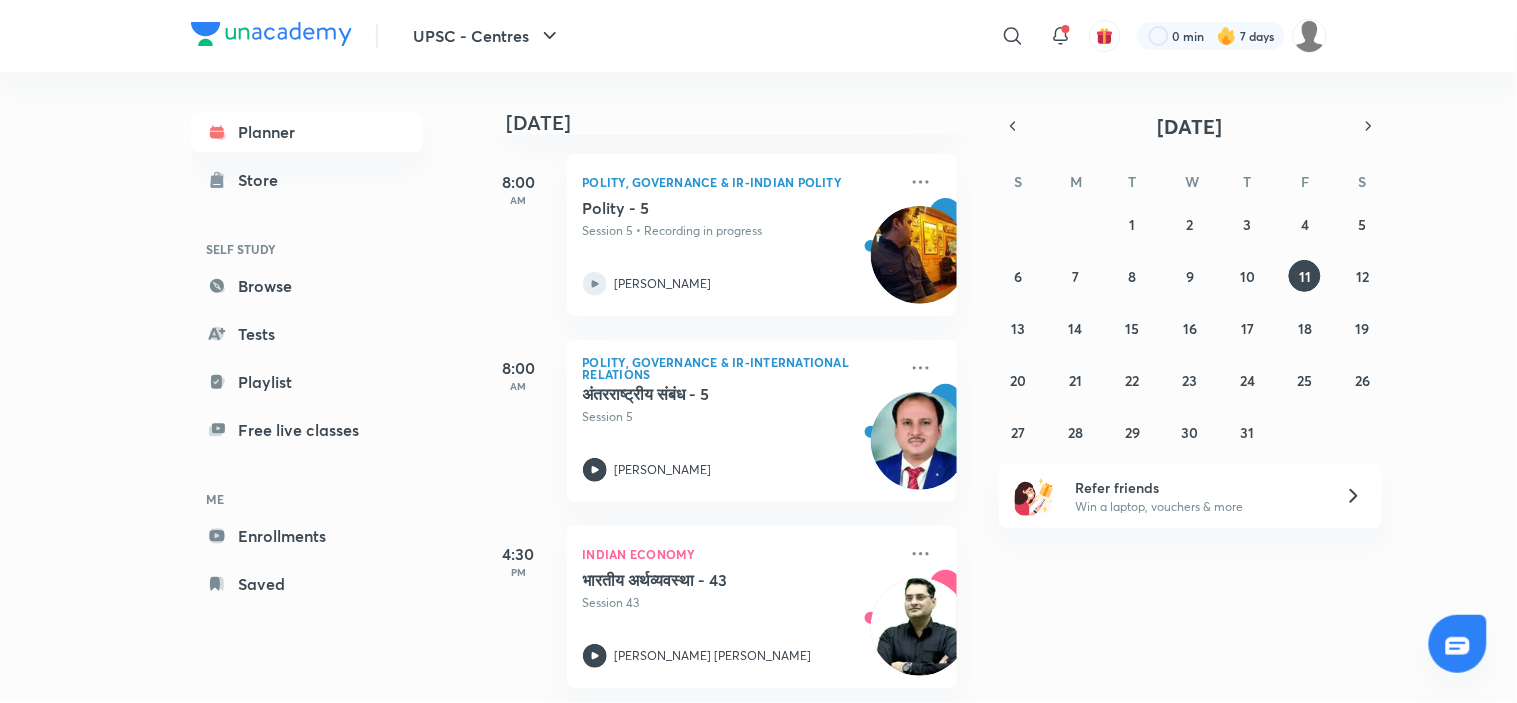 scroll, scrollTop: 298, scrollLeft: 0, axis: vertical 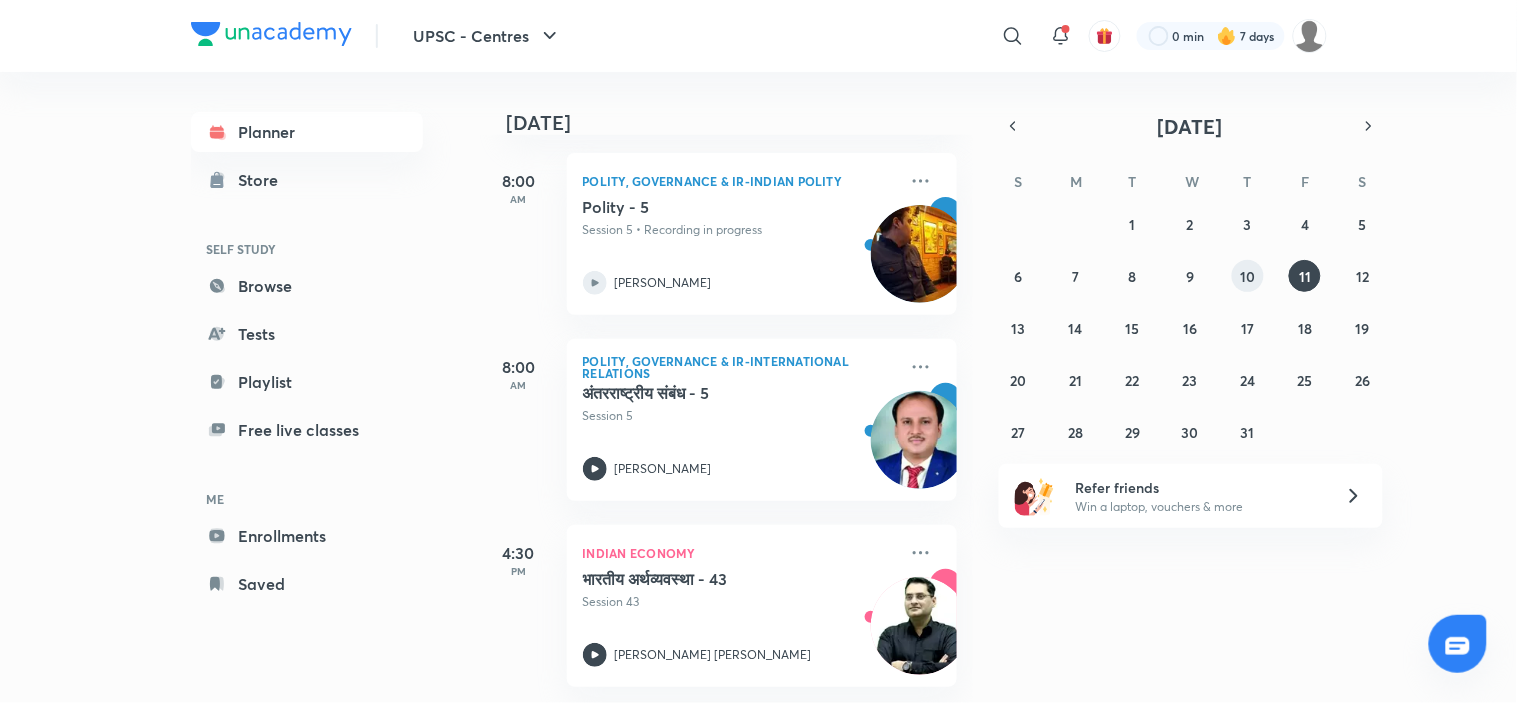 click on "10" at bounding box center [1247, 276] 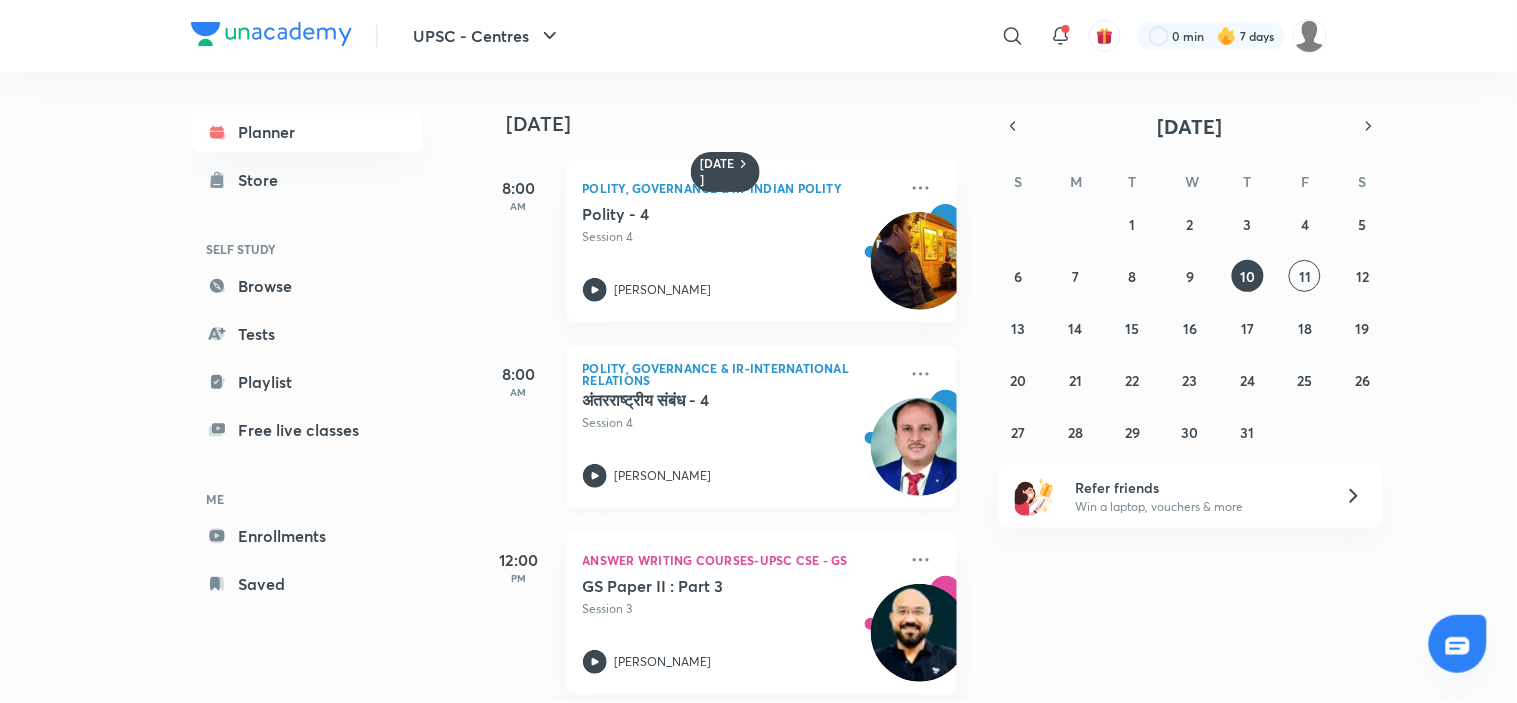 scroll, scrollTop: 208, scrollLeft: 0, axis: vertical 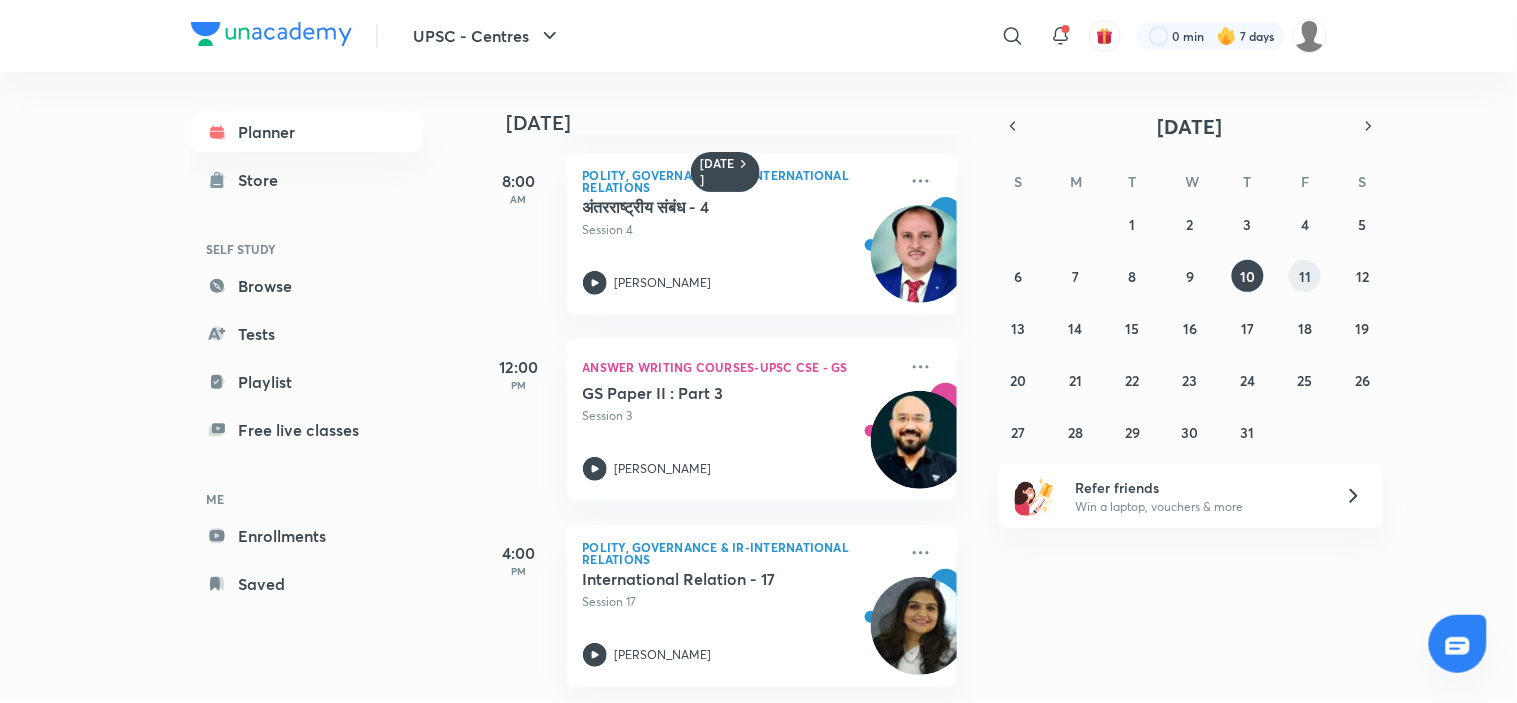 click on "11" at bounding box center [1305, 276] 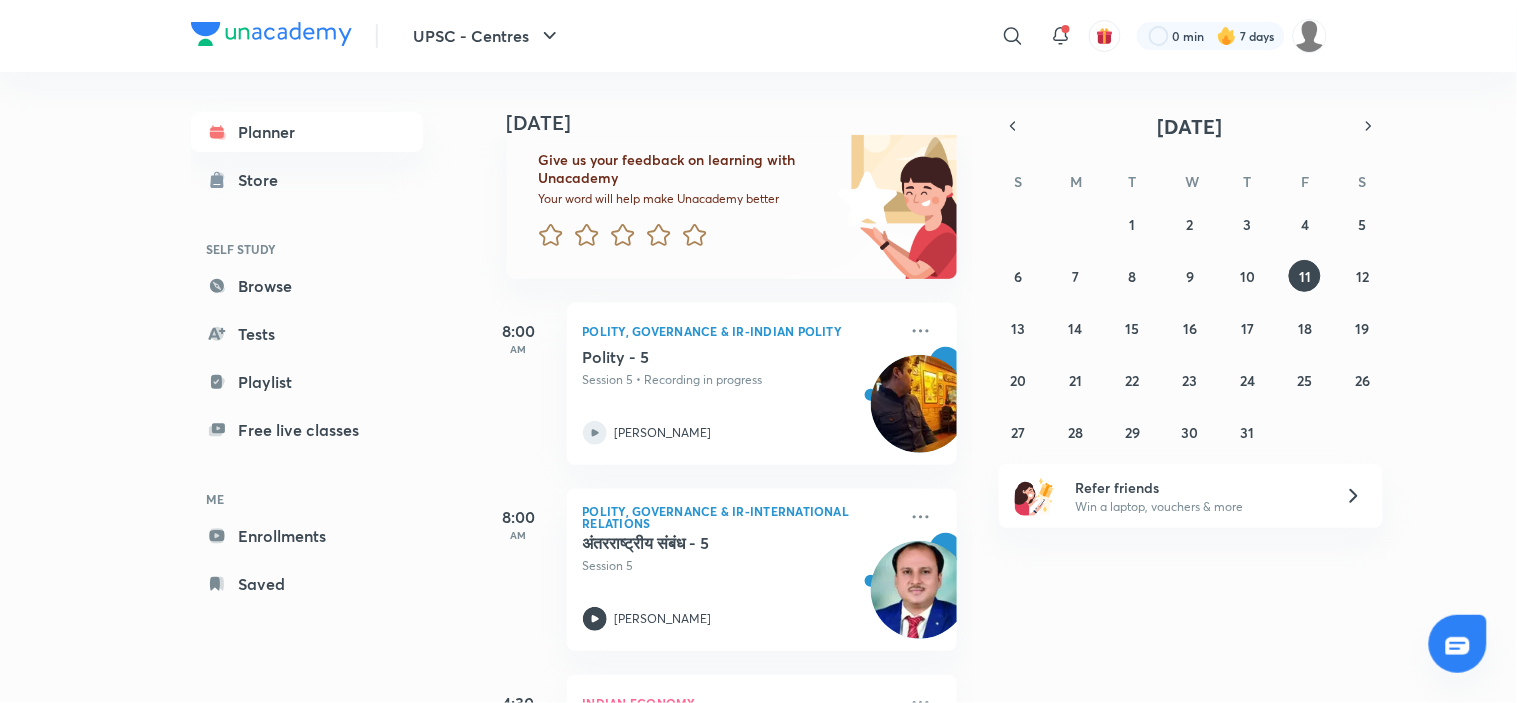 scroll, scrollTop: 298, scrollLeft: 0, axis: vertical 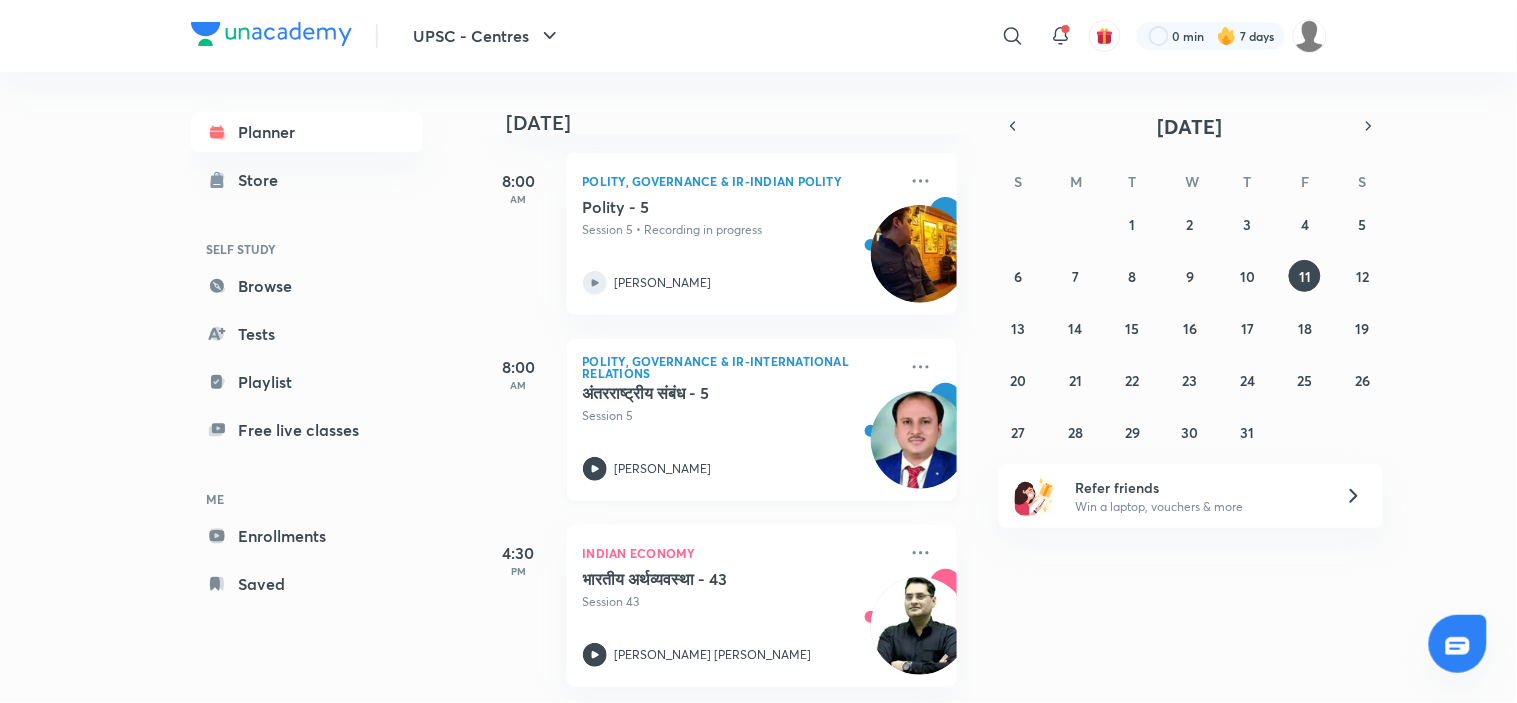 click on "अंतरराष्ट्रीय संबंध - 5 Session 5 Amit Shukla" at bounding box center (740, 432) 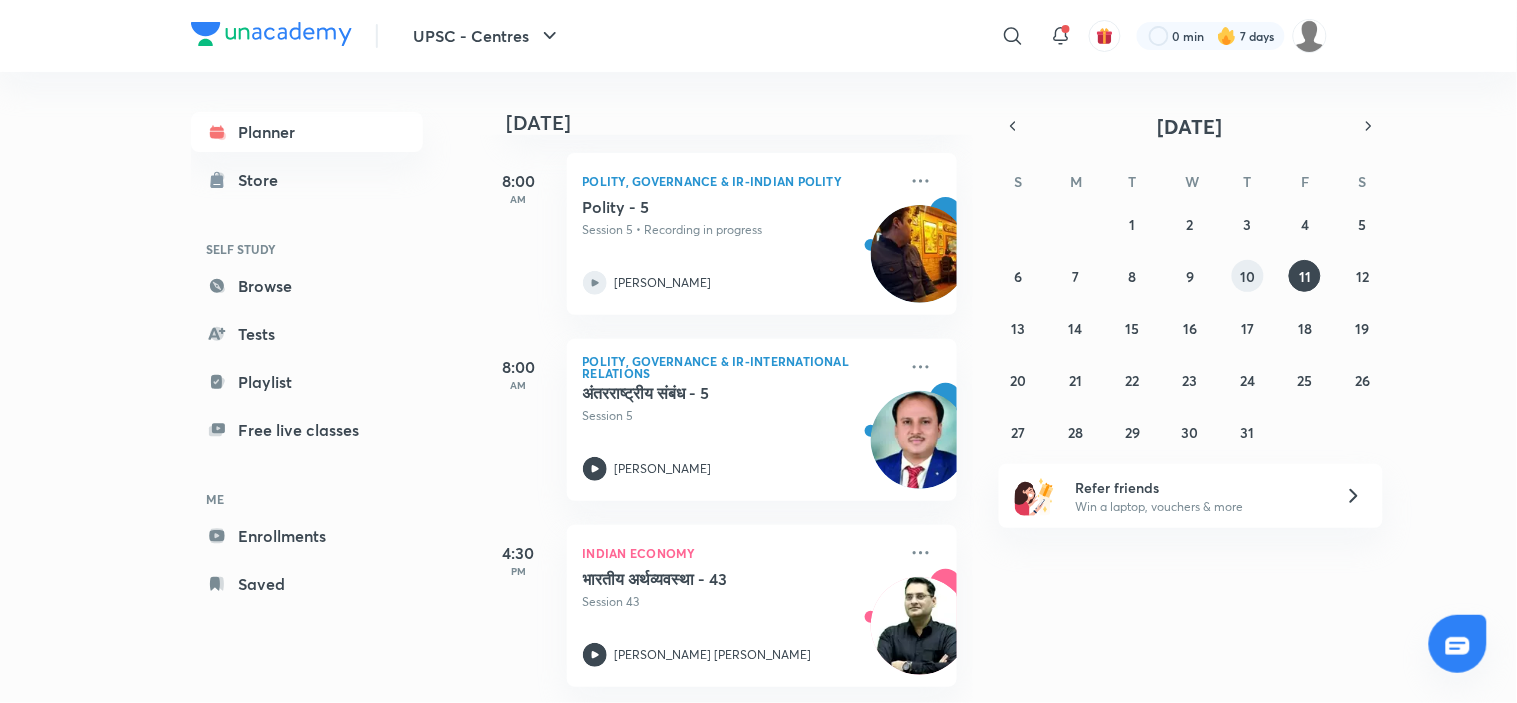 click on "10" at bounding box center [1248, 276] 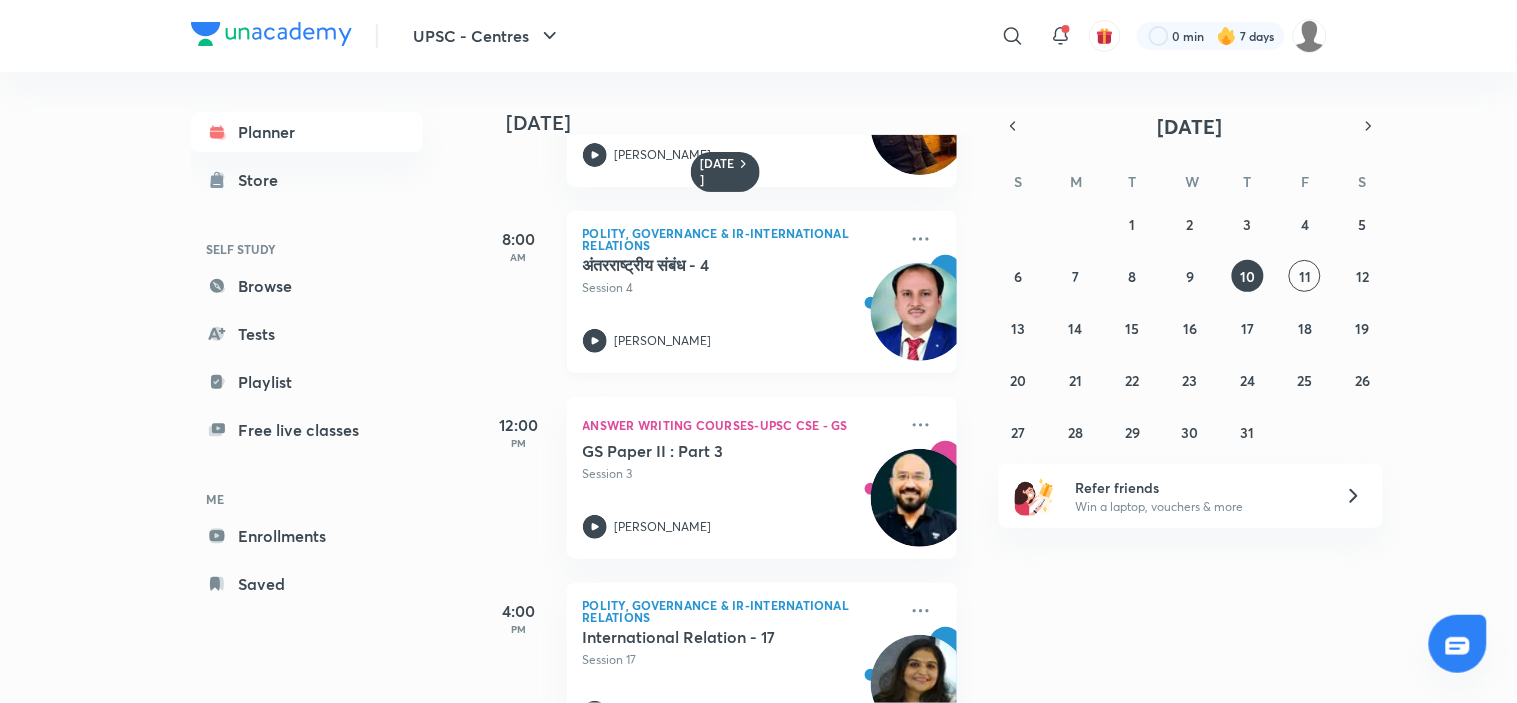 scroll, scrollTop: 208, scrollLeft: 0, axis: vertical 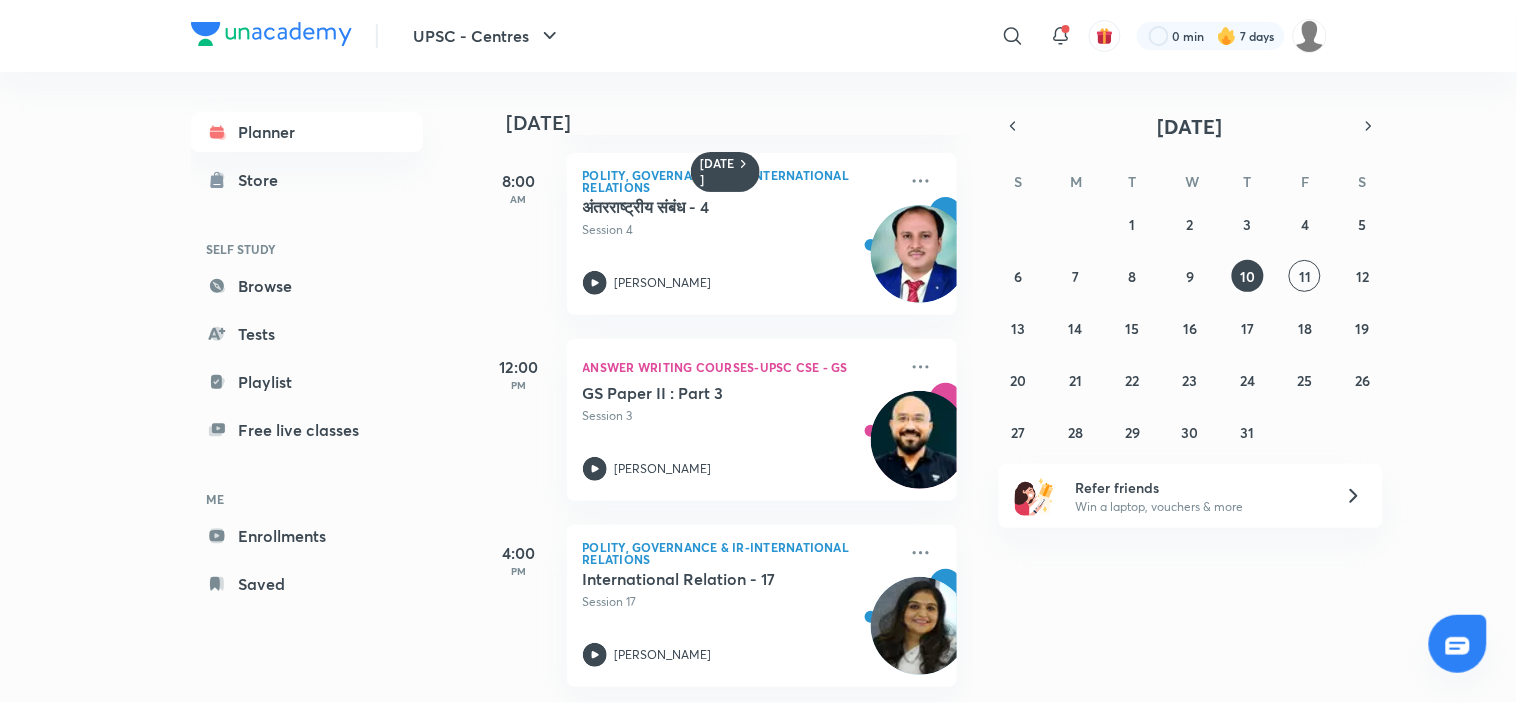 drag, startPoint x: 1297, startPoint y: 274, endPoint x: 1270, endPoint y: 292, distance: 32.449963 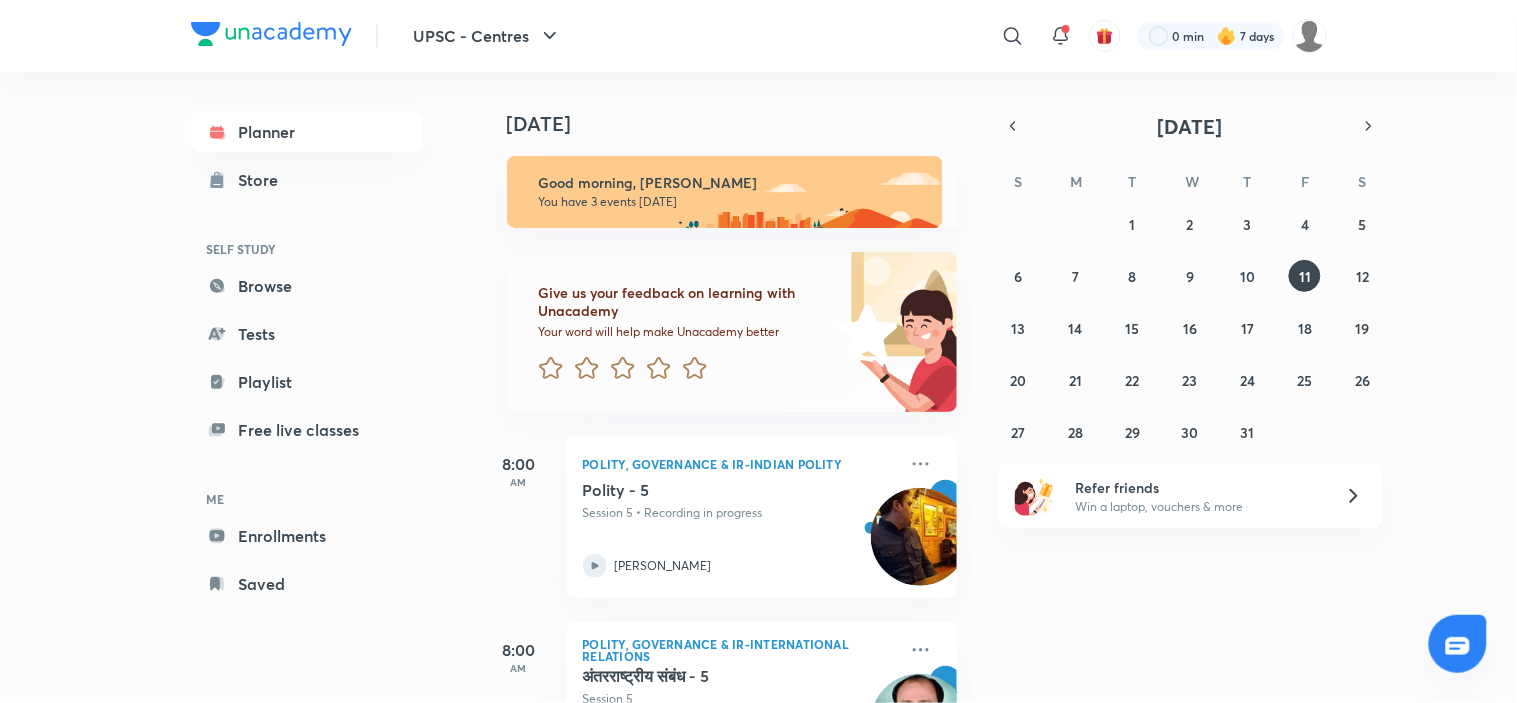 scroll, scrollTop: 298, scrollLeft: 0, axis: vertical 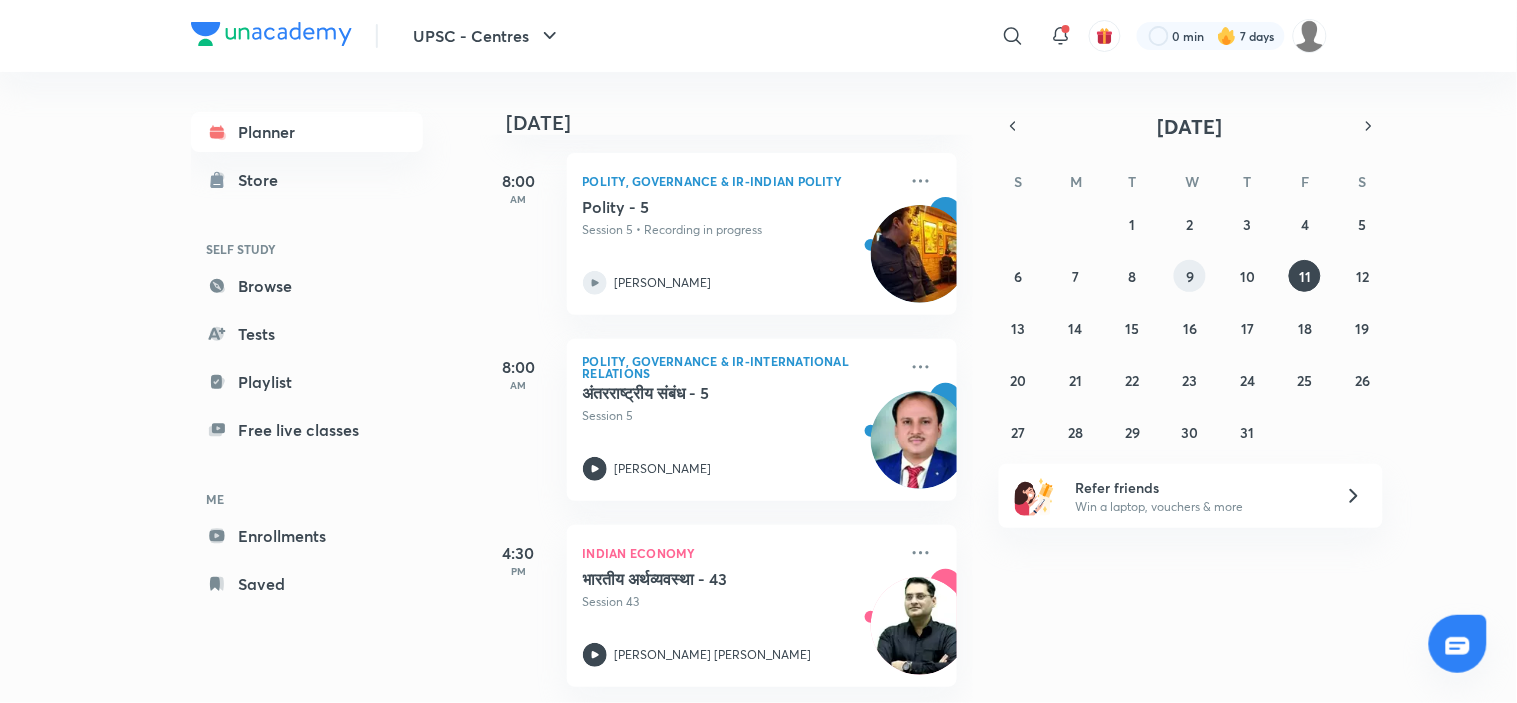 click on "9" at bounding box center [1190, 276] 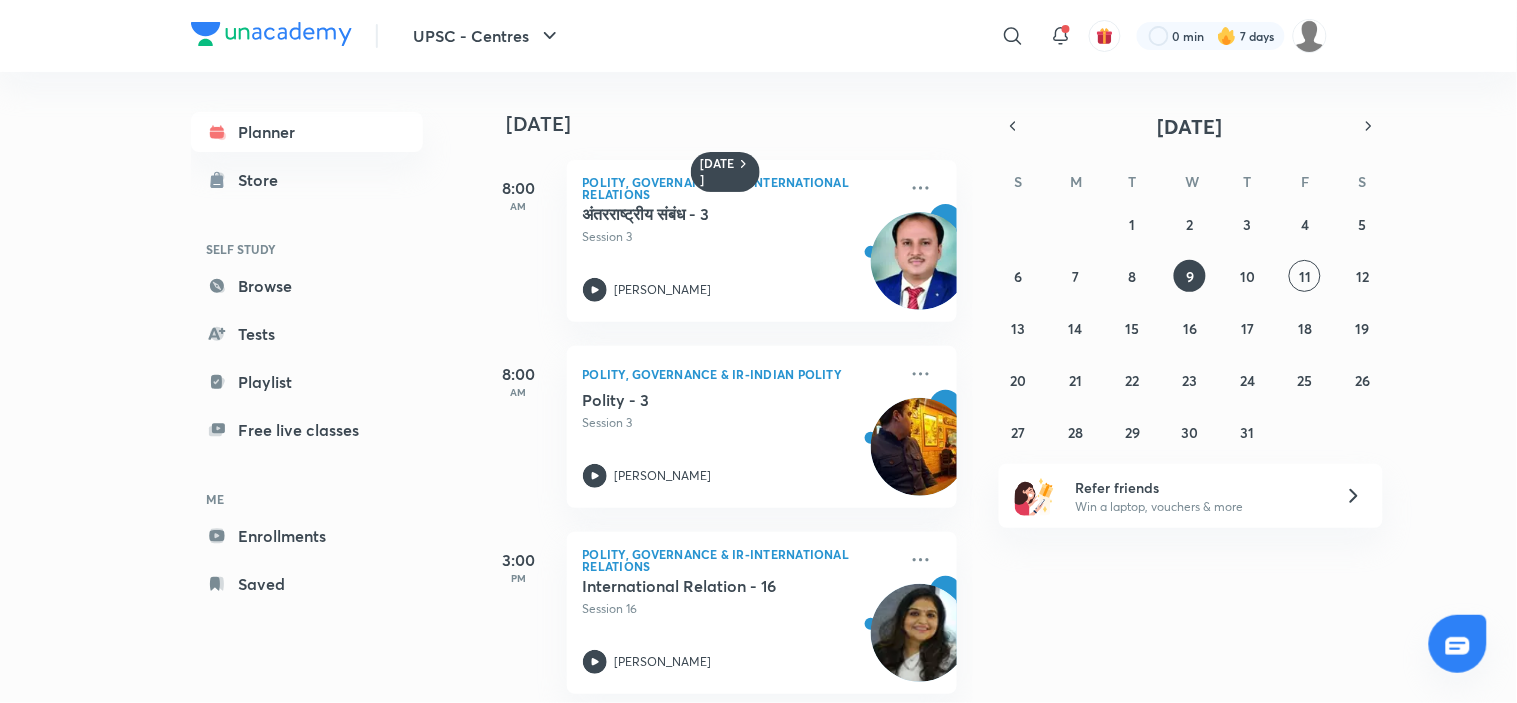 type 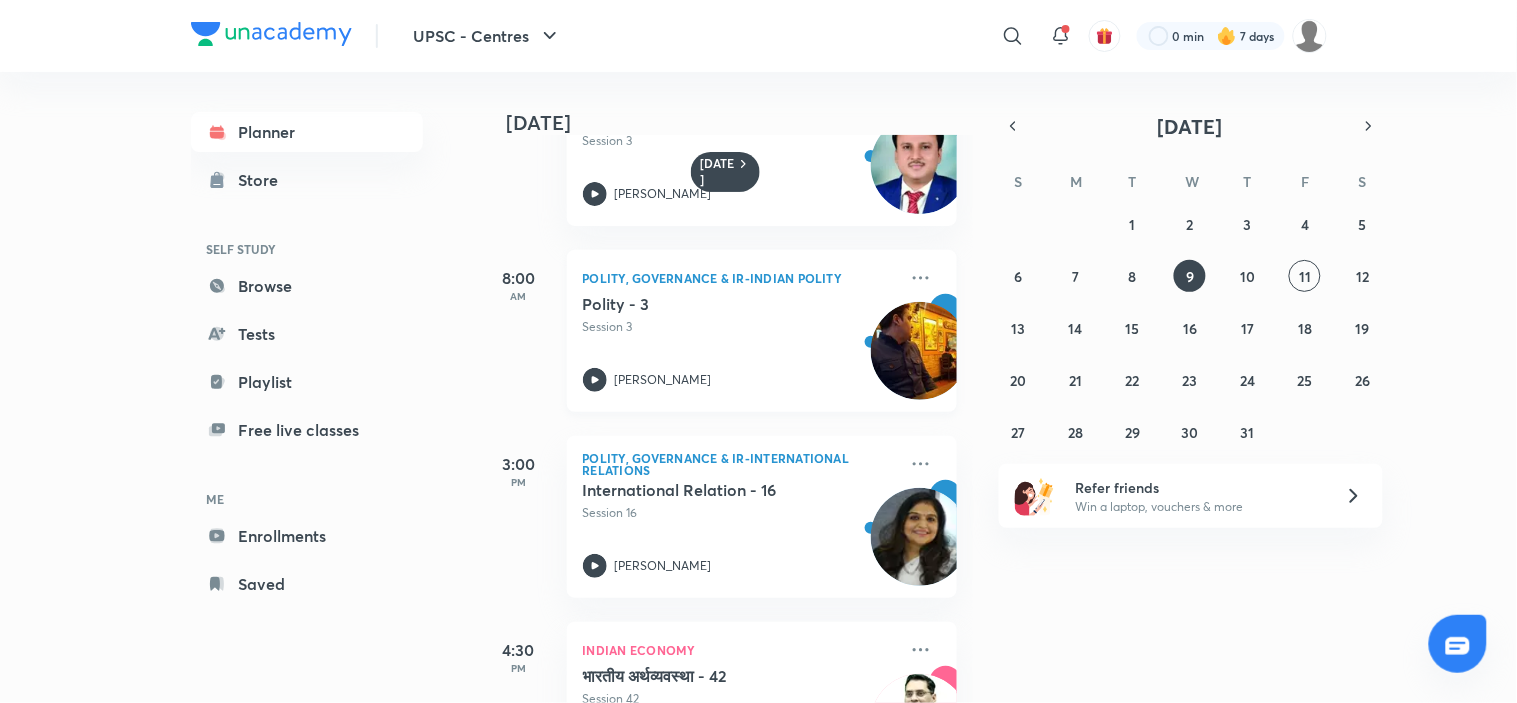 scroll, scrollTop: 208, scrollLeft: 0, axis: vertical 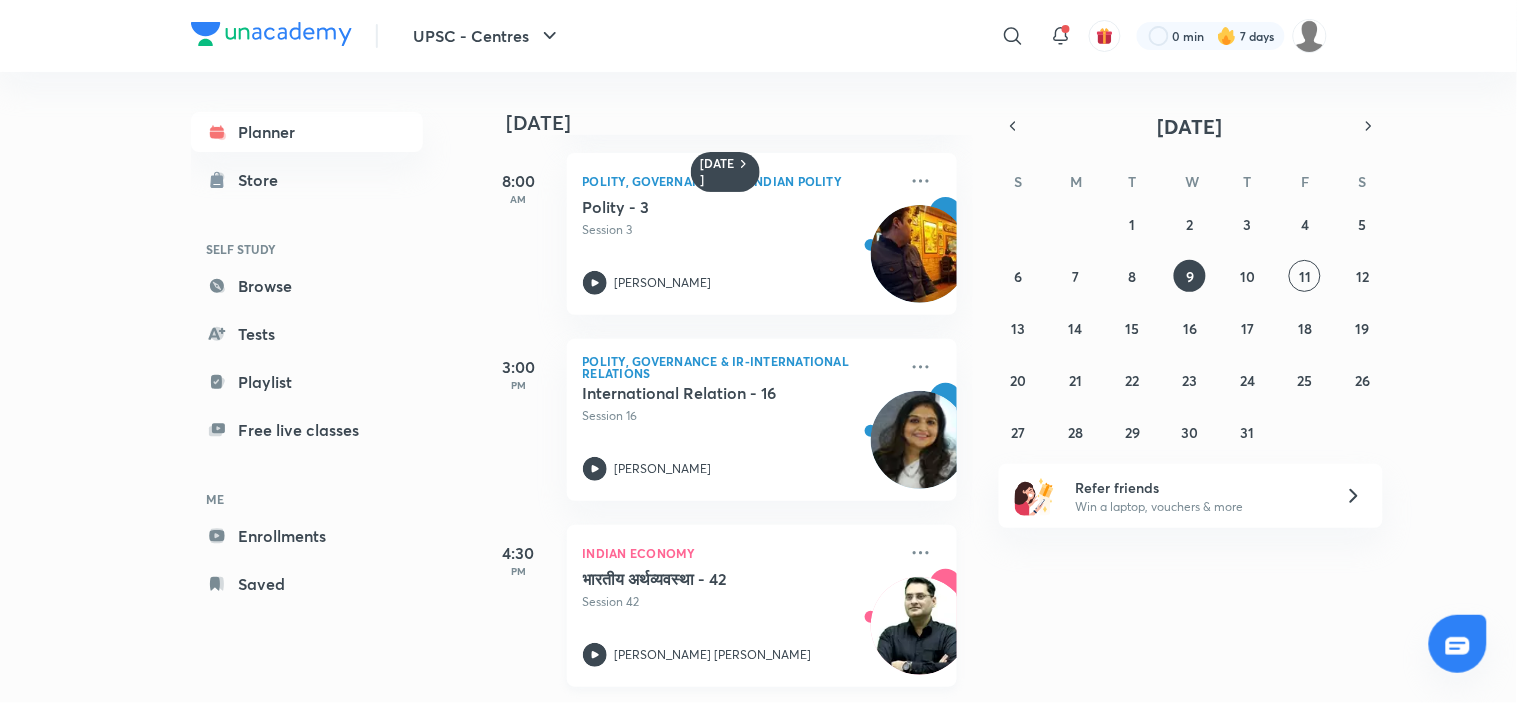 click on "भारतीय अर्थव्यवस्था - 42 Session 42 Indresh Kumar Singh" at bounding box center [740, 618] 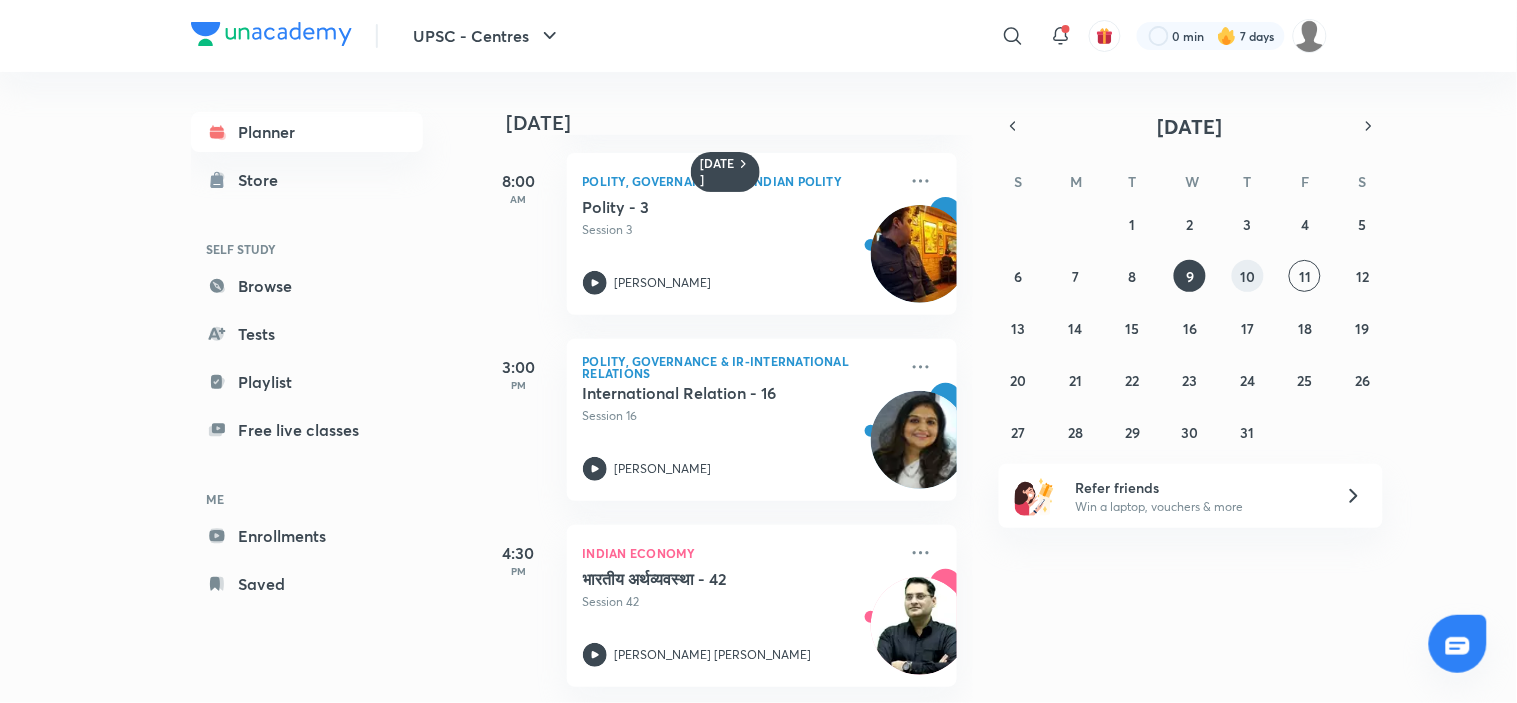 click on "10" at bounding box center [1248, 276] 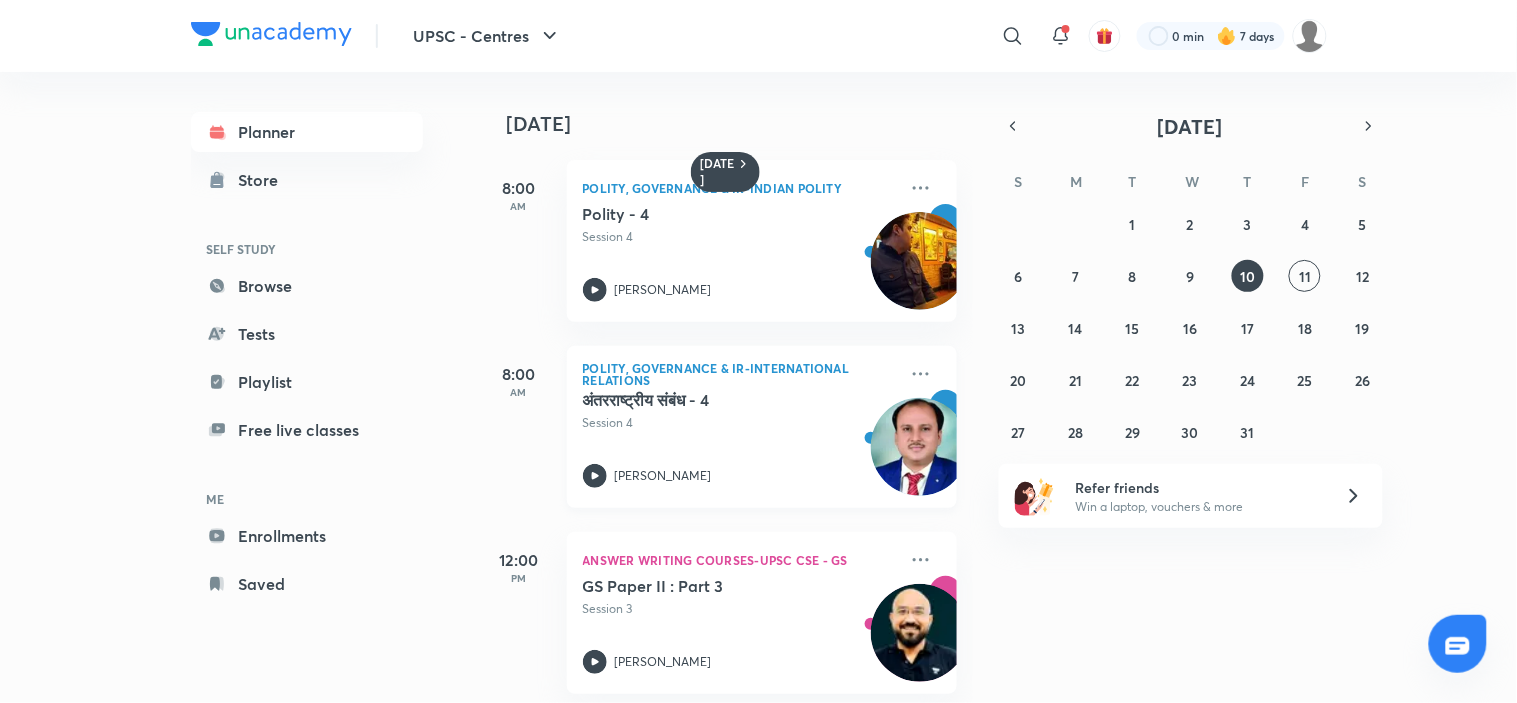 type 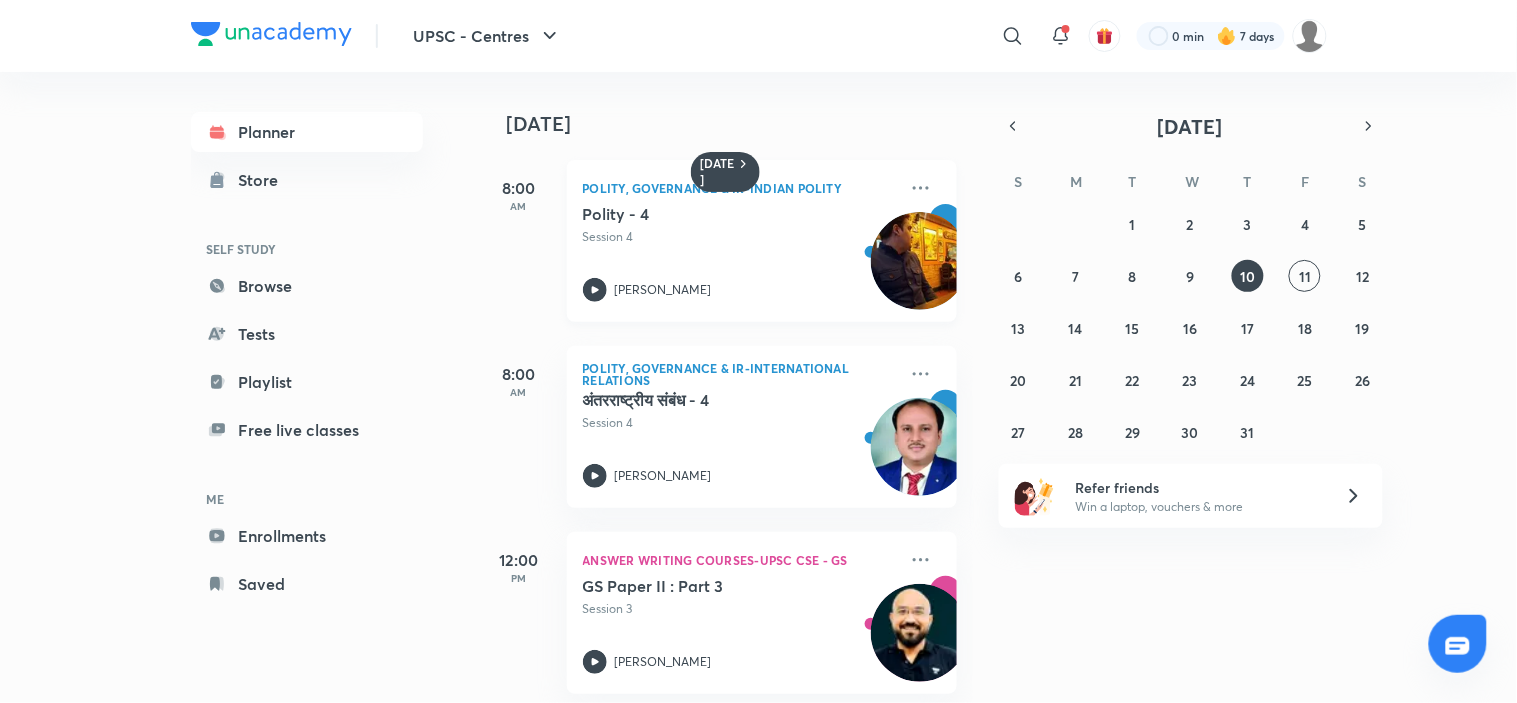 click on "Polity - 4 Session 4 Harshmeet Singh" at bounding box center (740, 253) 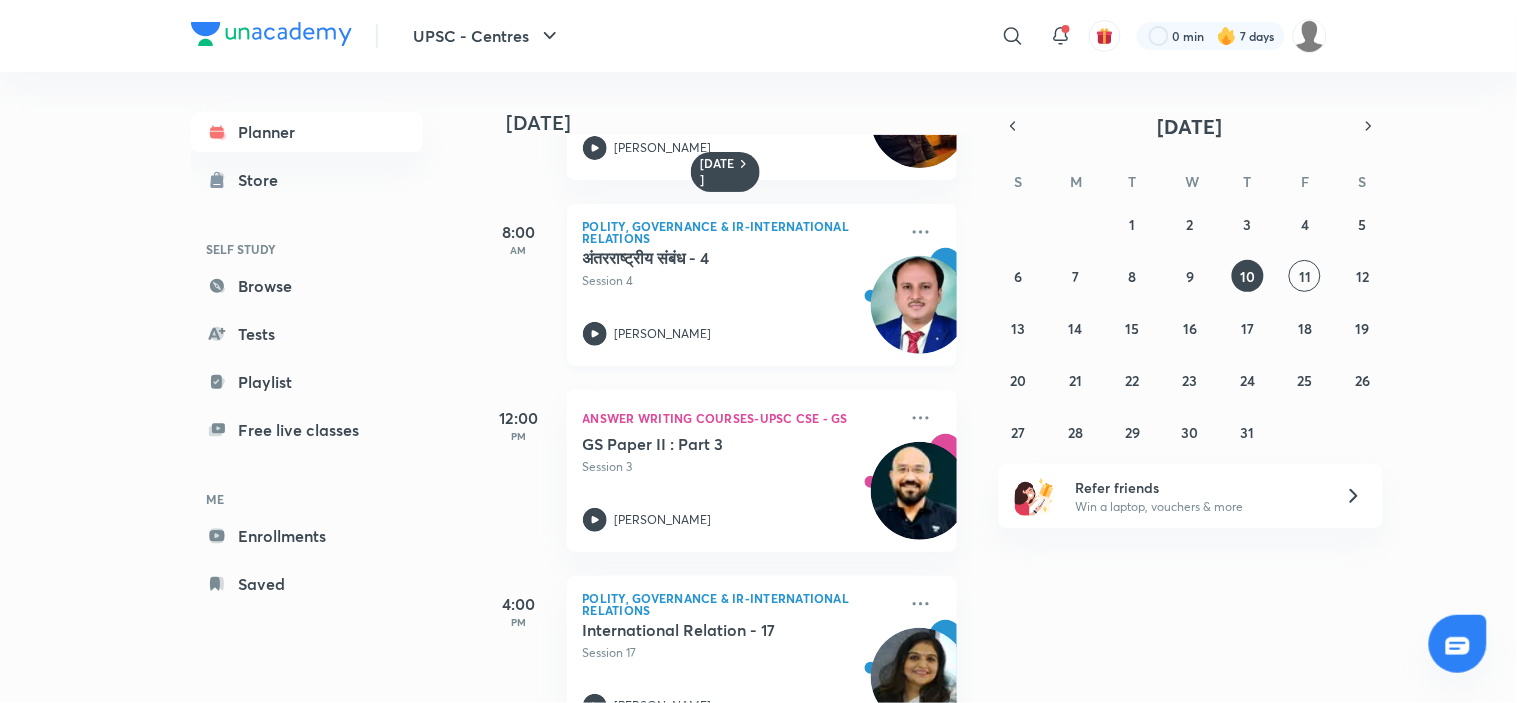 scroll, scrollTop: 208, scrollLeft: 0, axis: vertical 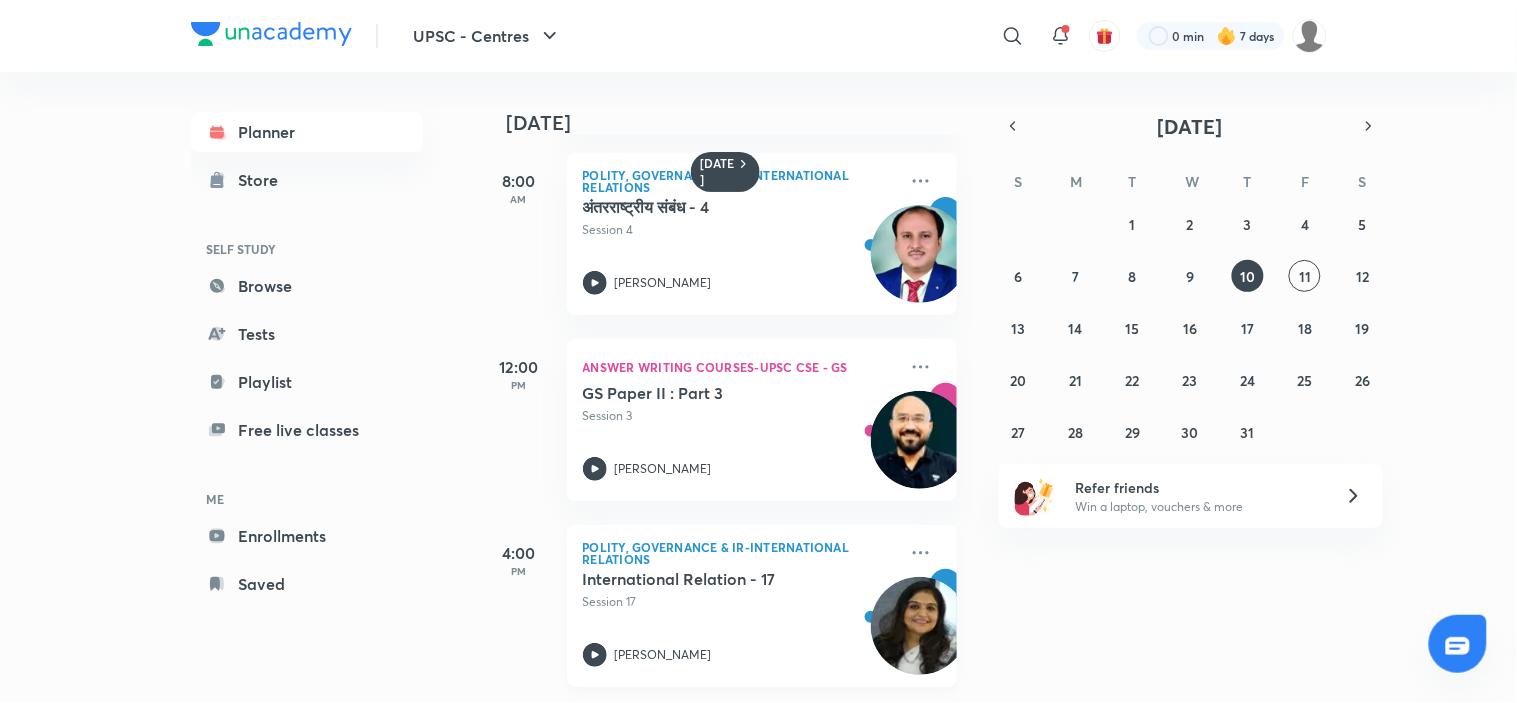 click on "Session 17" at bounding box center (740, 602) 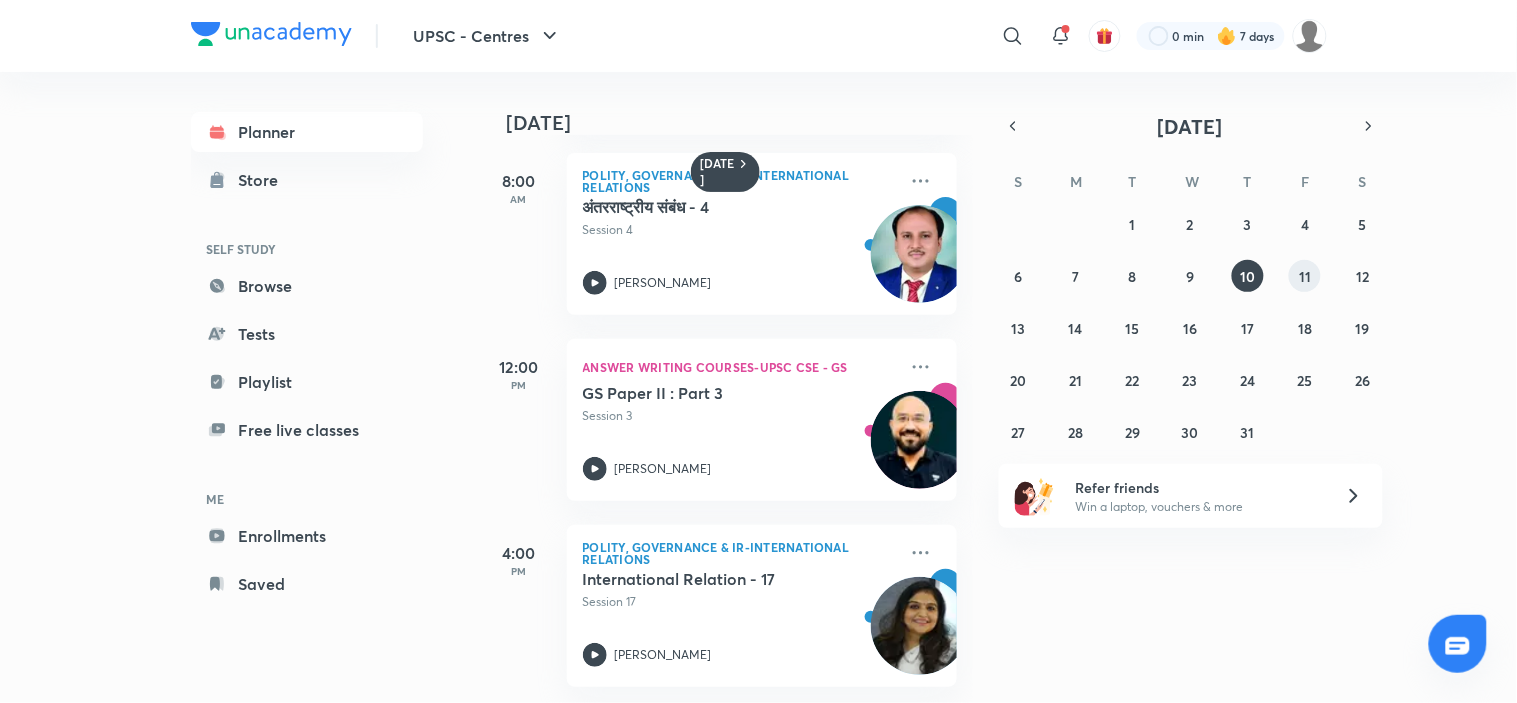 click on "11" at bounding box center [1305, 276] 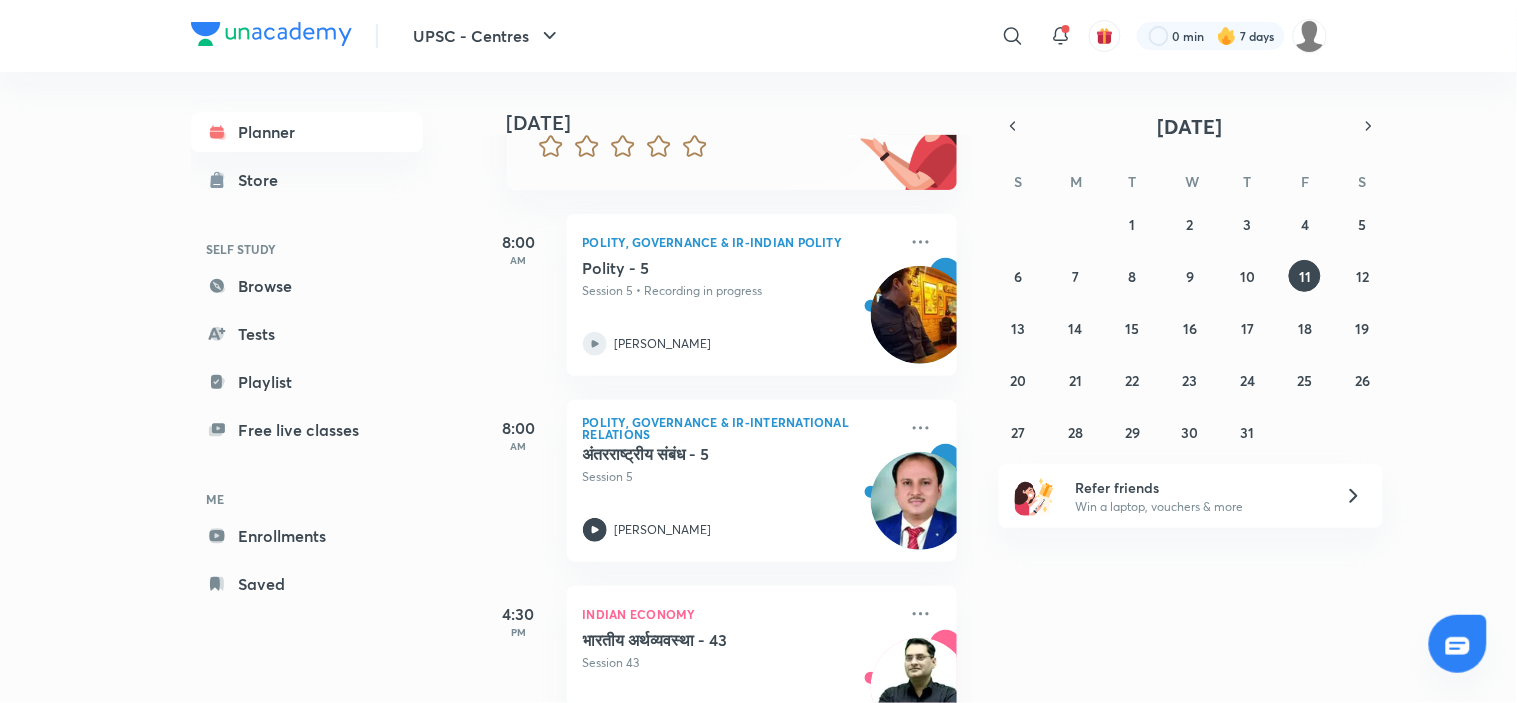 scroll, scrollTop: 298, scrollLeft: 0, axis: vertical 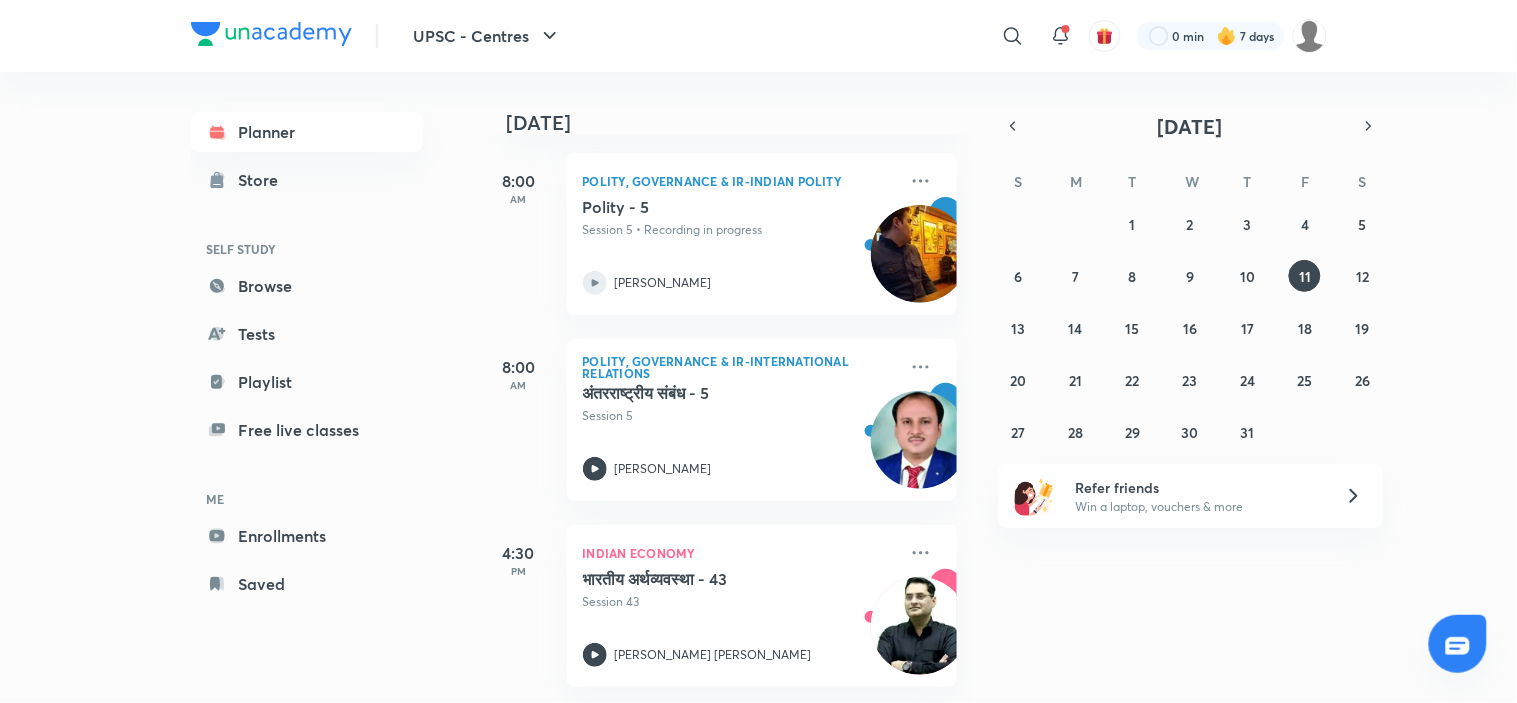 type 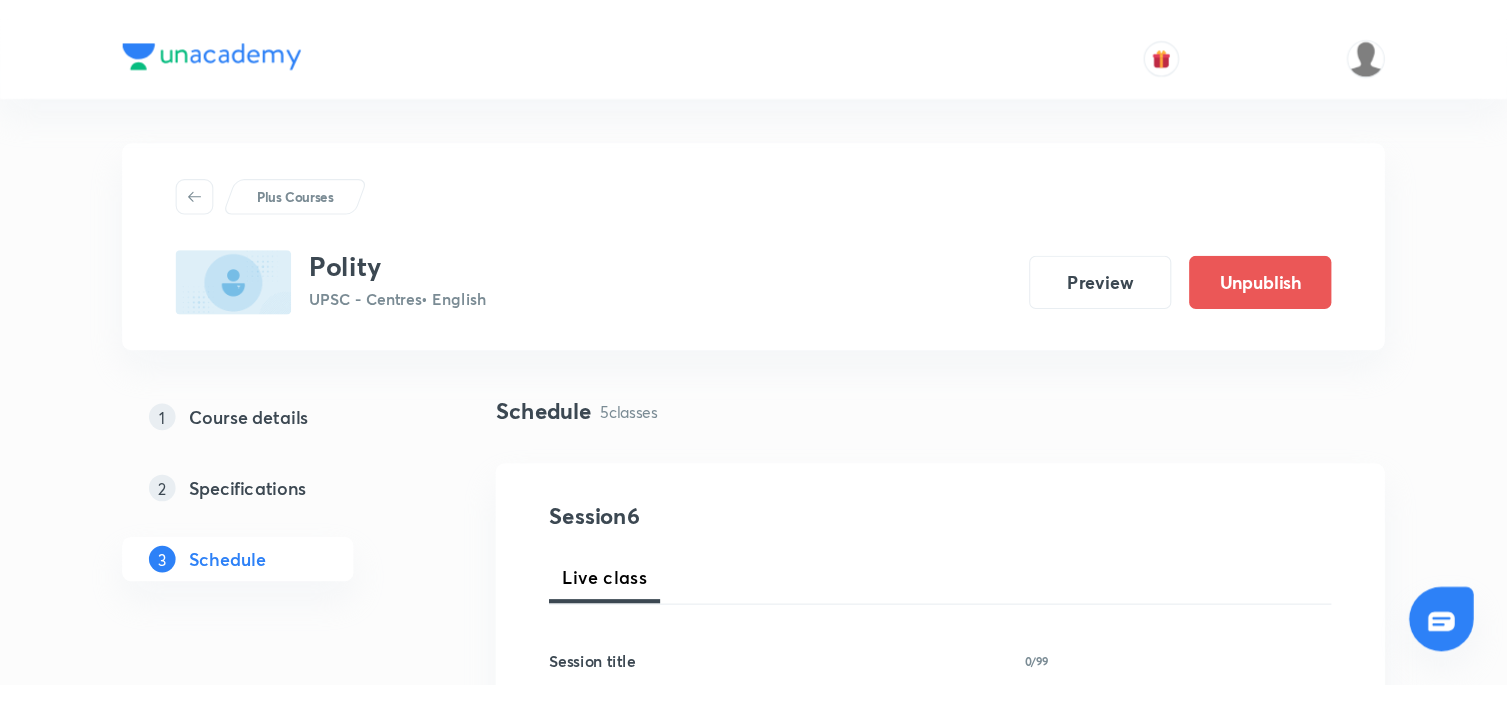scroll, scrollTop: 0, scrollLeft: 0, axis: both 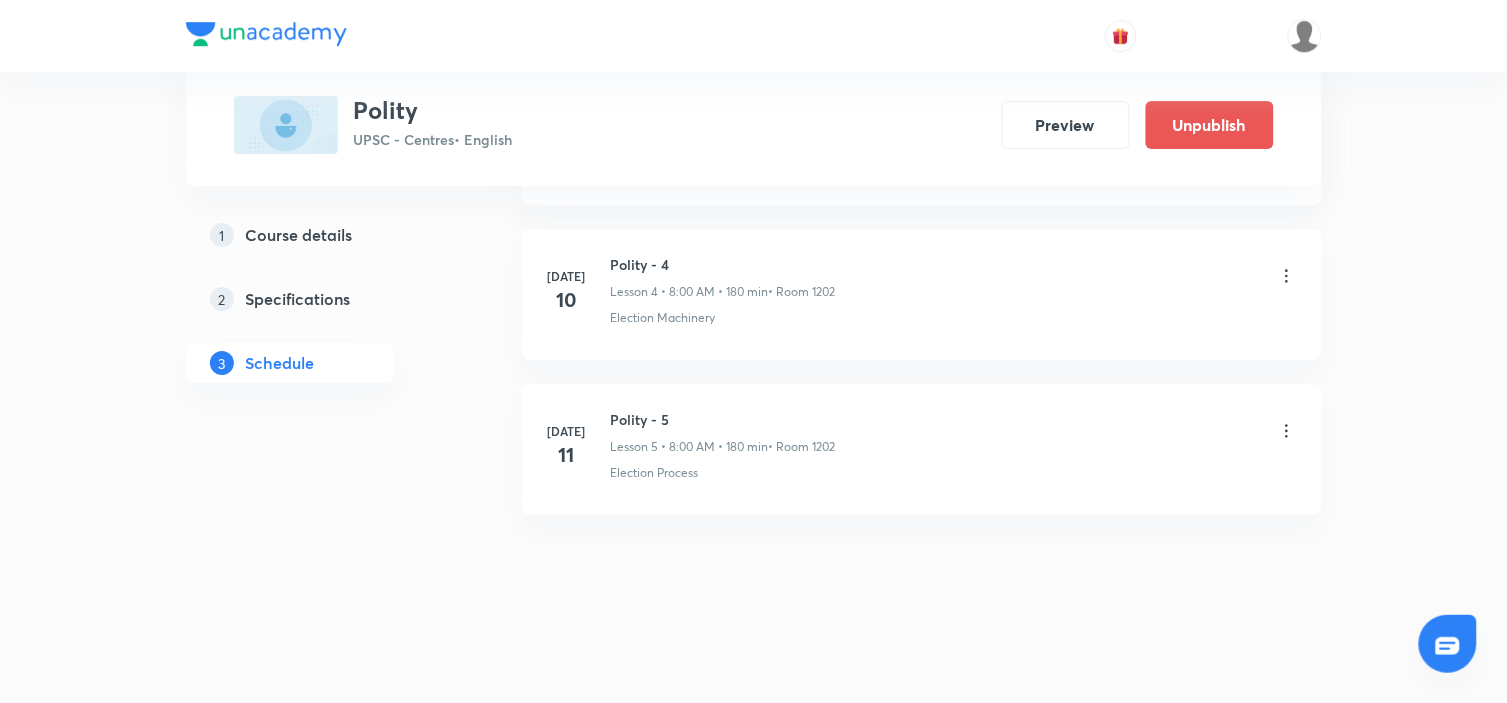 click on "Polity - 5" at bounding box center [723, 419] 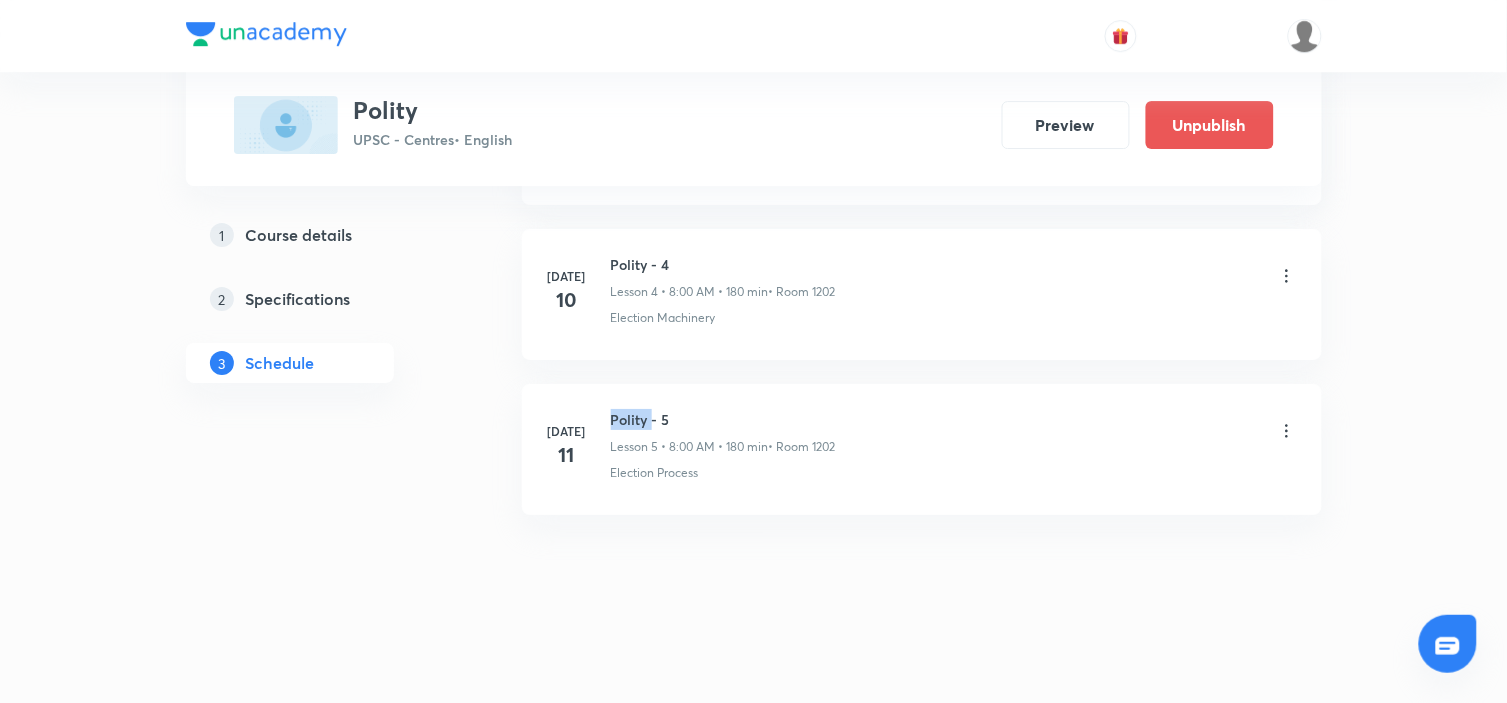 click on "Polity - 5" at bounding box center [723, 419] 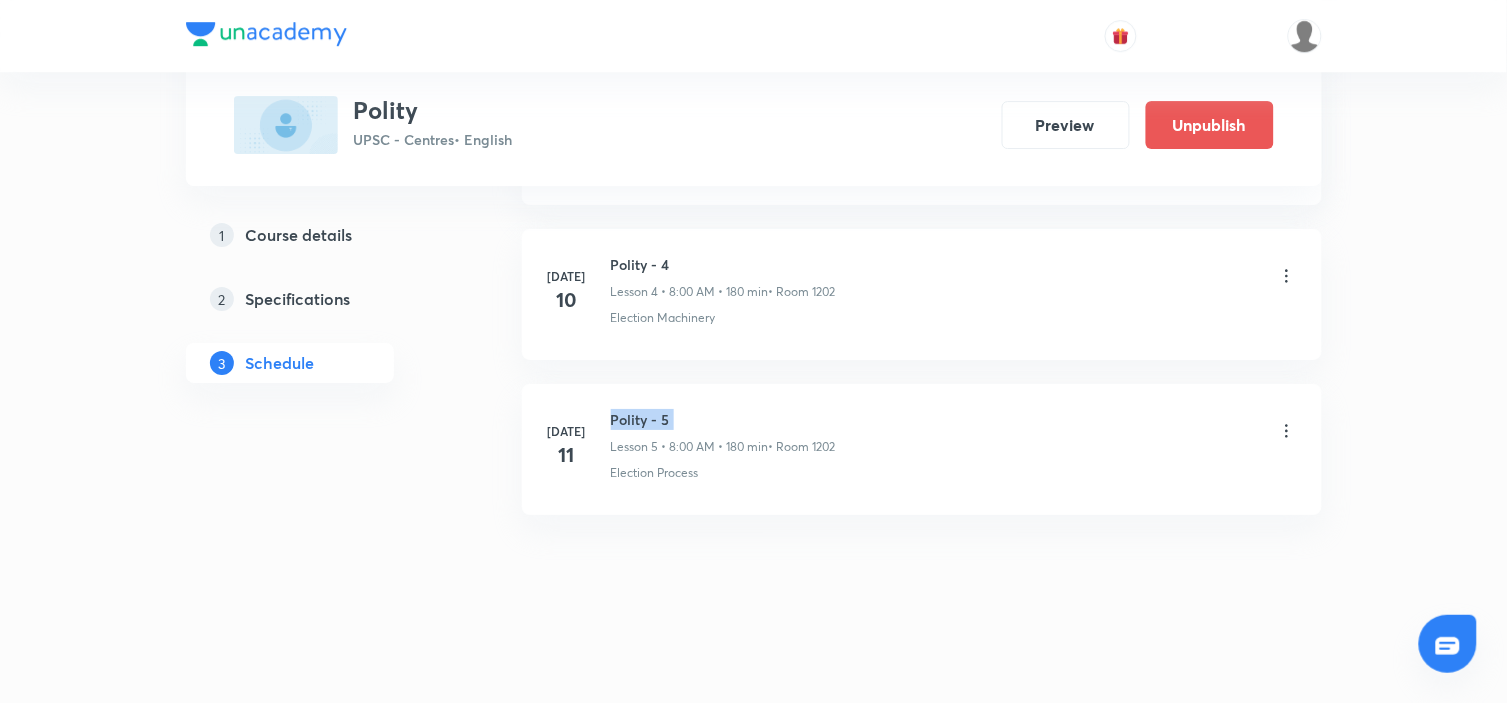 click on "Polity - 5" at bounding box center (723, 419) 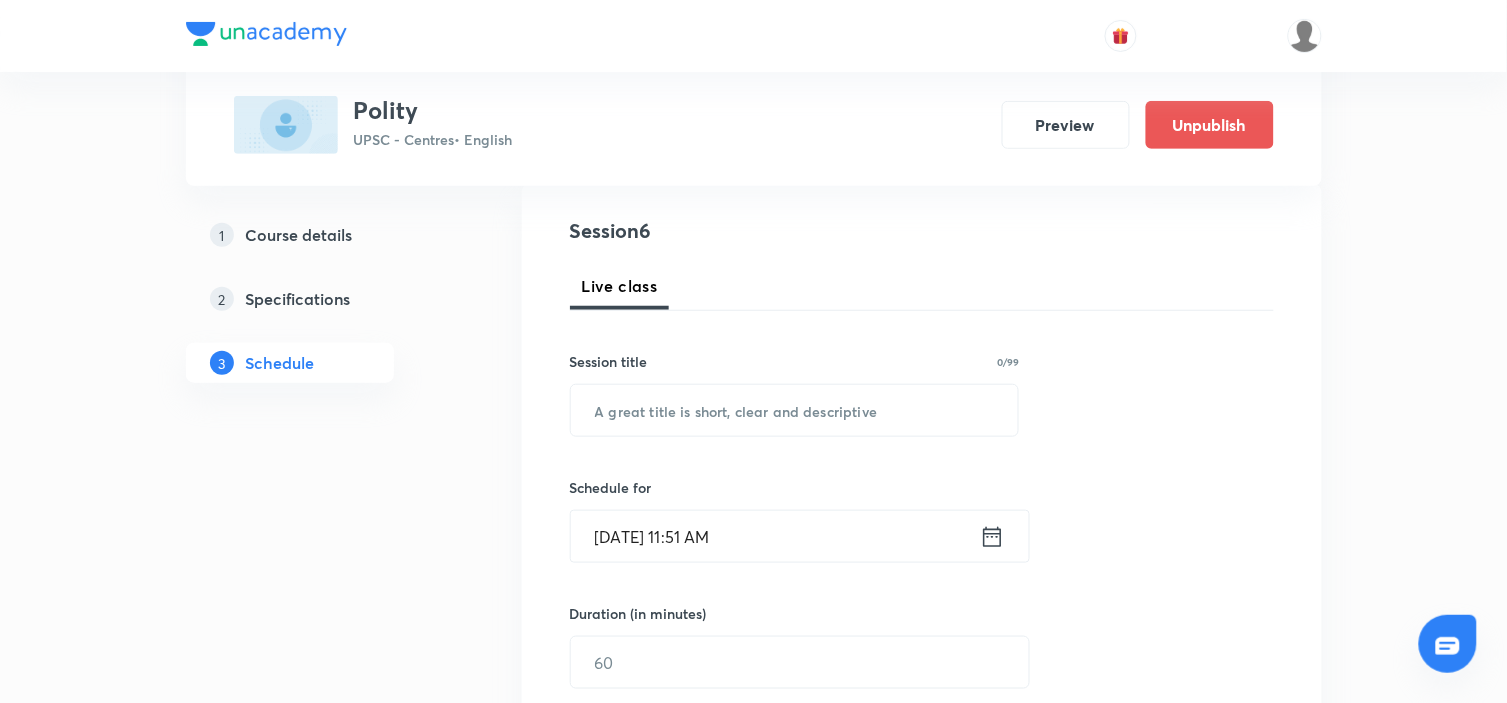 scroll, scrollTop: 222, scrollLeft: 0, axis: vertical 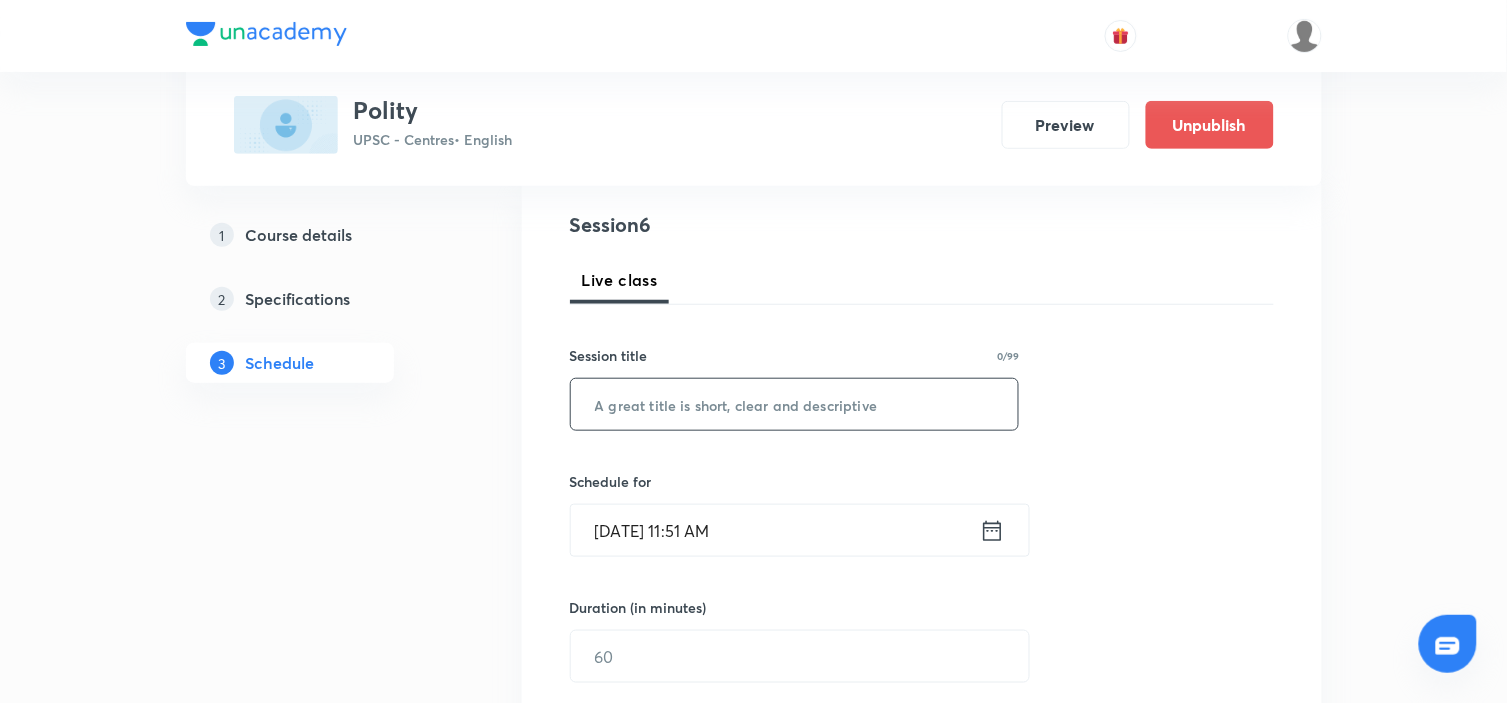 click at bounding box center (795, 404) 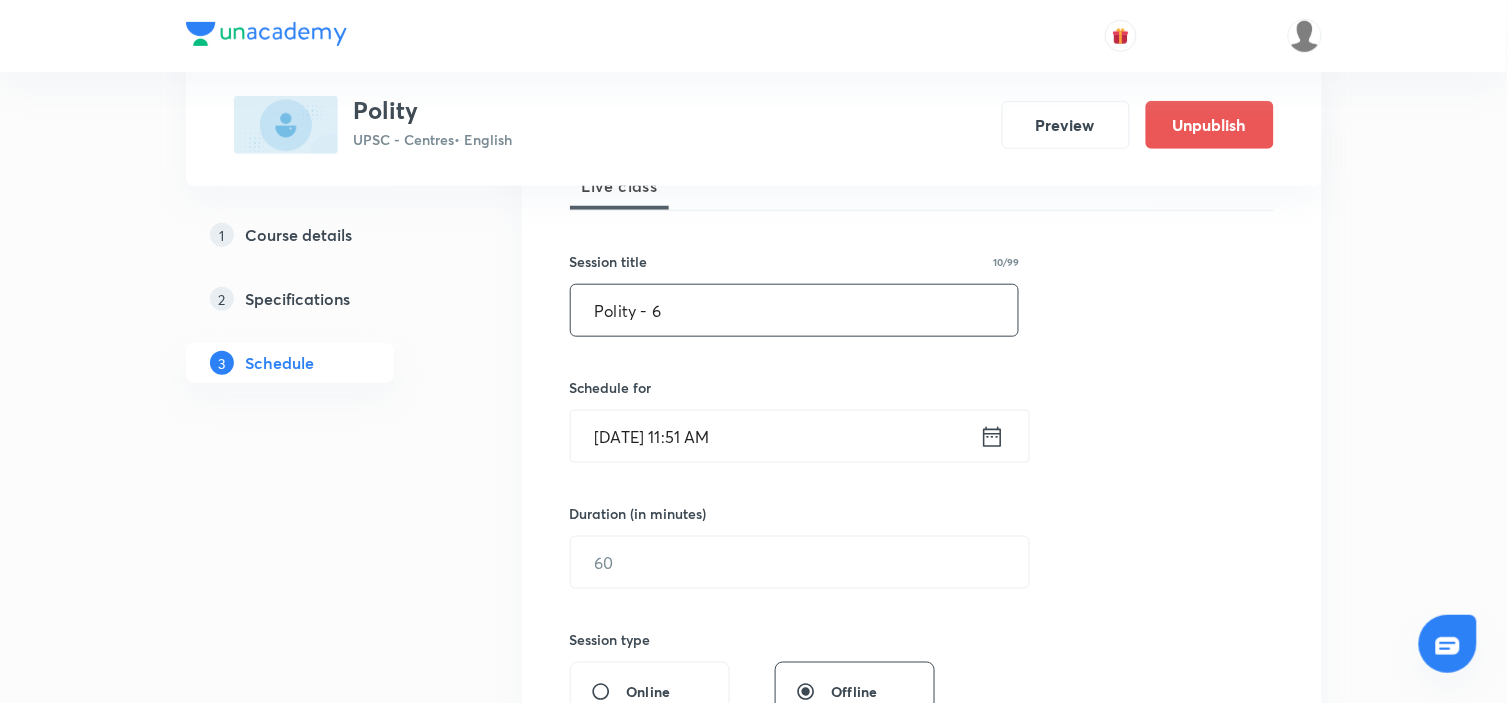 scroll, scrollTop: 444, scrollLeft: 0, axis: vertical 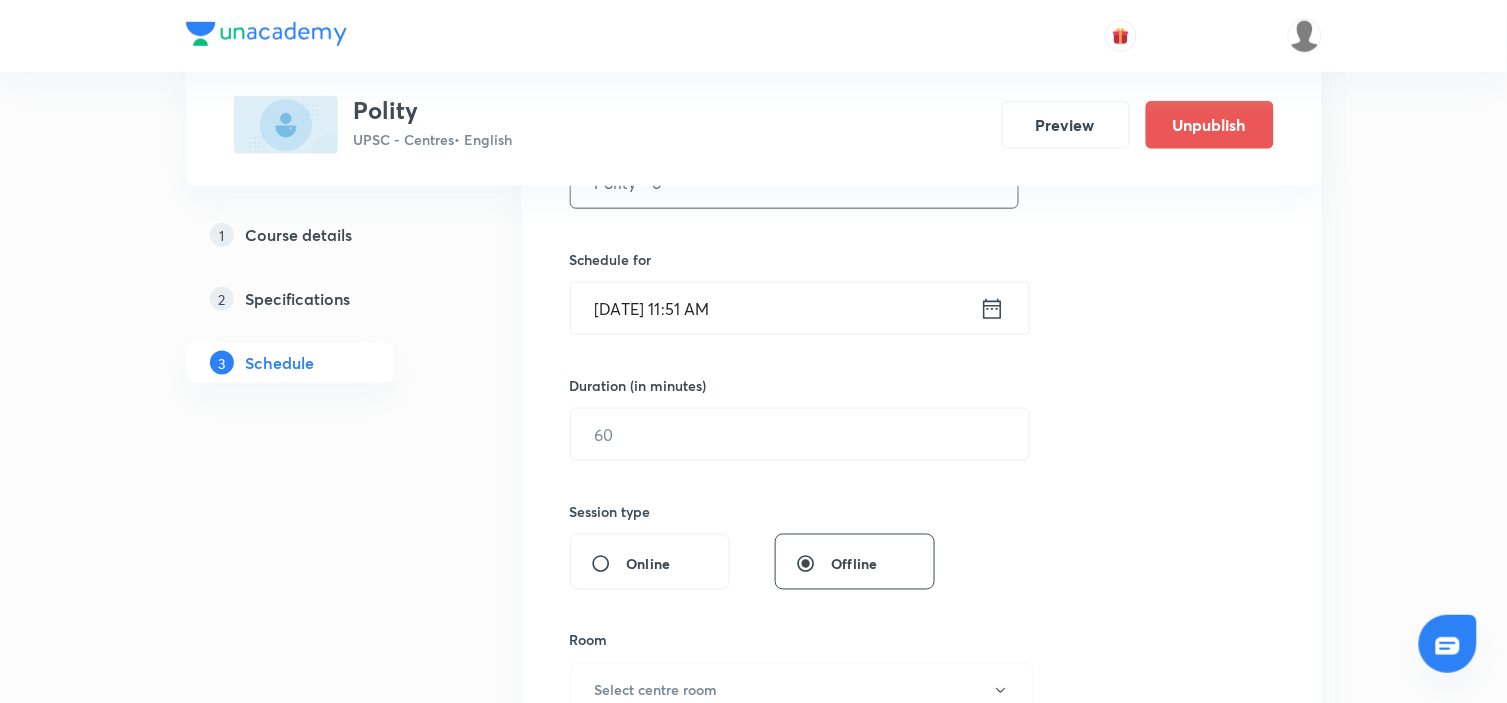 type on "Polity - 6" 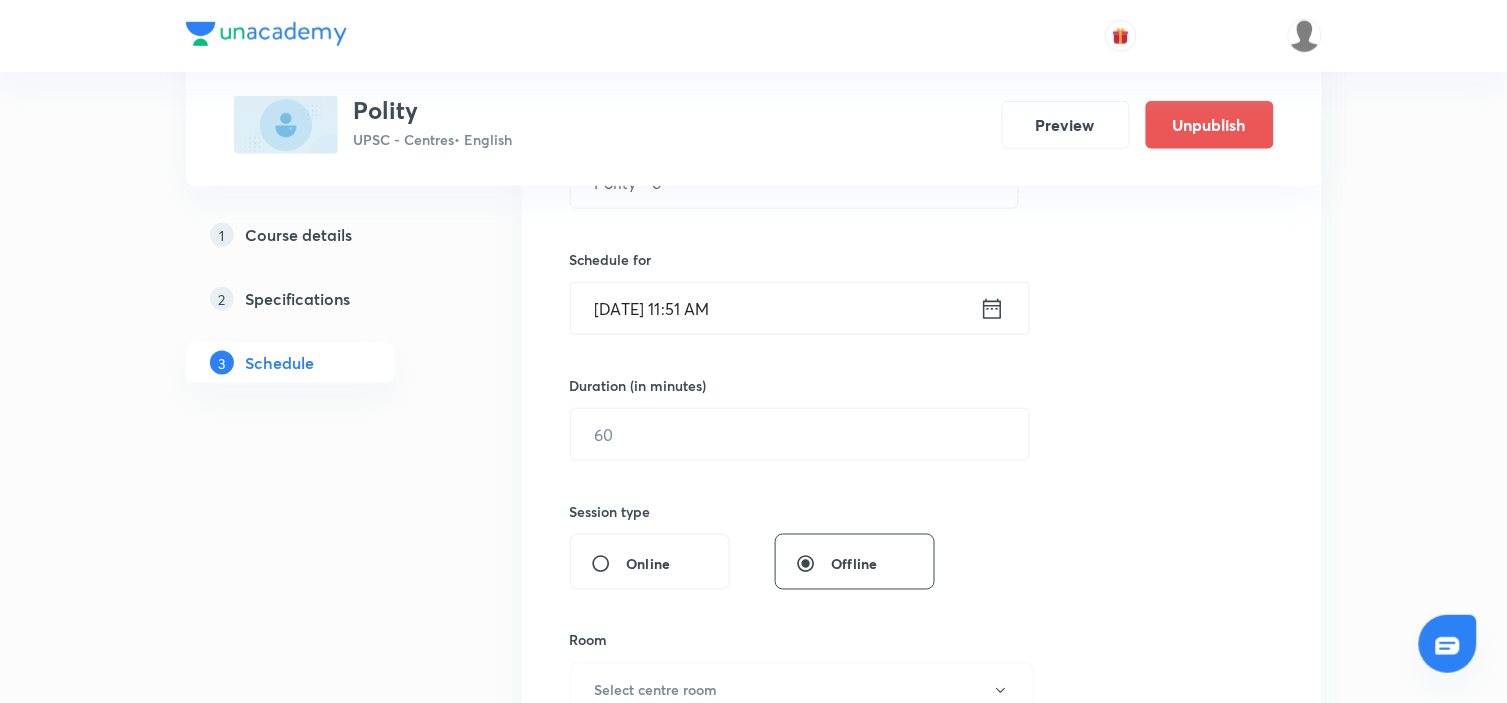 click 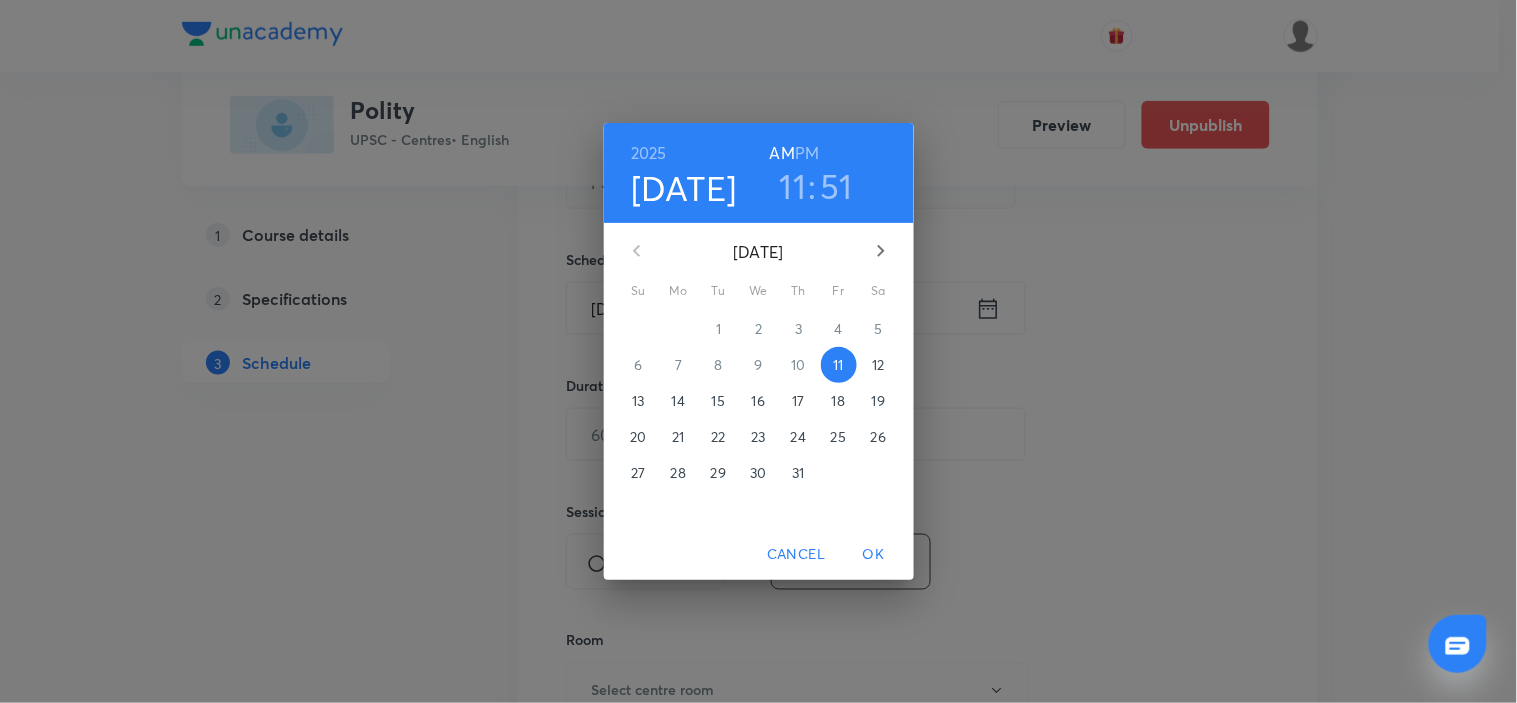 click on "12" at bounding box center (879, 365) 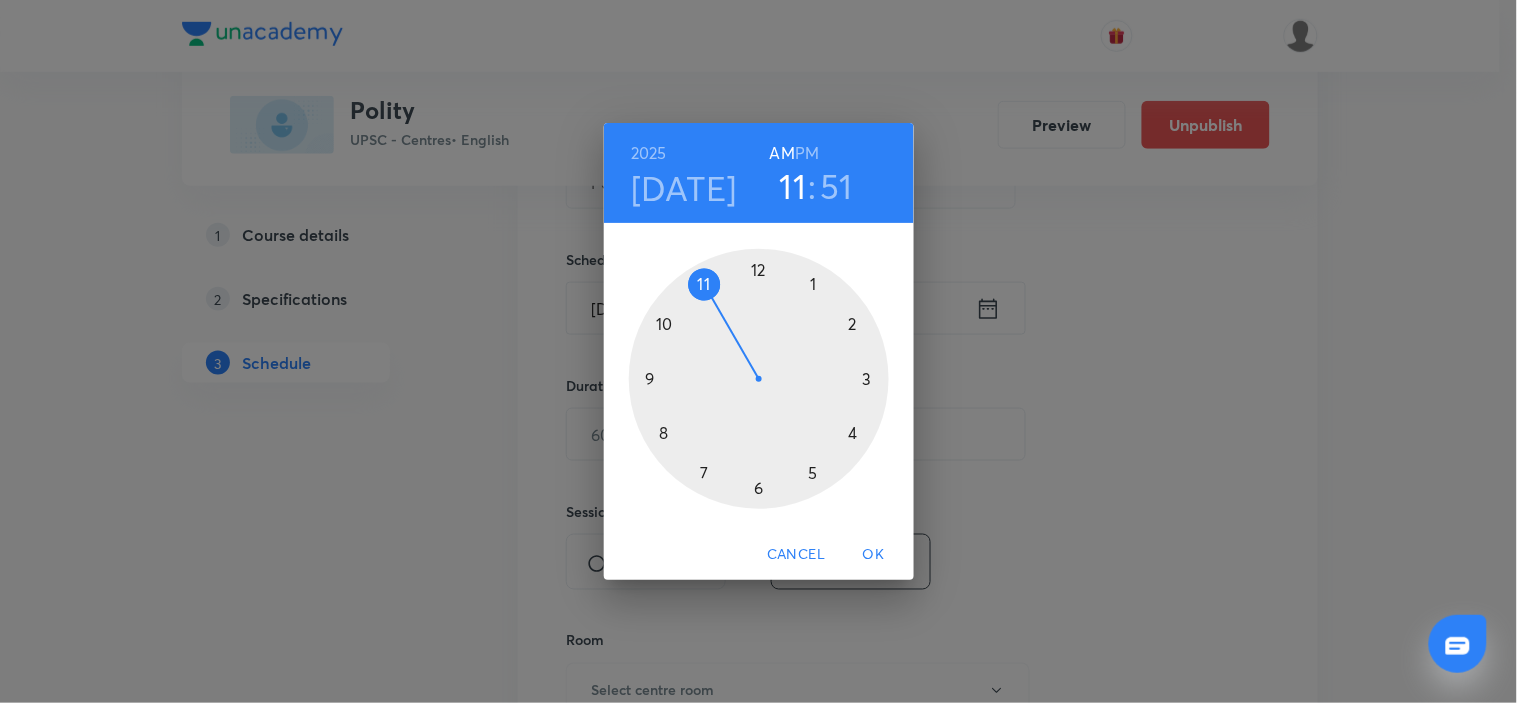 click at bounding box center (759, 379) 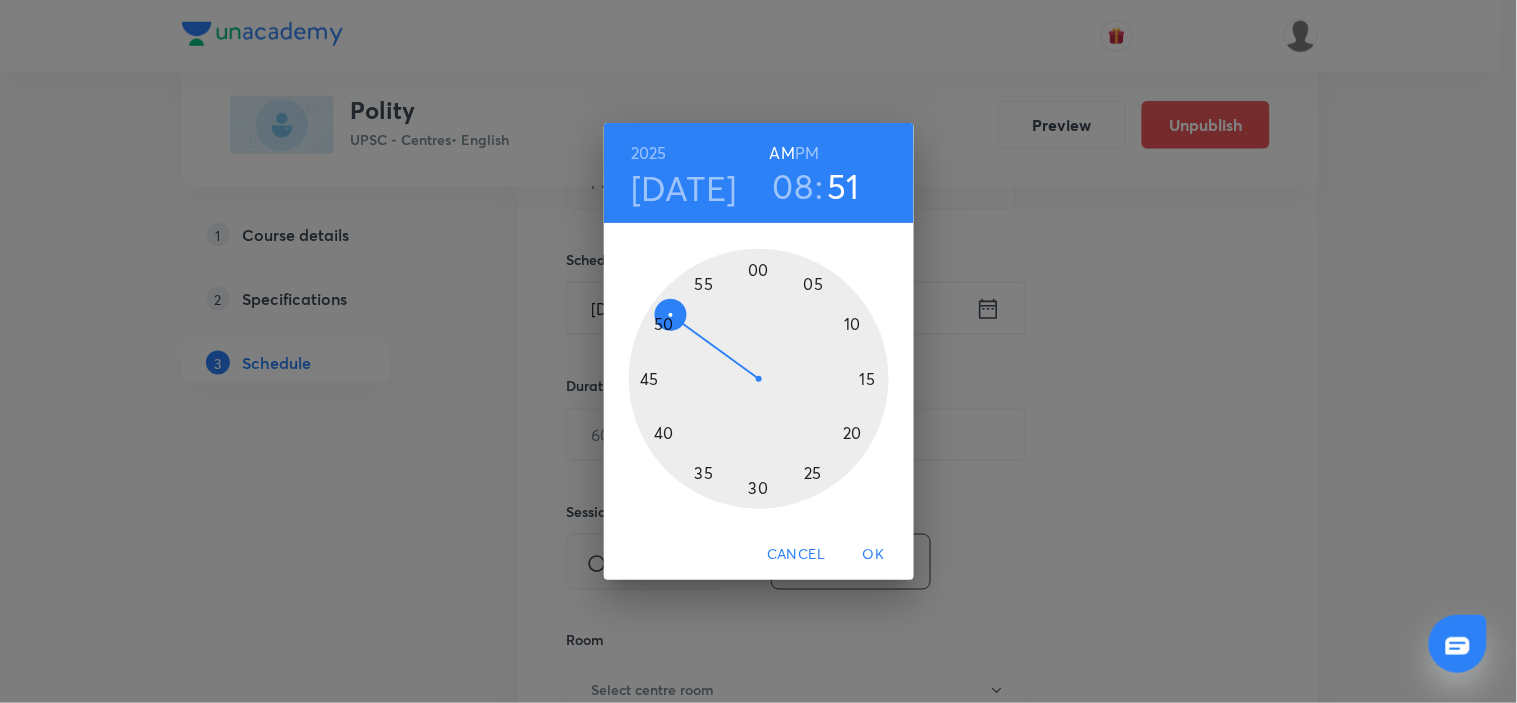 click at bounding box center (759, 379) 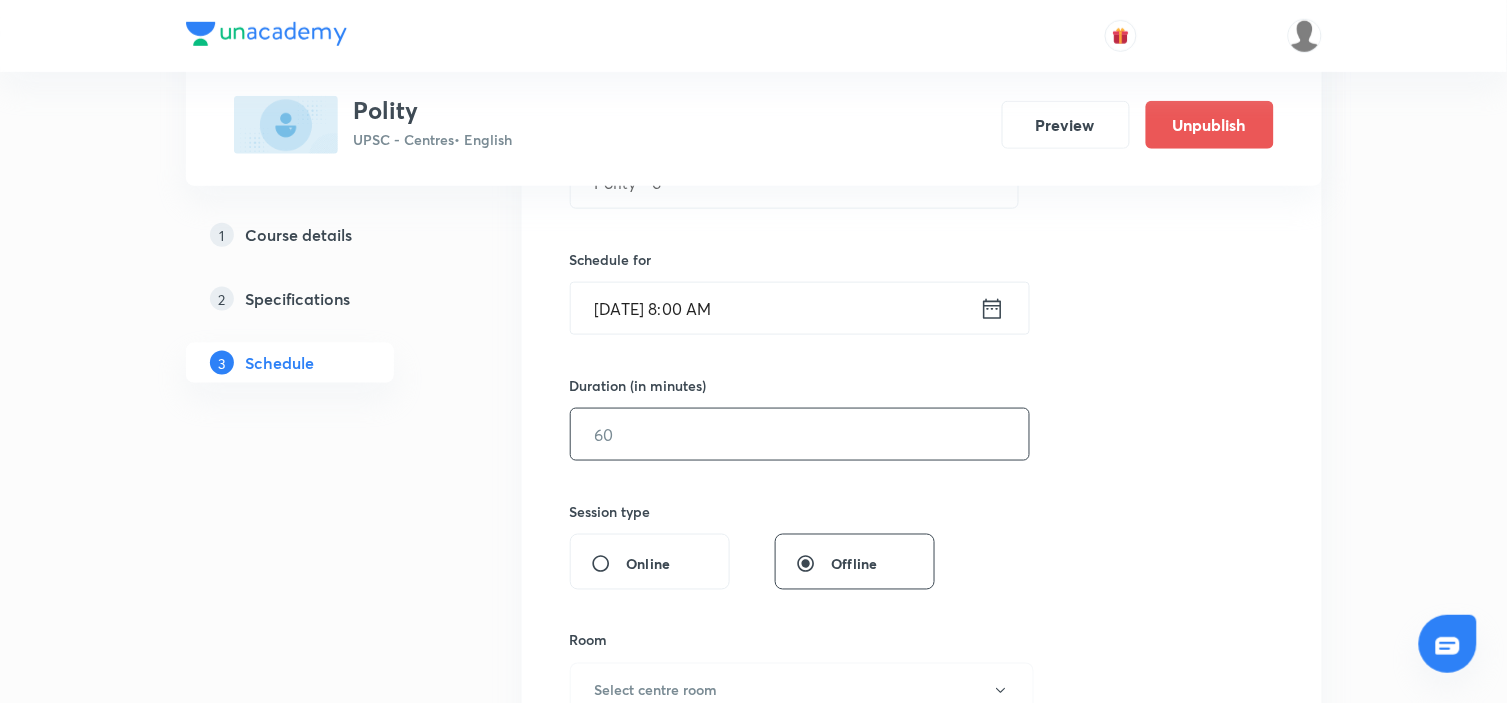 click at bounding box center [800, 434] 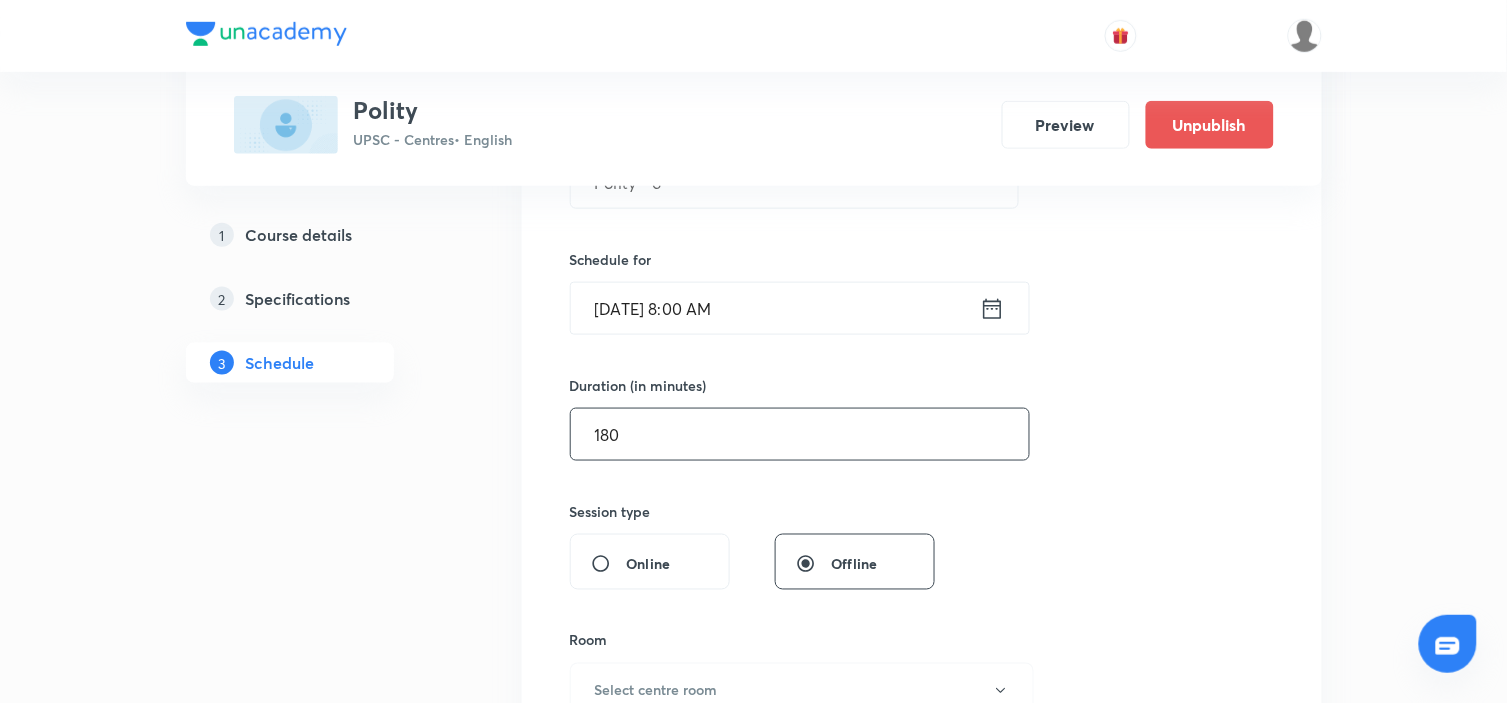 type on "180" 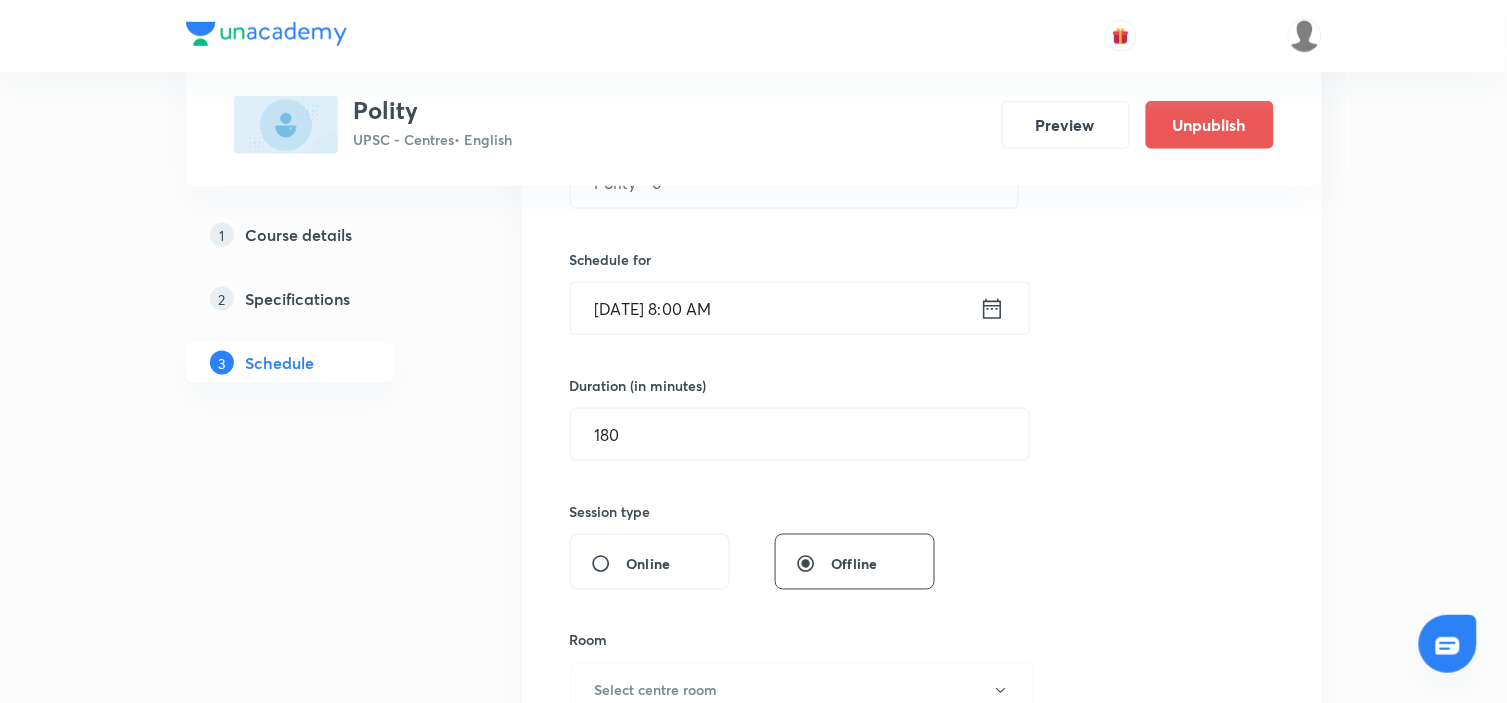 click on "Session  6 Live class Session title 10/99 Polity - 6 ​ Schedule for [DATE] 8:00 AM ​ Duration (in minutes) 180 ​   Session type Online Offline Room Select centre room Sub-concepts Select concepts that wil be covered in this session Add Cancel" at bounding box center [922, 457] 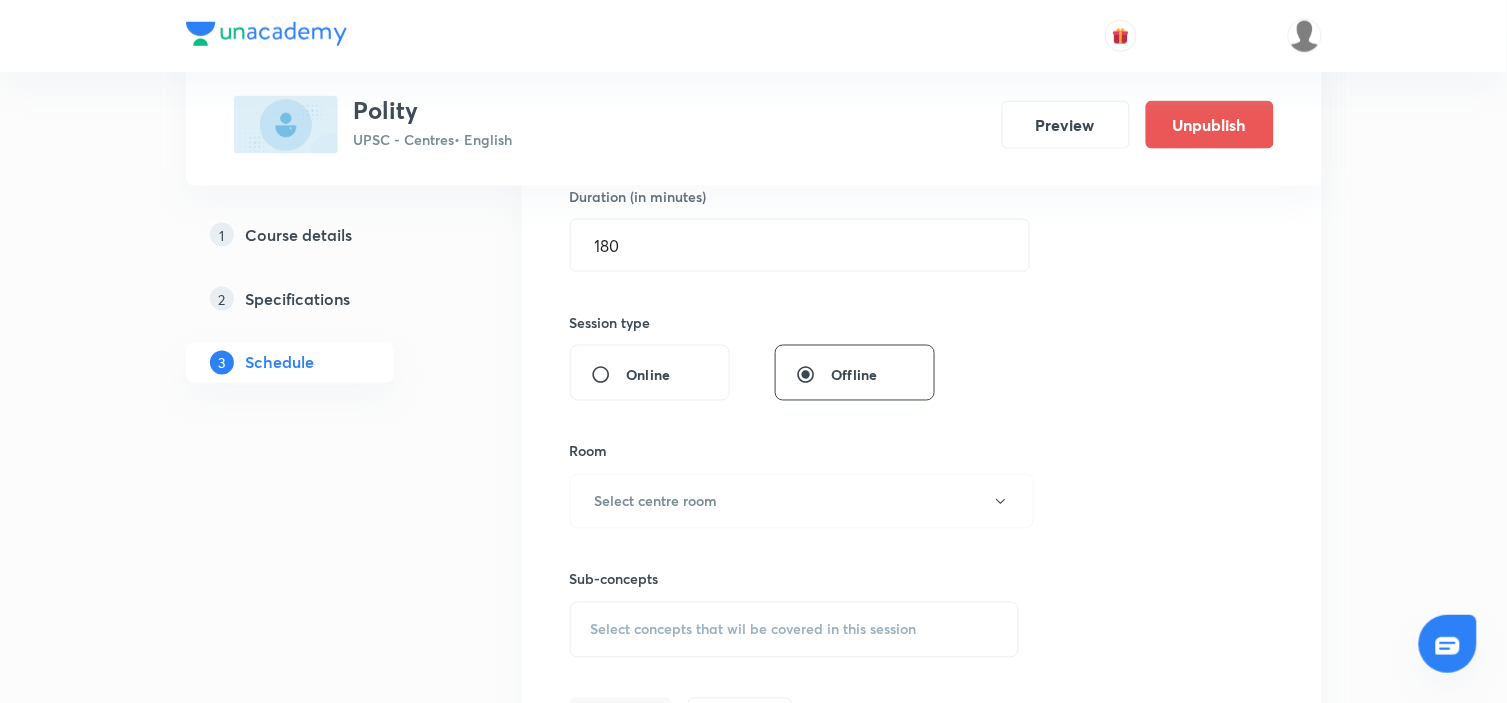 scroll, scrollTop: 666, scrollLeft: 0, axis: vertical 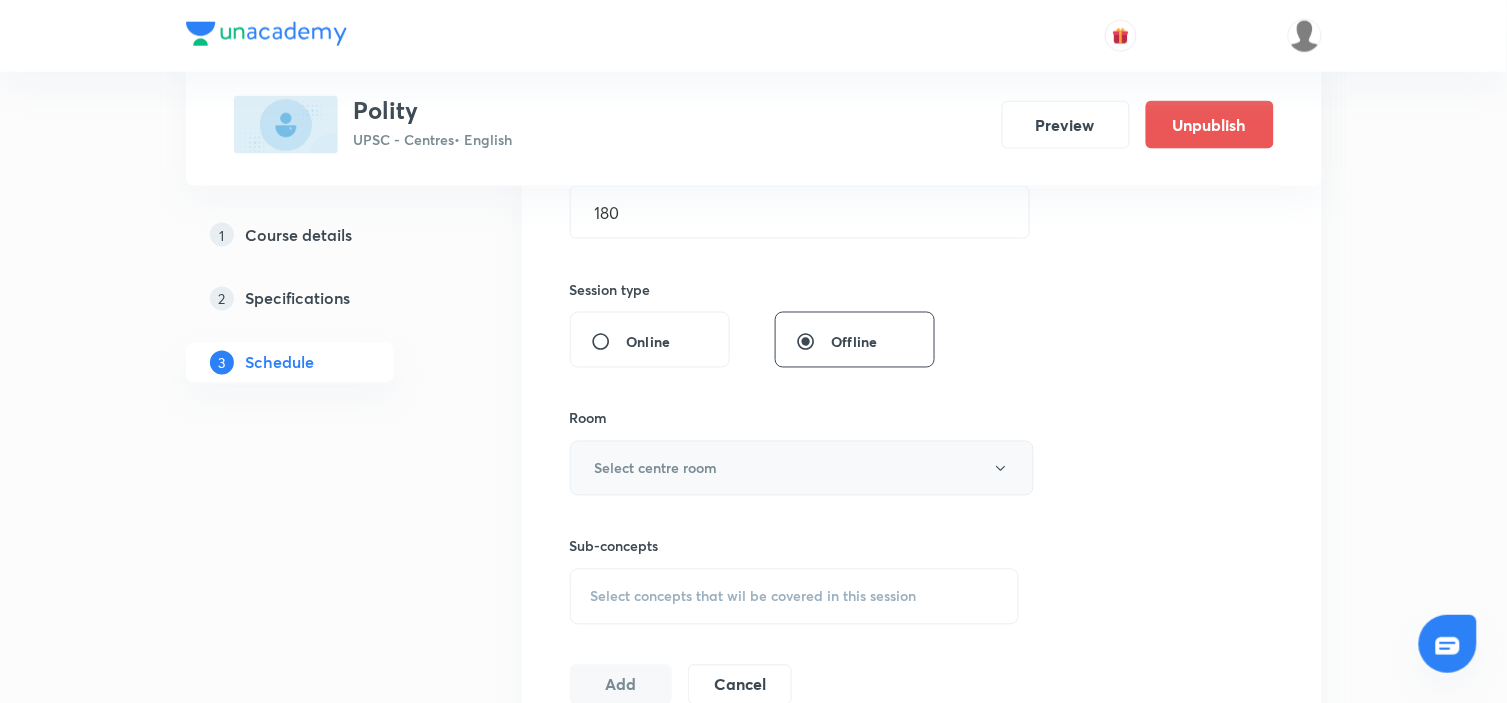 click on "Select centre room" at bounding box center [802, 468] 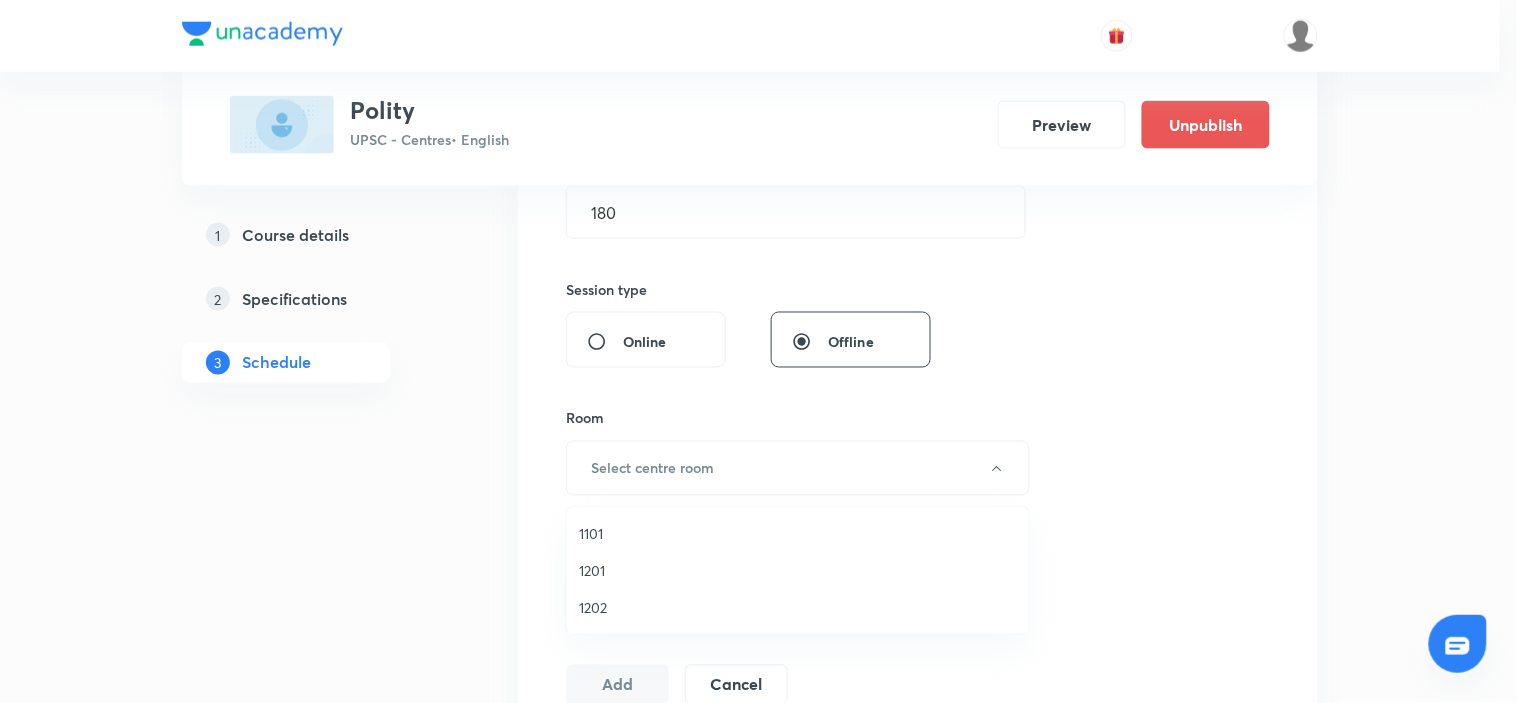 click on "1202" at bounding box center (798, 607) 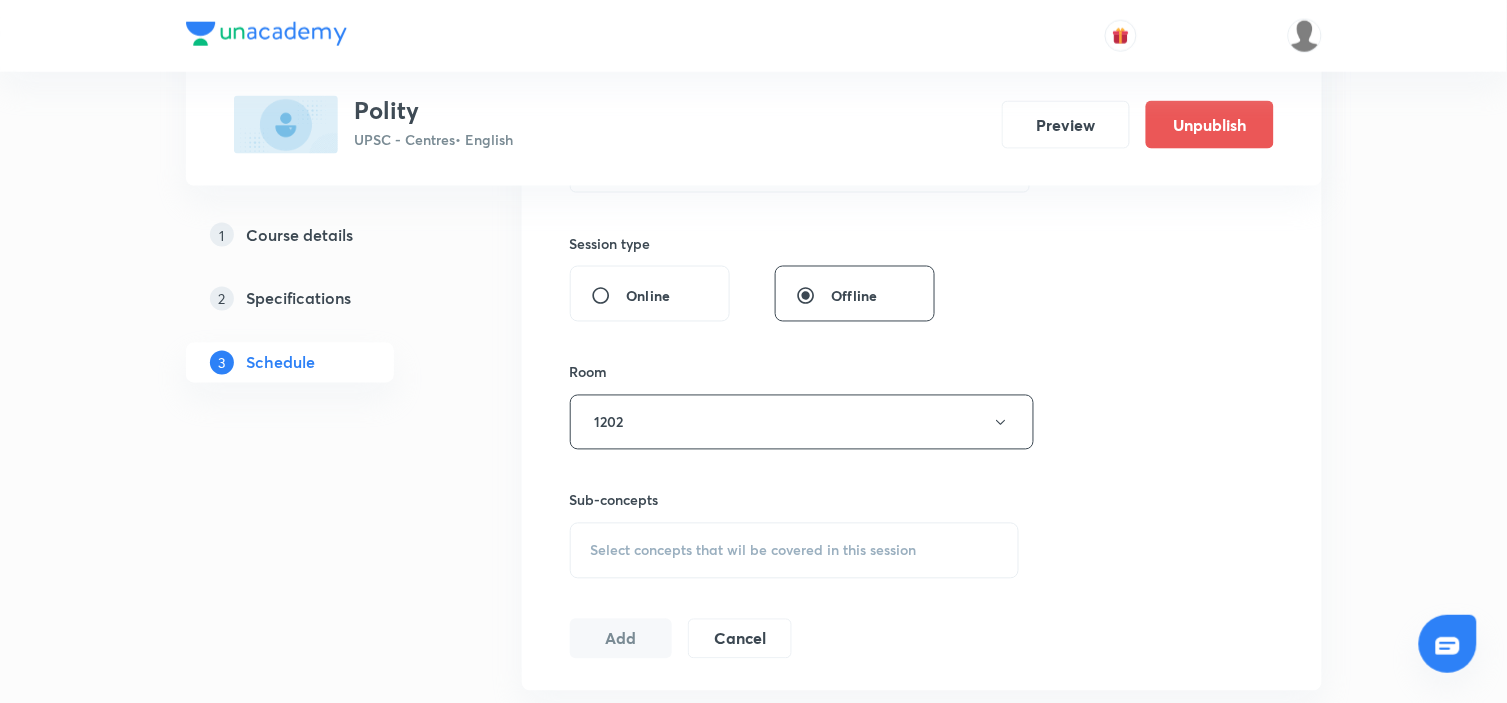 scroll, scrollTop: 888, scrollLeft: 0, axis: vertical 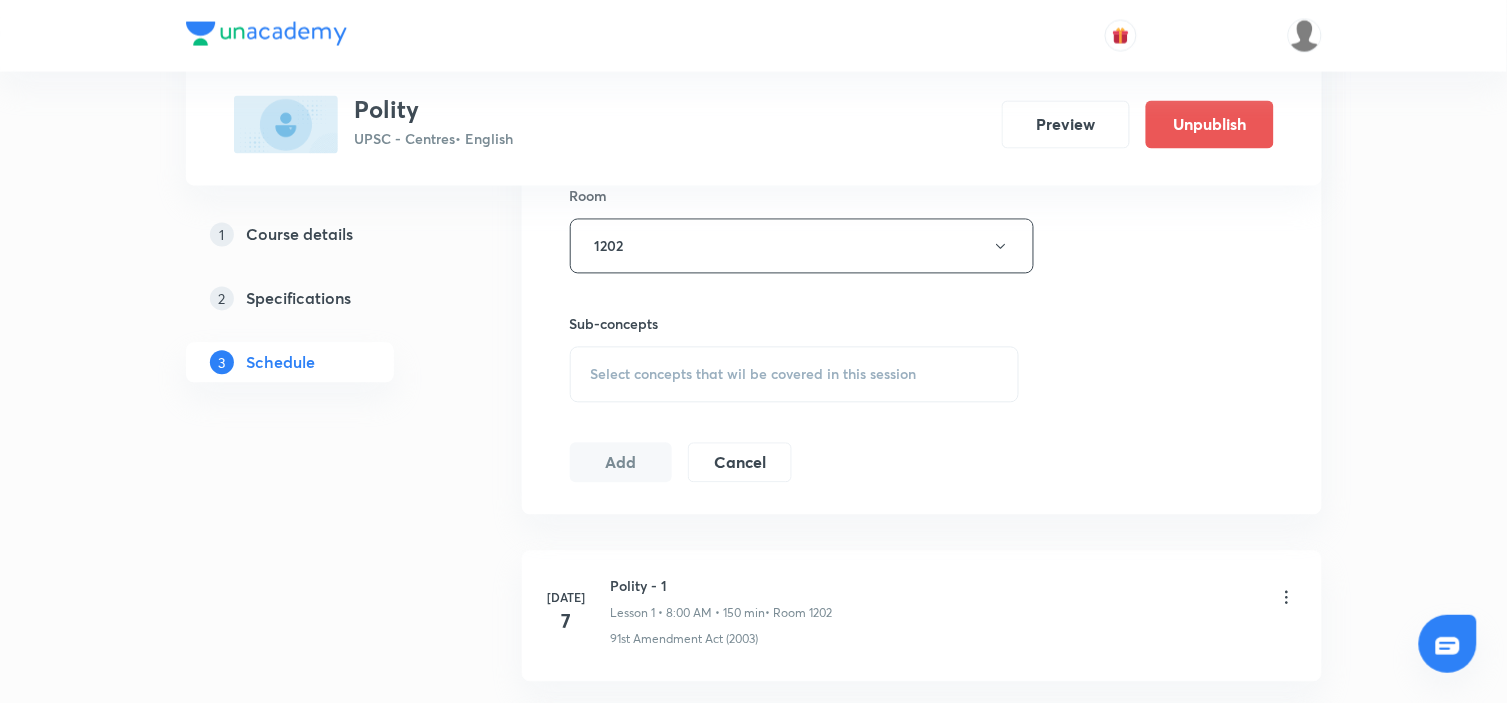 click on "Select concepts that wil be covered in this session" at bounding box center [795, 375] 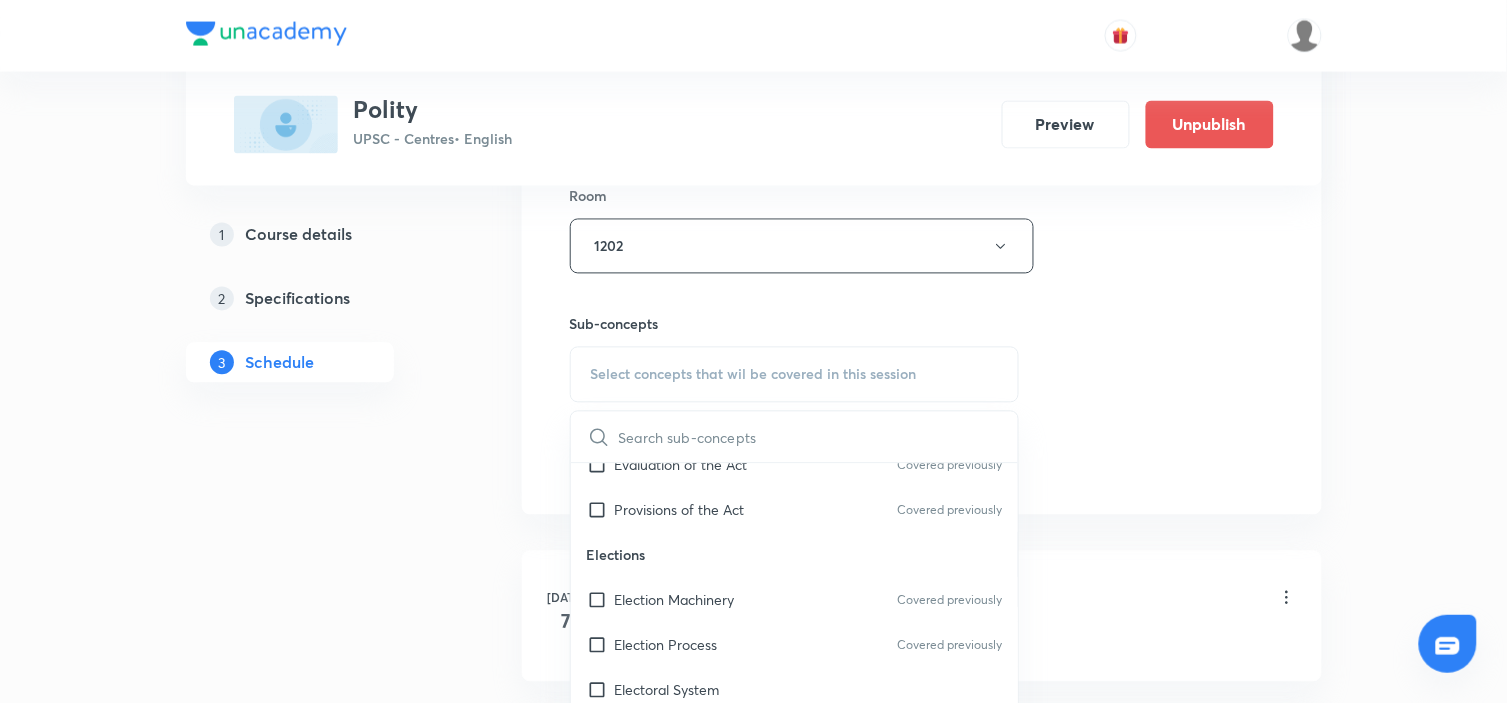 scroll, scrollTop: 222, scrollLeft: 0, axis: vertical 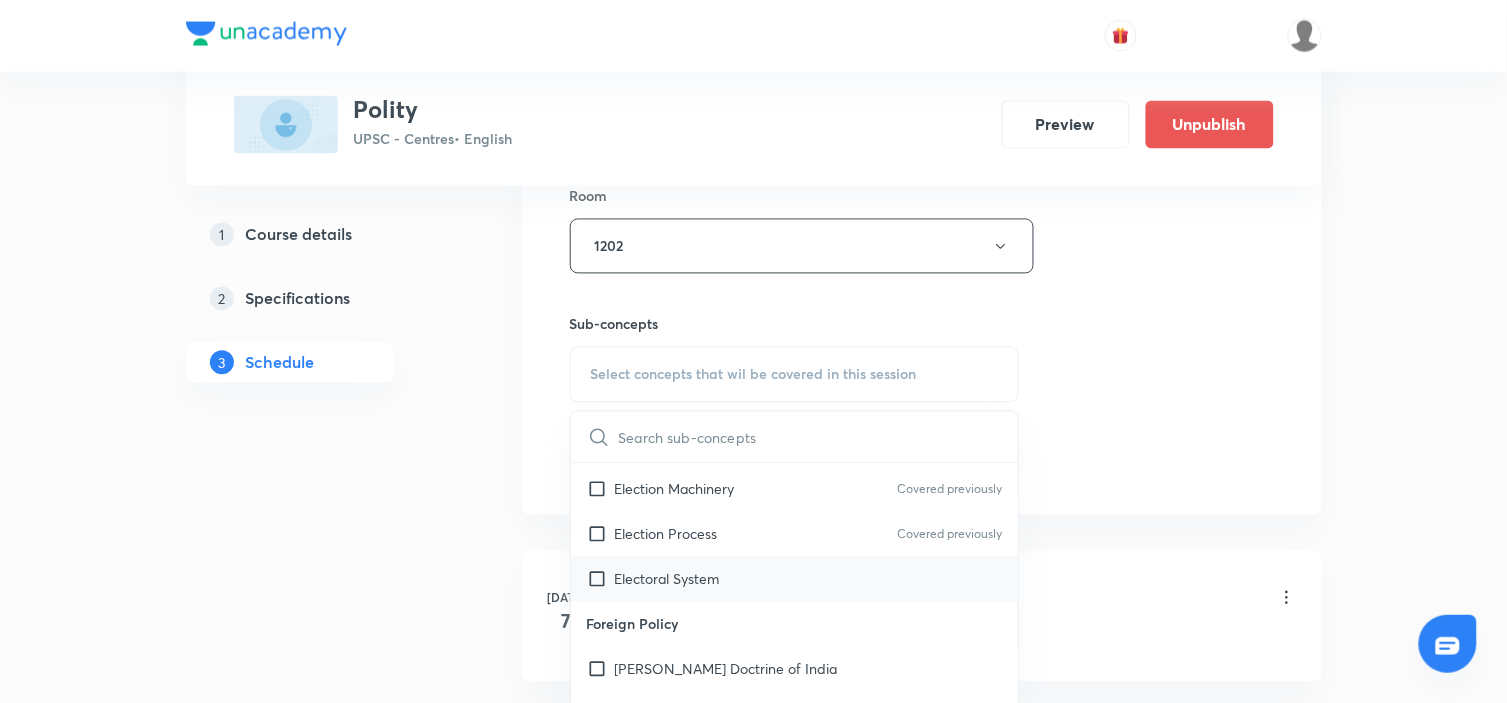 click on "Electoral System" at bounding box center (795, 579) 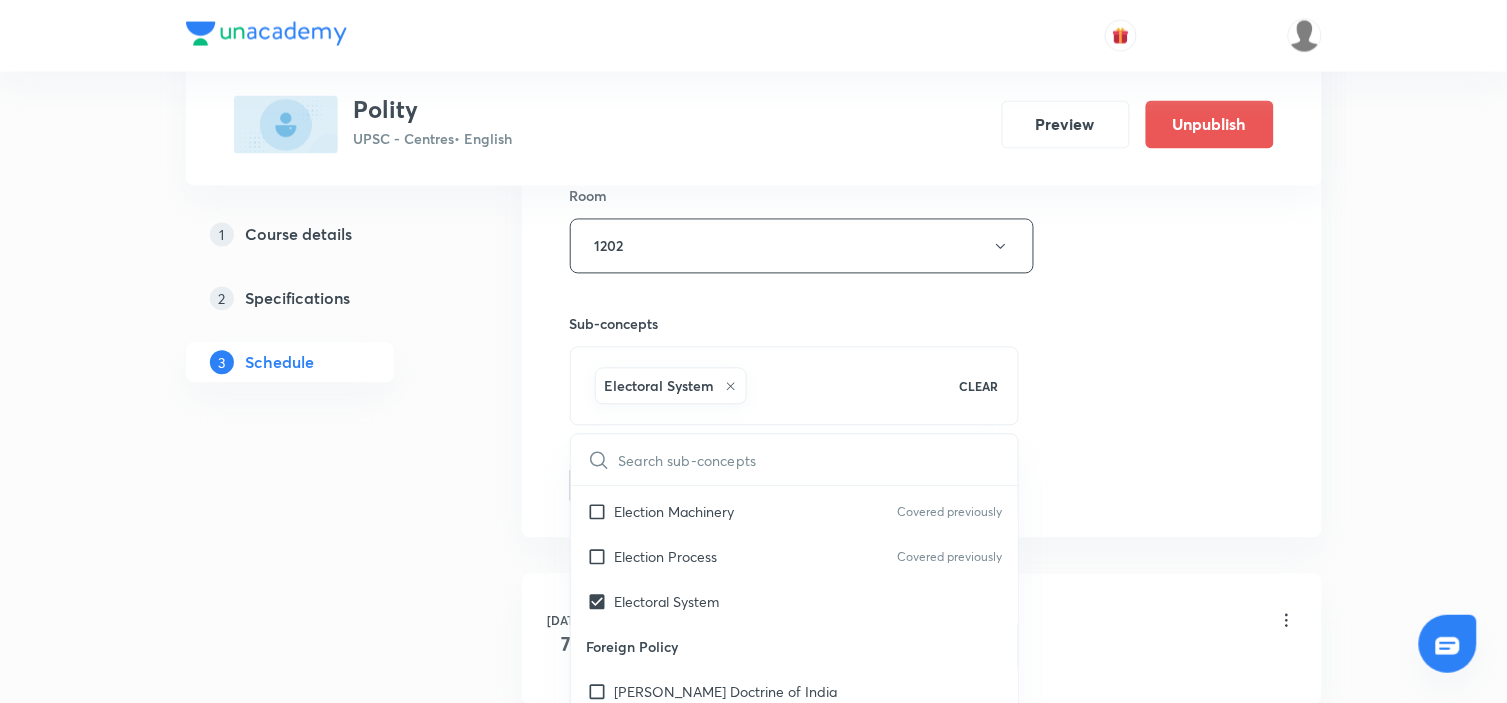 click on "Session  6 Live class Session title 10/99 Polity - 6 ​ Schedule for Jul 12, 2025, 8:00 AM ​ Duration (in minutes) 180 ​   Session type Online Offline Room 1202 Sub-concepts Electoral System CLEAR ​ Anti-Defection Law 91st Amendment Act (2003) Covered previously Evaluation of the Act Covered previously Provisions of the Act Covered previously Elections Election Machinery Covered previously Election Process Covered previously Electoral System Foreign Policy Gujral Doctrine of India Indias Foreign Policy Look East Policy of India Nuclear Doctrine of India Objectives of Indian Foreign Policy Justice Manepalli Commission Areas of Concern: Commission’s Perception Fifty Years of Working of the Constitution Recommendations of the Commission Terms of Reference of the Commission National Integration Meaning of National Integration National Foundation for Communal Harmony National Integration Council Obstacles to National Integration Political Parties Meaning and Types Party System in India Pressure Groups Add" at bounding box center [922, 25] 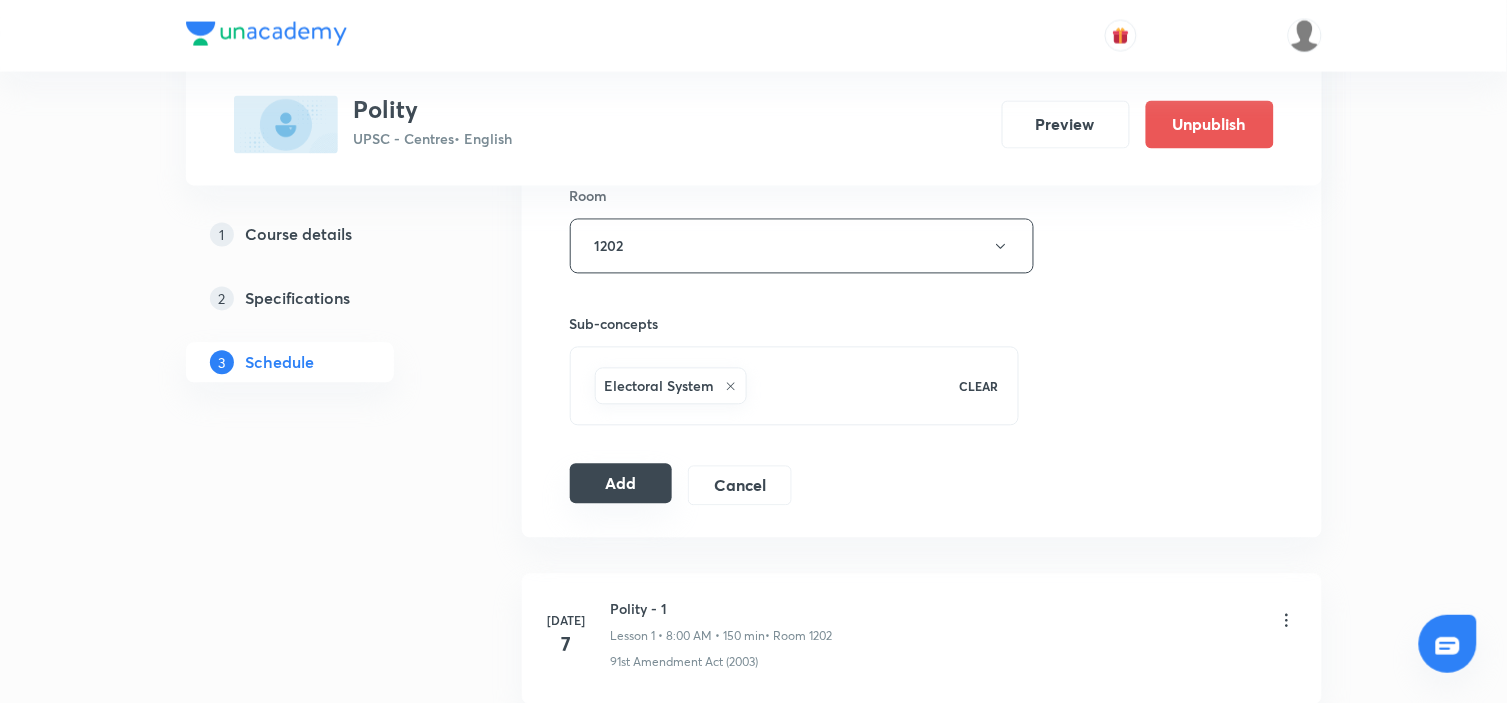 click on "Add" at bounding box center [621, 484] 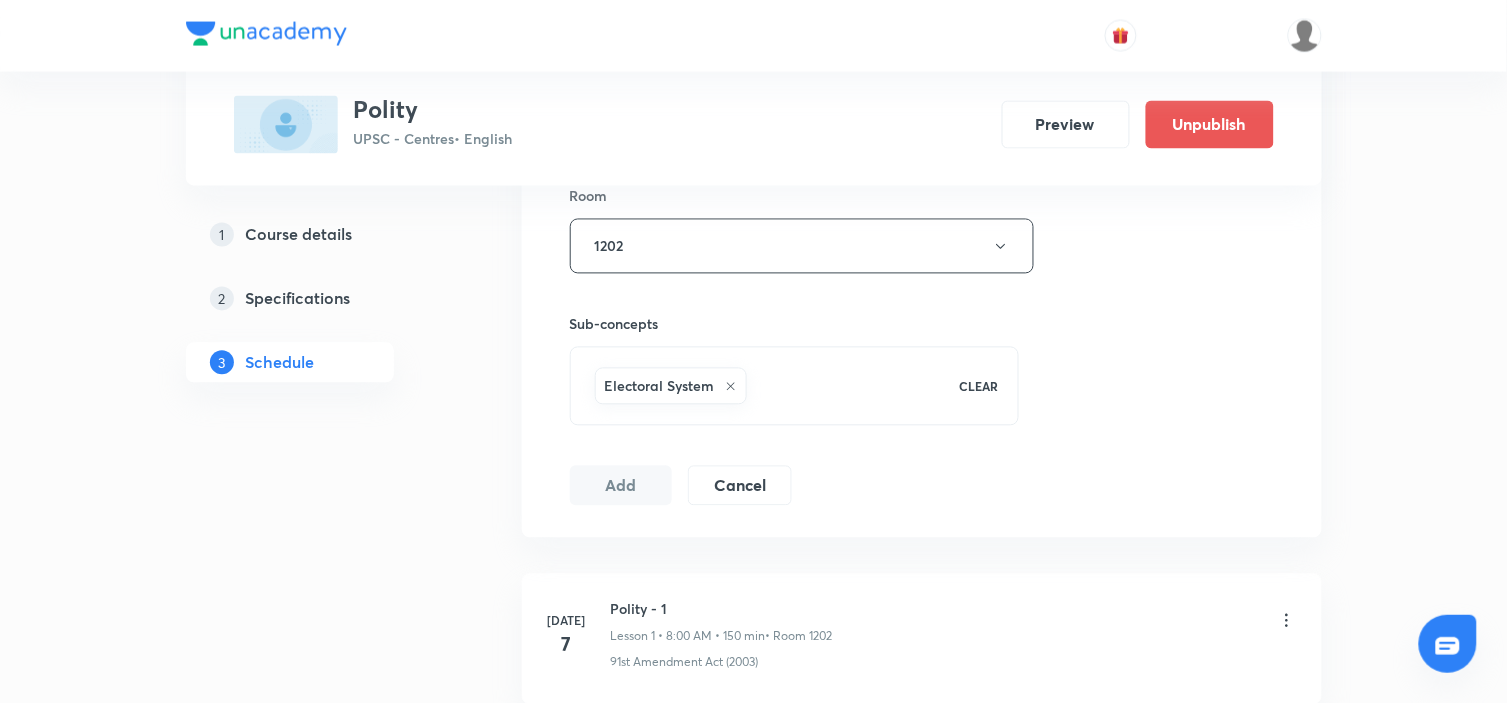 type 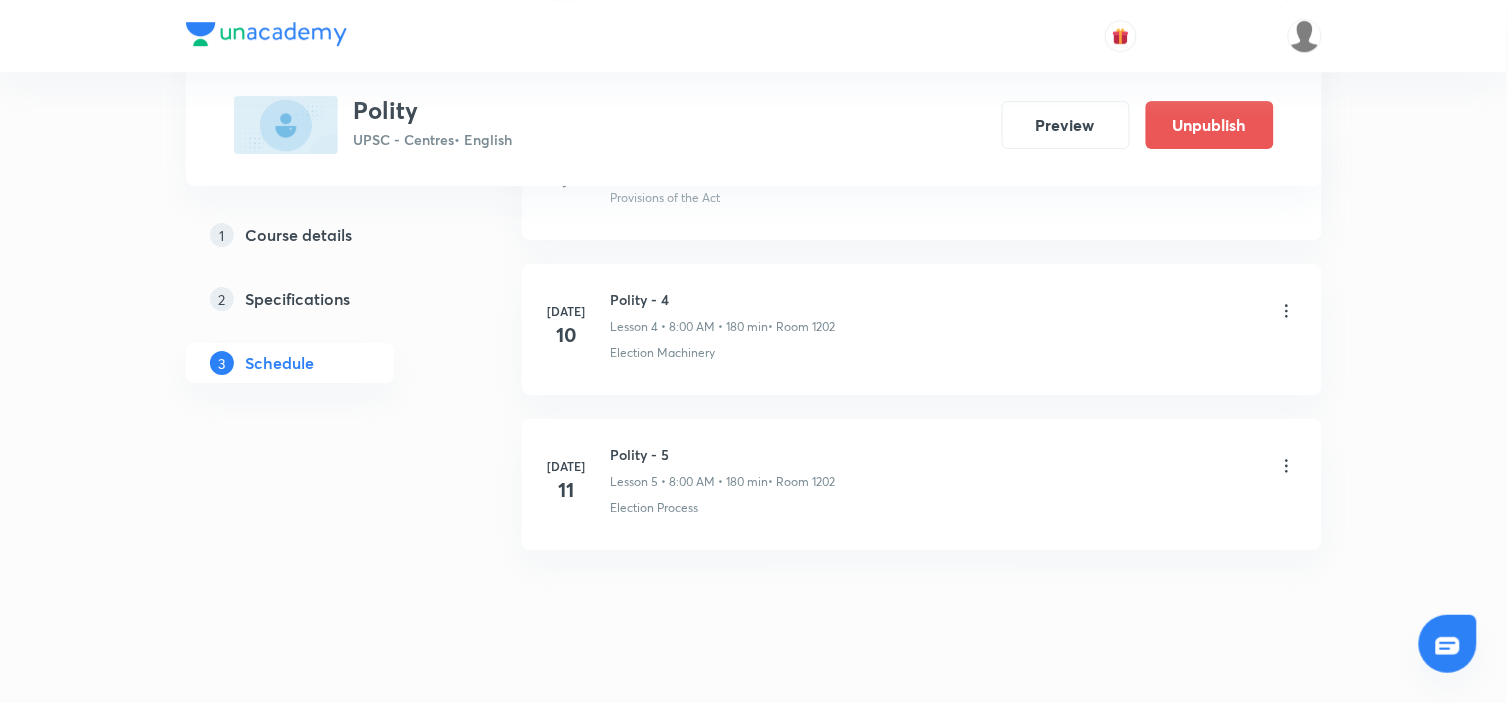 scroll, scrollTop: 1700, scrollLeft: 0, axis: vertical 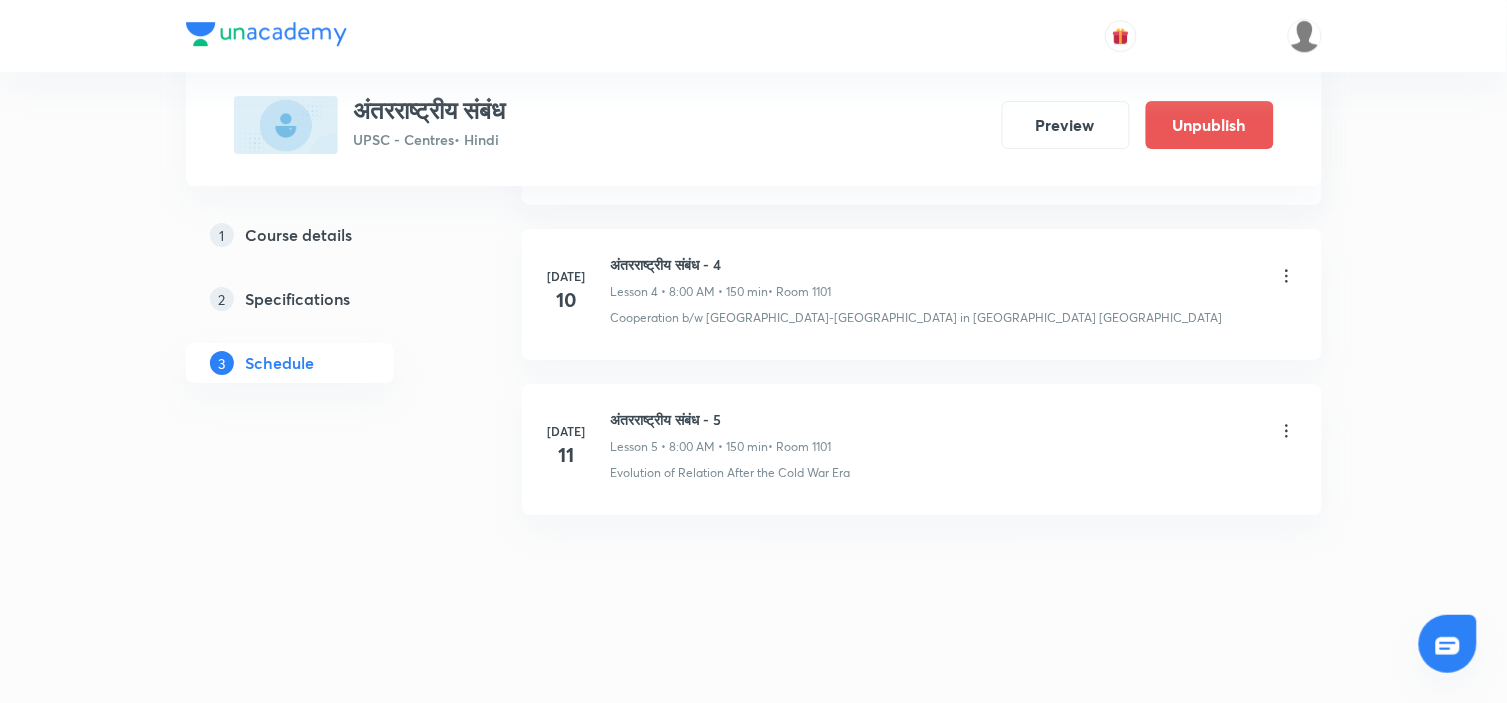 click on "अंतरराष्ट्रीय संबंध - 5" at bounding box center [721, 419] 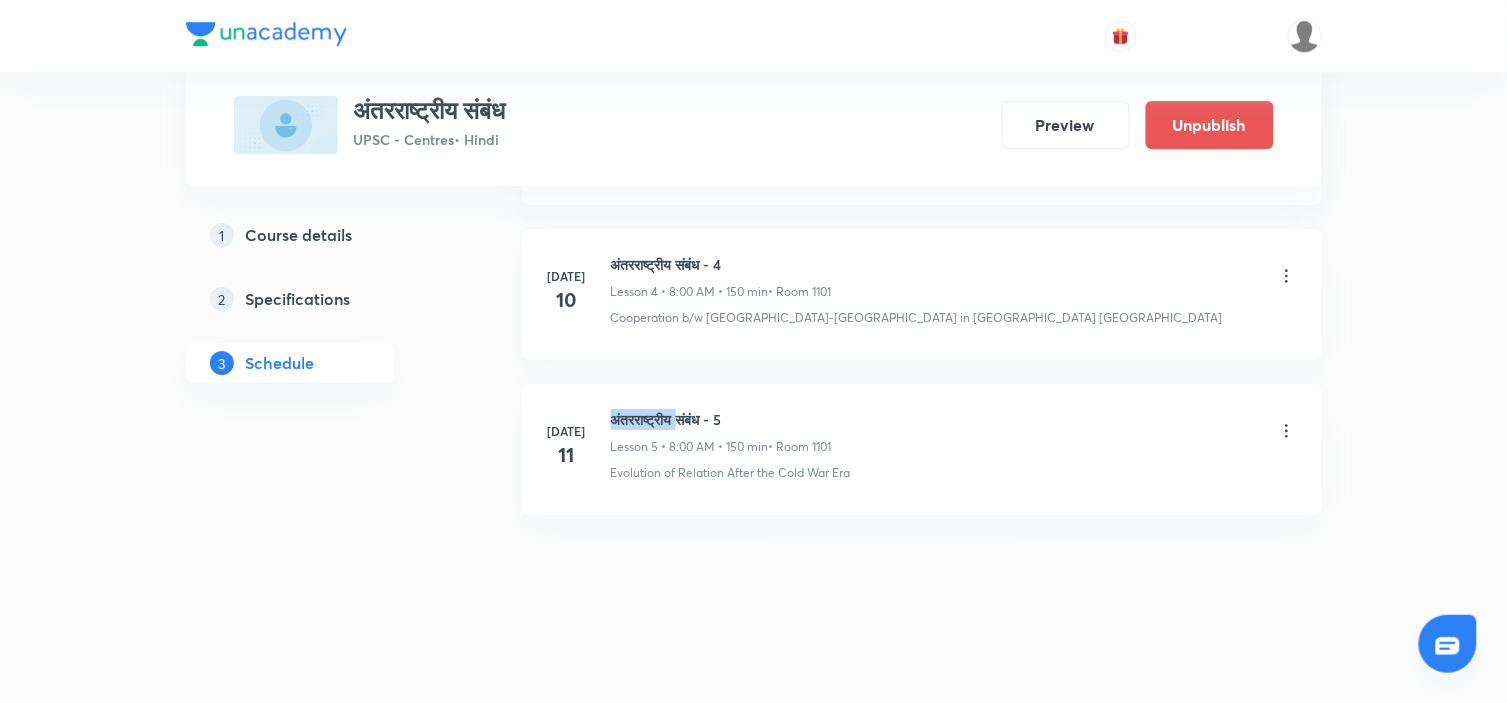 click on "अंतरराष्ट्रीय संबंध - 5" at bounding box center [721, 419] 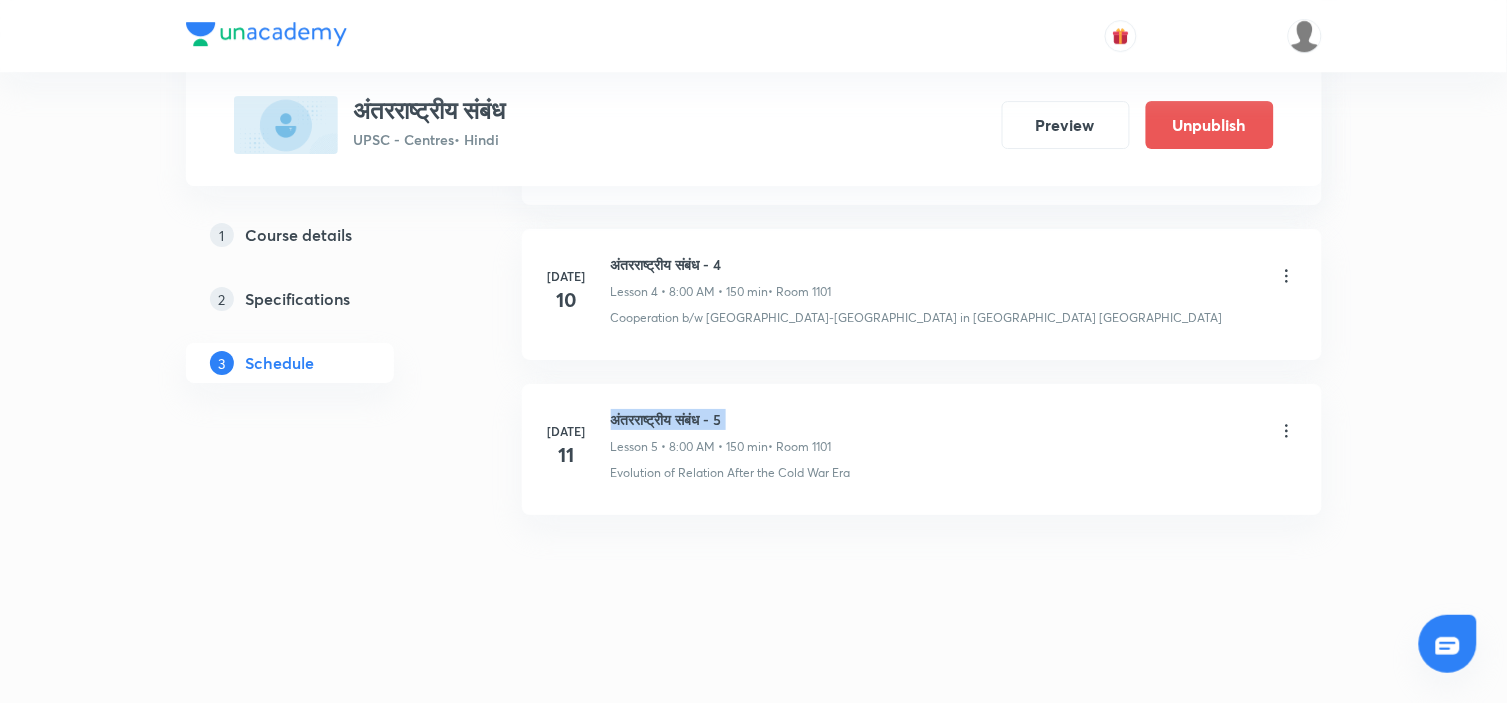 click on "अंतरराष्ट्रीय संबंध - 5" at bounding box center (721, 419) 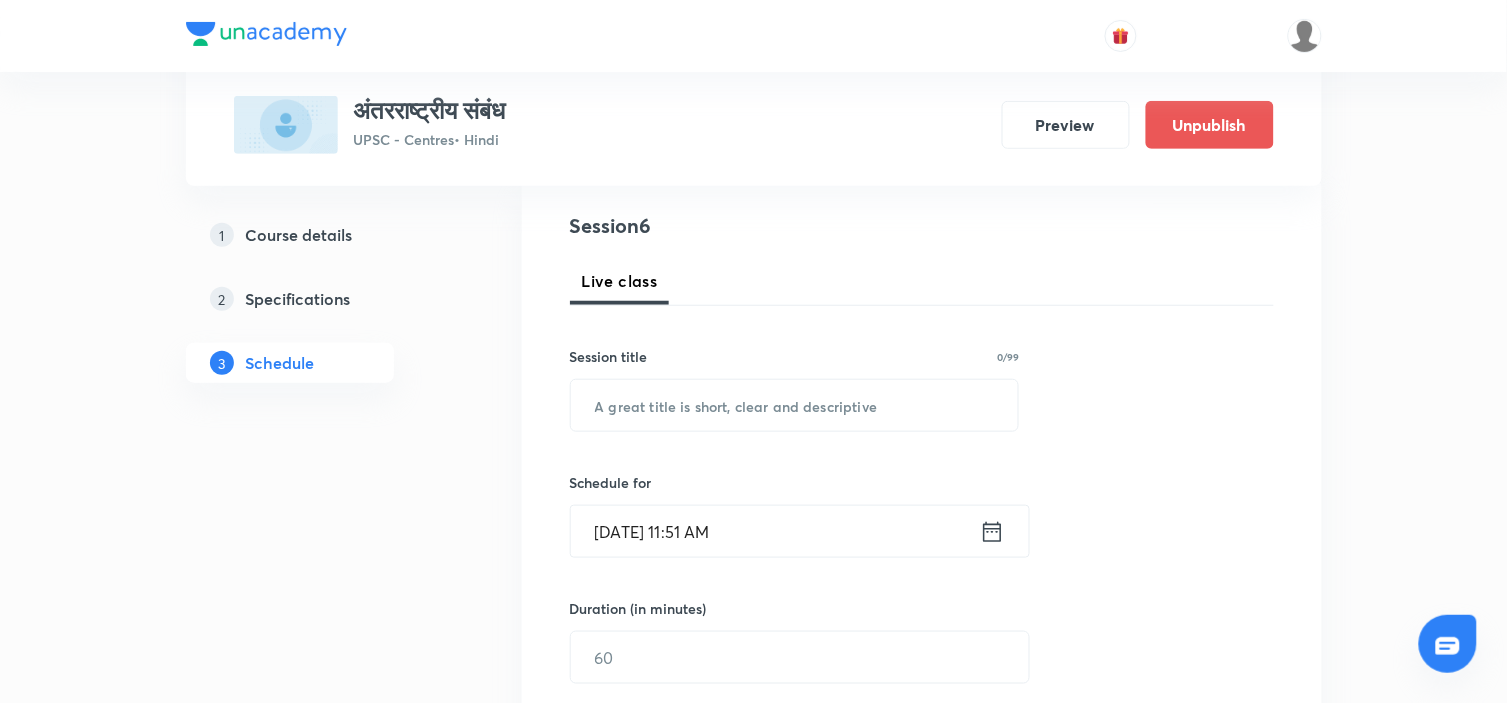 scroll, scrollTop: 222, scrollLeft: 0, axis: vertical 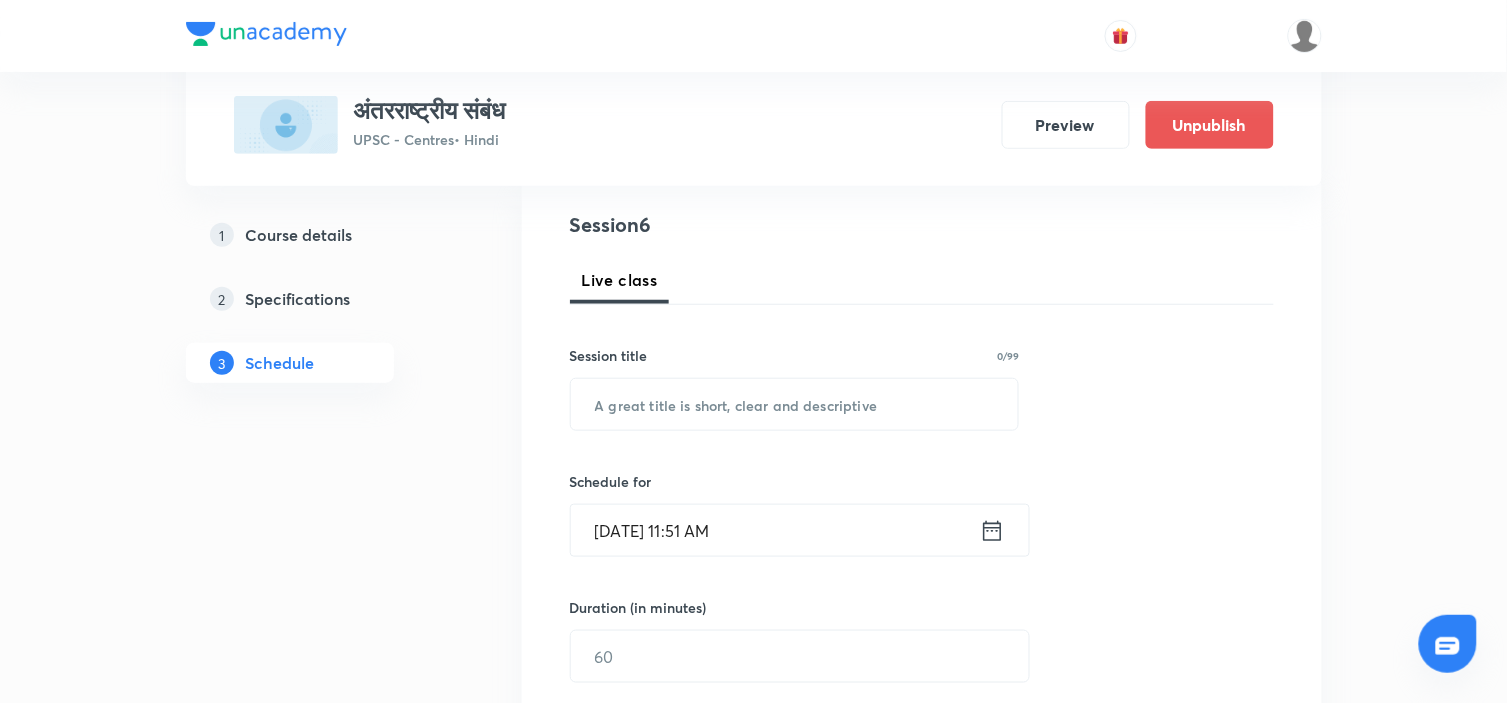 click on "Session  6 Live class Session title 0/99 ​ Schedule for Jul 11, 2025, 11:51 AM ​ Duration (in minutes) ​   Session type Online Offline Room Select centre room Sub-concepts Select concepts that wil be covered in this session Add Cancel" at bounding box center (922, 679) 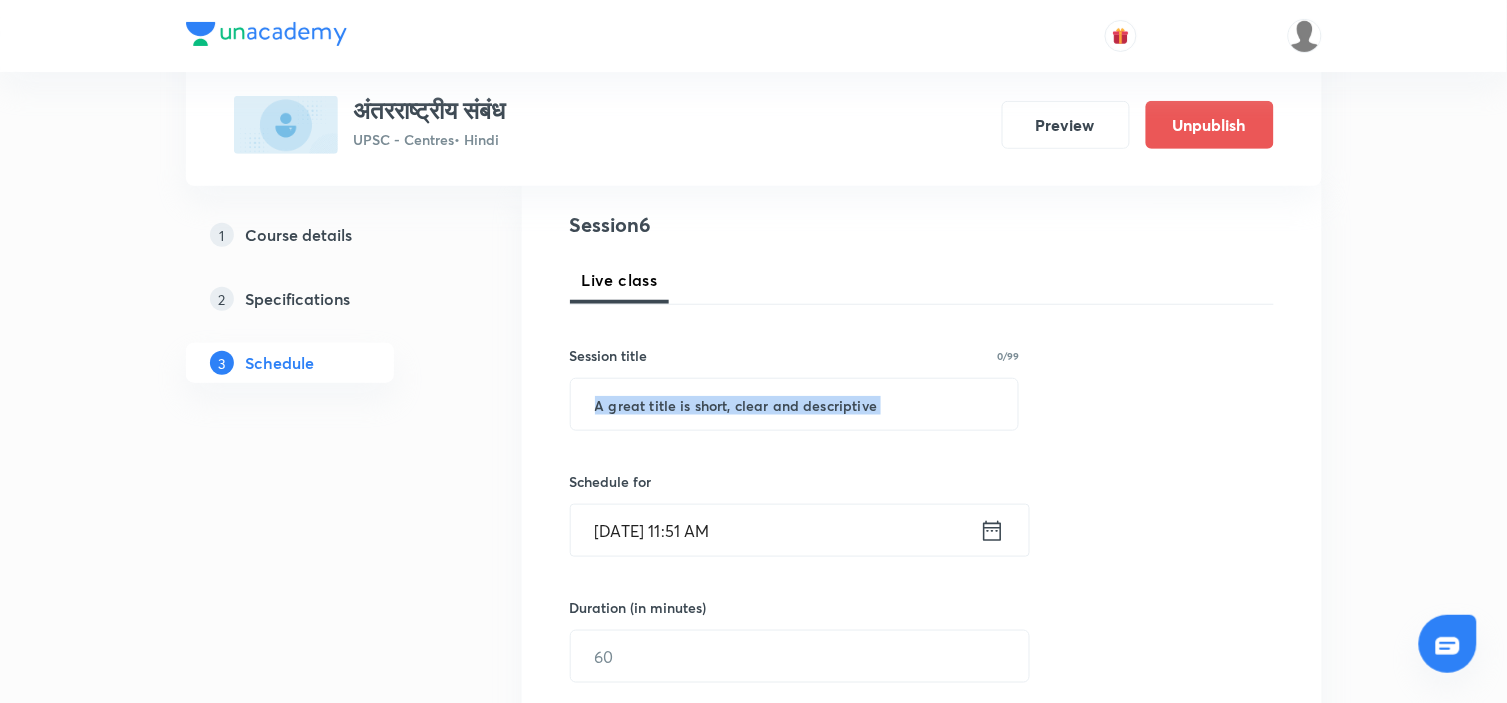 click on "Session  6 Live class Session title 0/99 ​ Schedule for Jul 11, 2025, 11:51 AM ​ Duration (in minutes) ​   Session type Online Offline Room Select centre room Sub-concepts Select concepts that wil be covered in this session Add Cancel" at bounding box center [922, 679] 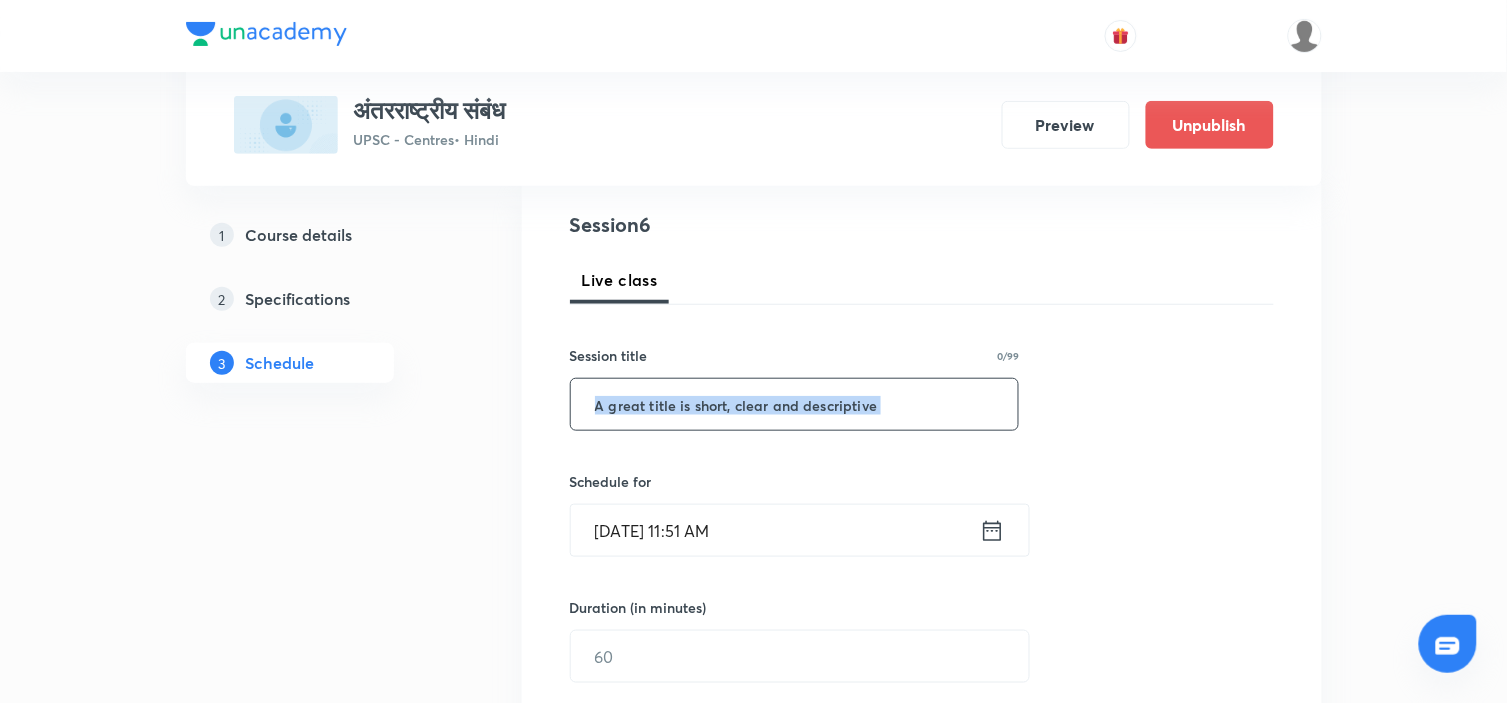 click at bounding box center [795, 404] 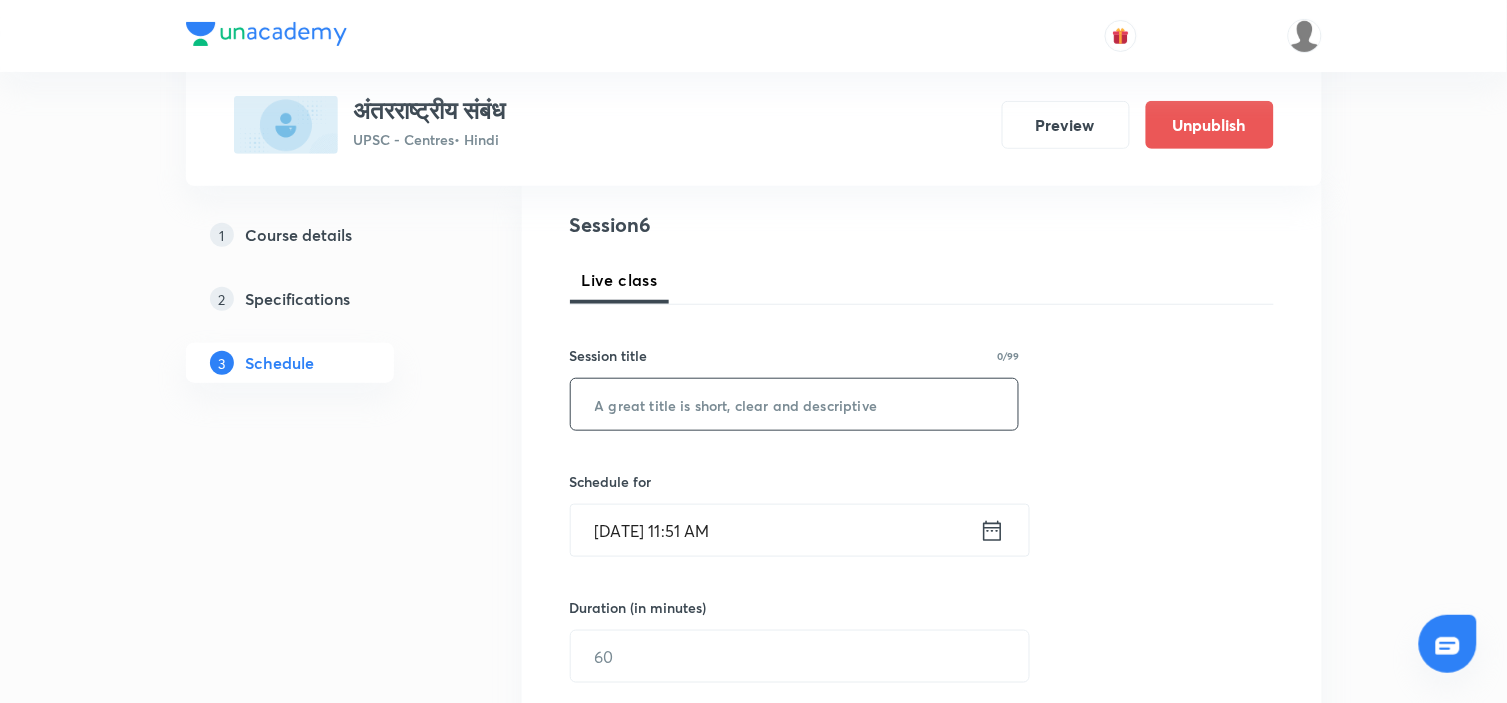 paste on "अंतरराष्ट्रीय संबंध - 5" 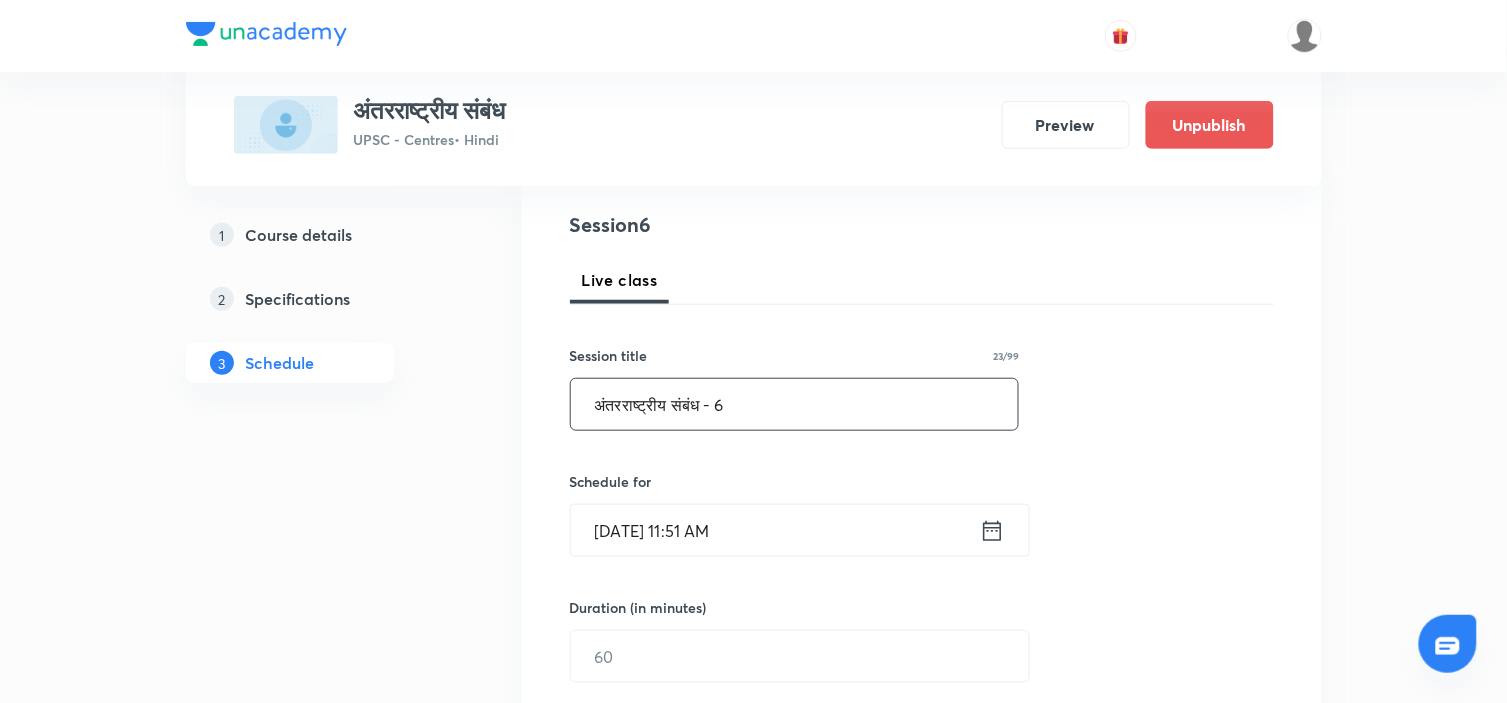 type on "अंतरराष्ट्रीय संबंध - 6" 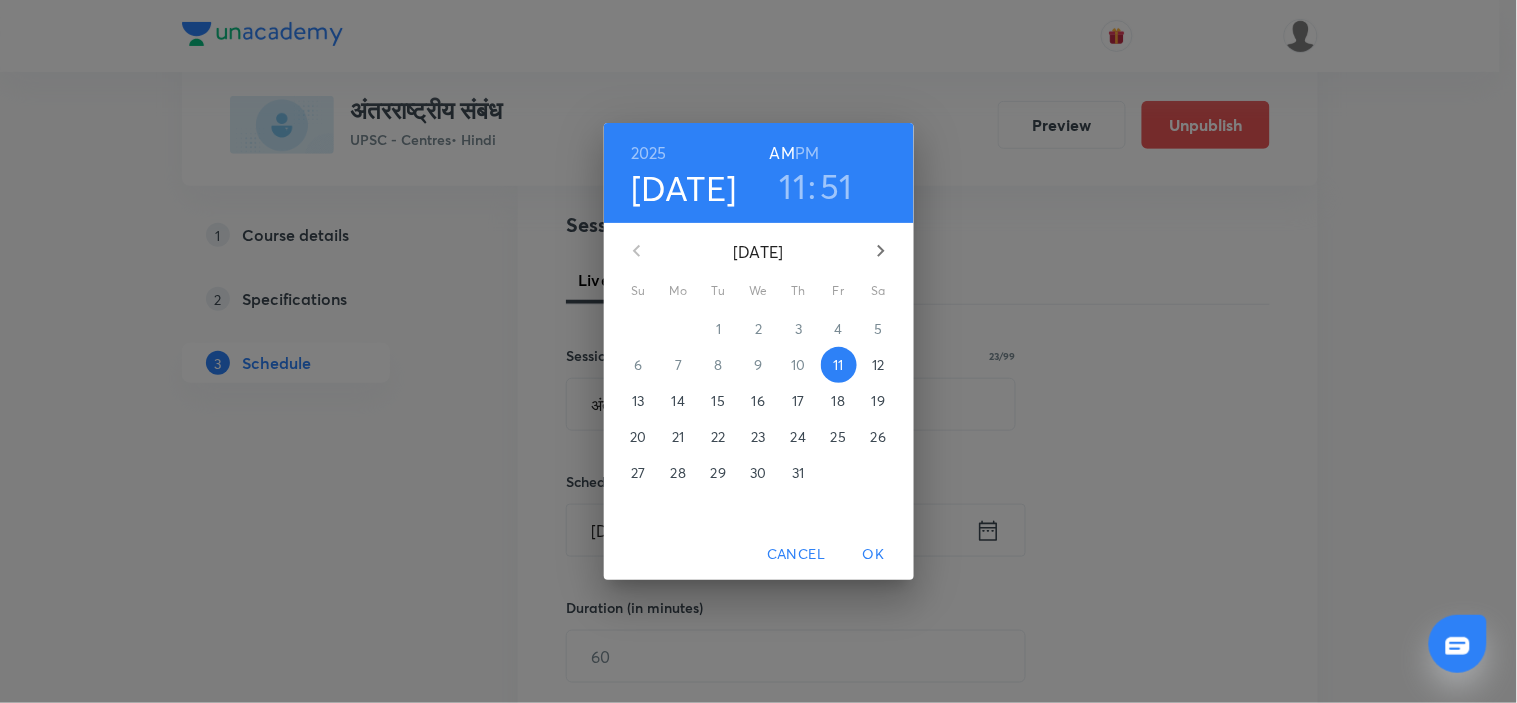 click on "12" at bounding box center (878, 365) 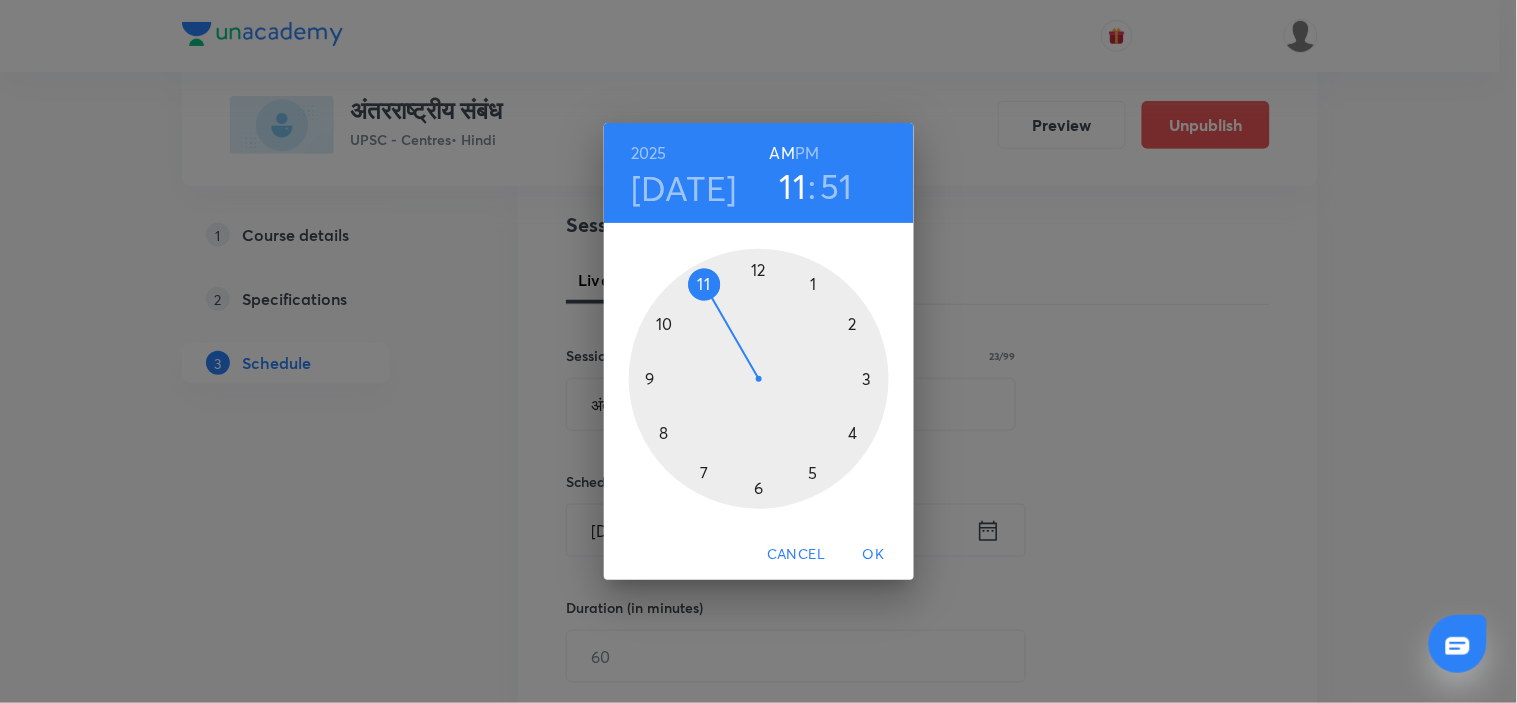 click at bounding box center [759, 379] 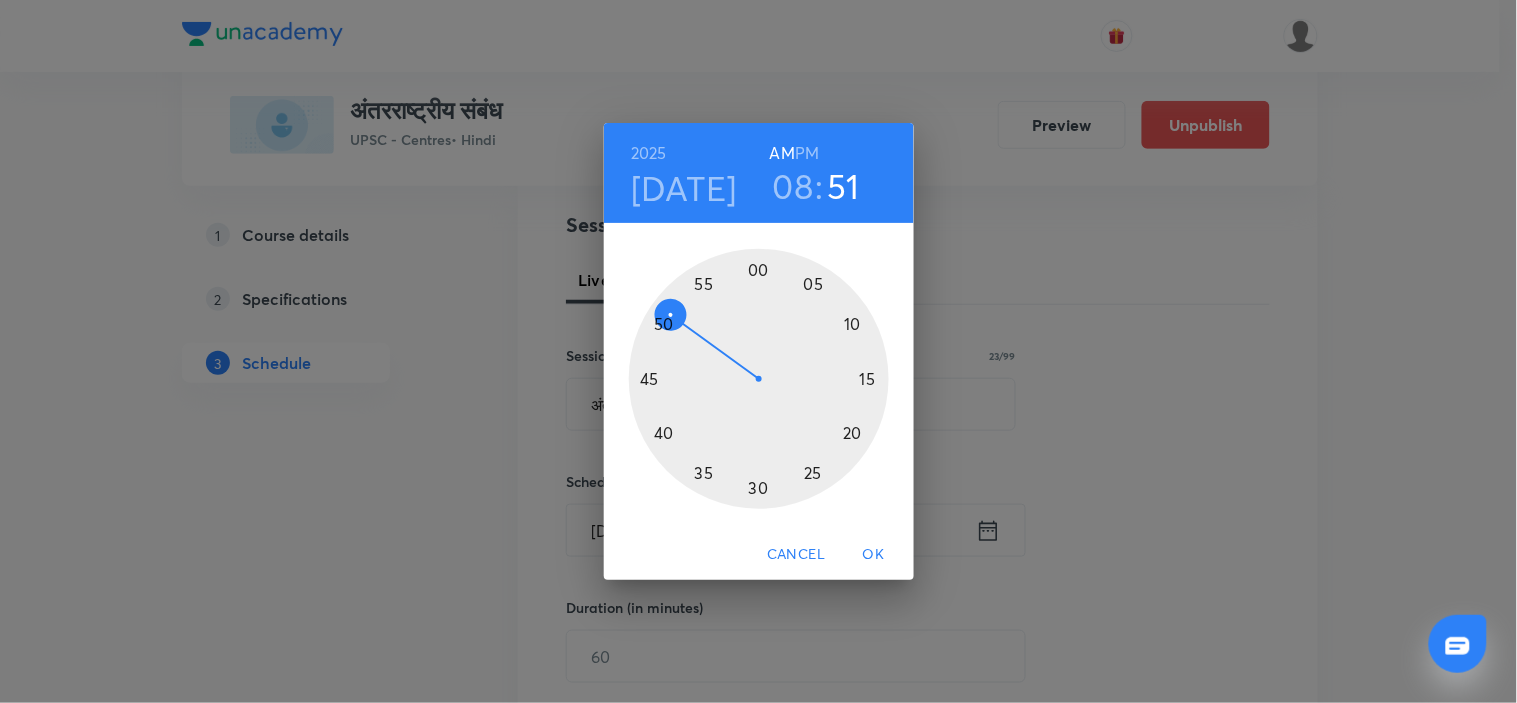 click at bounding box center (759, 379) 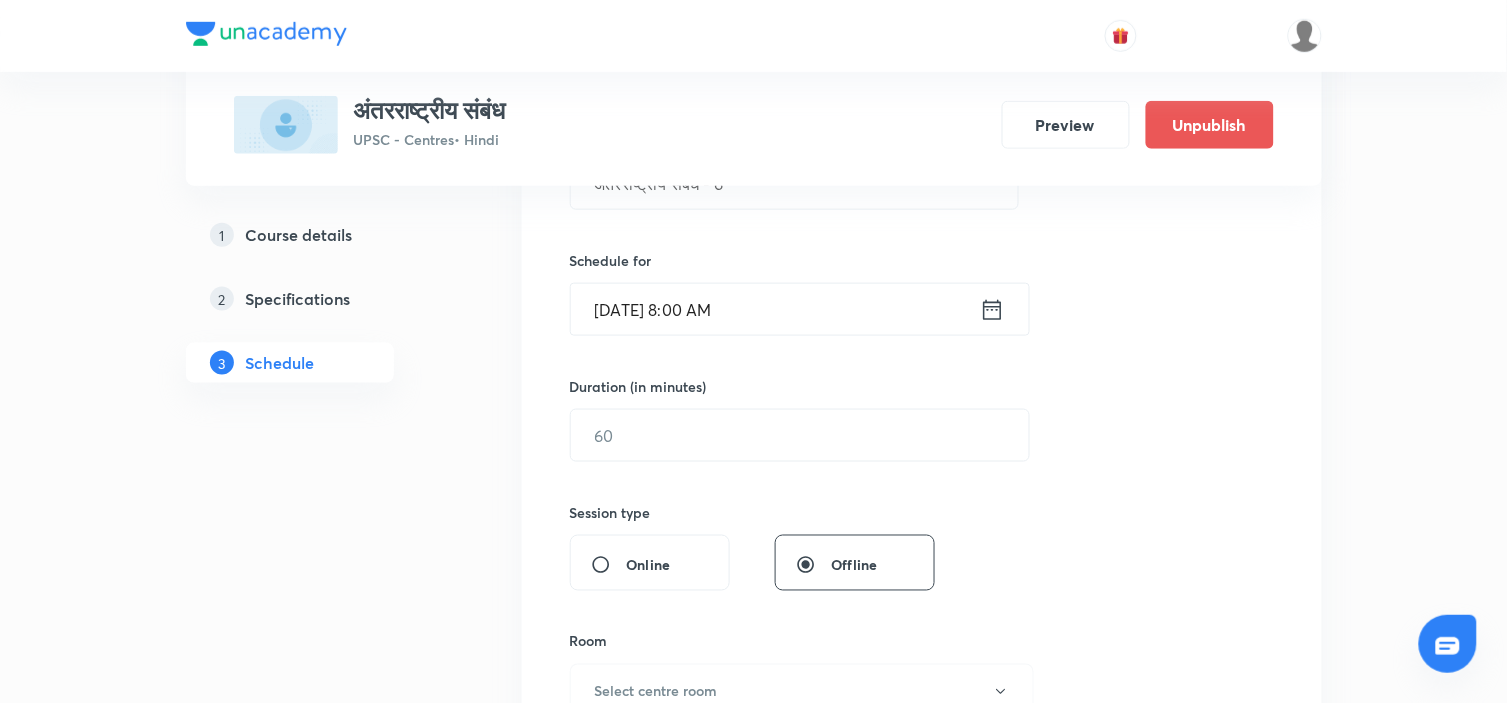 scroll, scrollTop: 444, scrollLeft: 0, axis: vertical 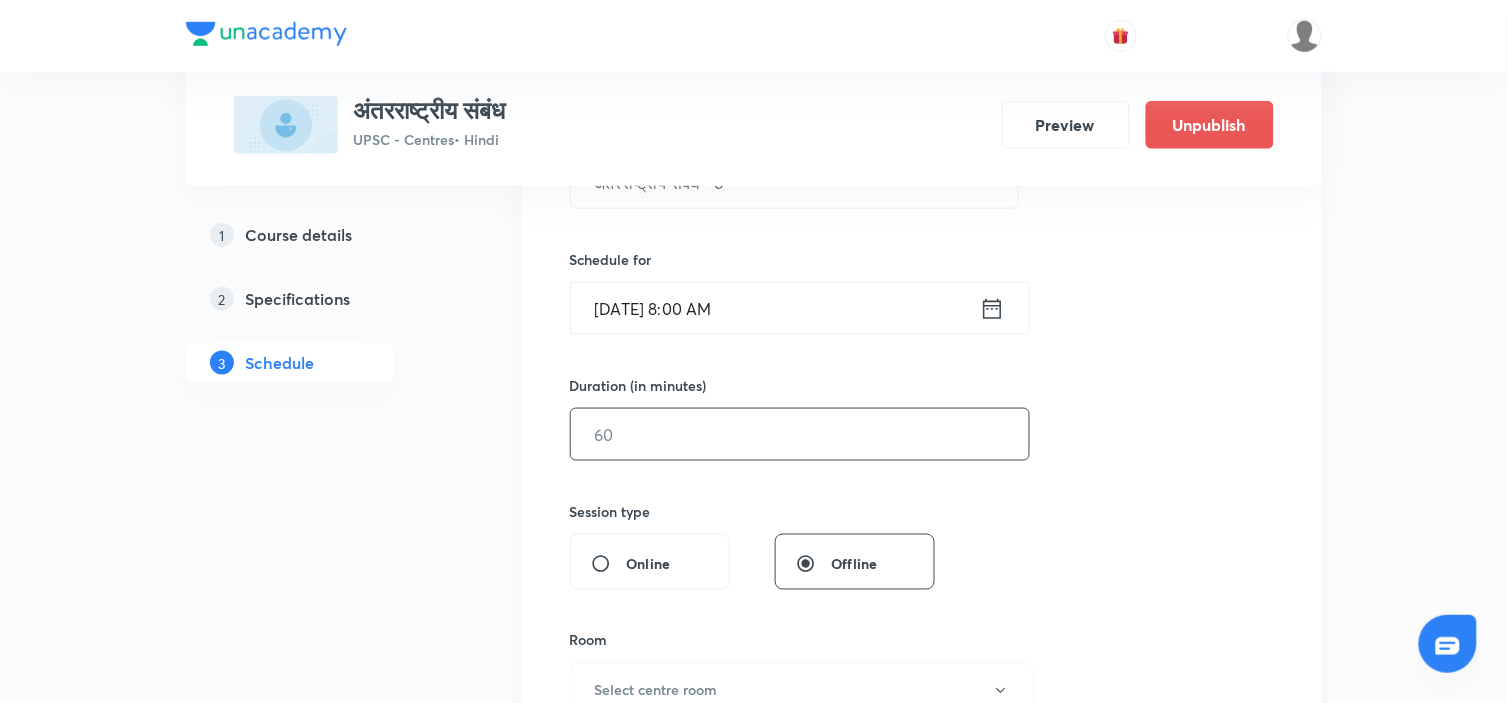 click at bounding box center (800, 434) 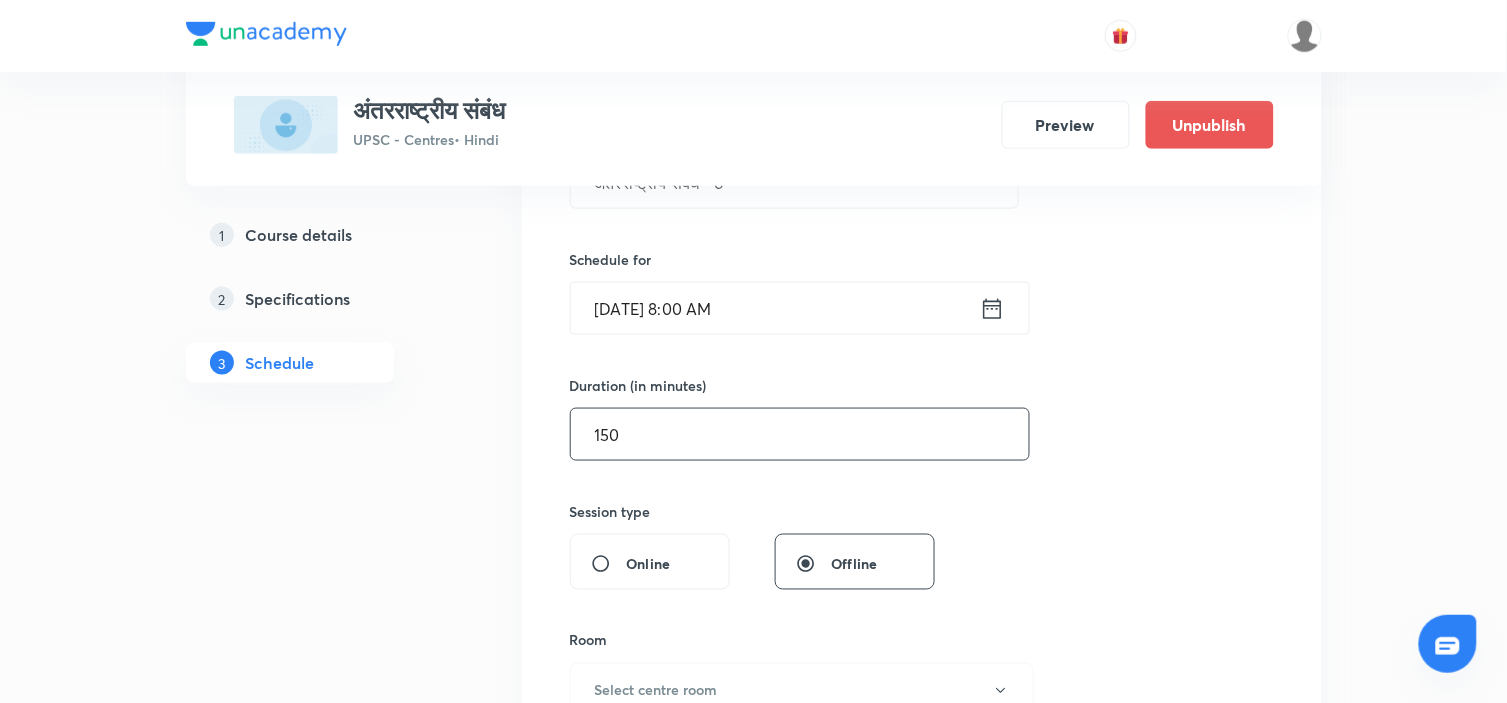 type on "150" 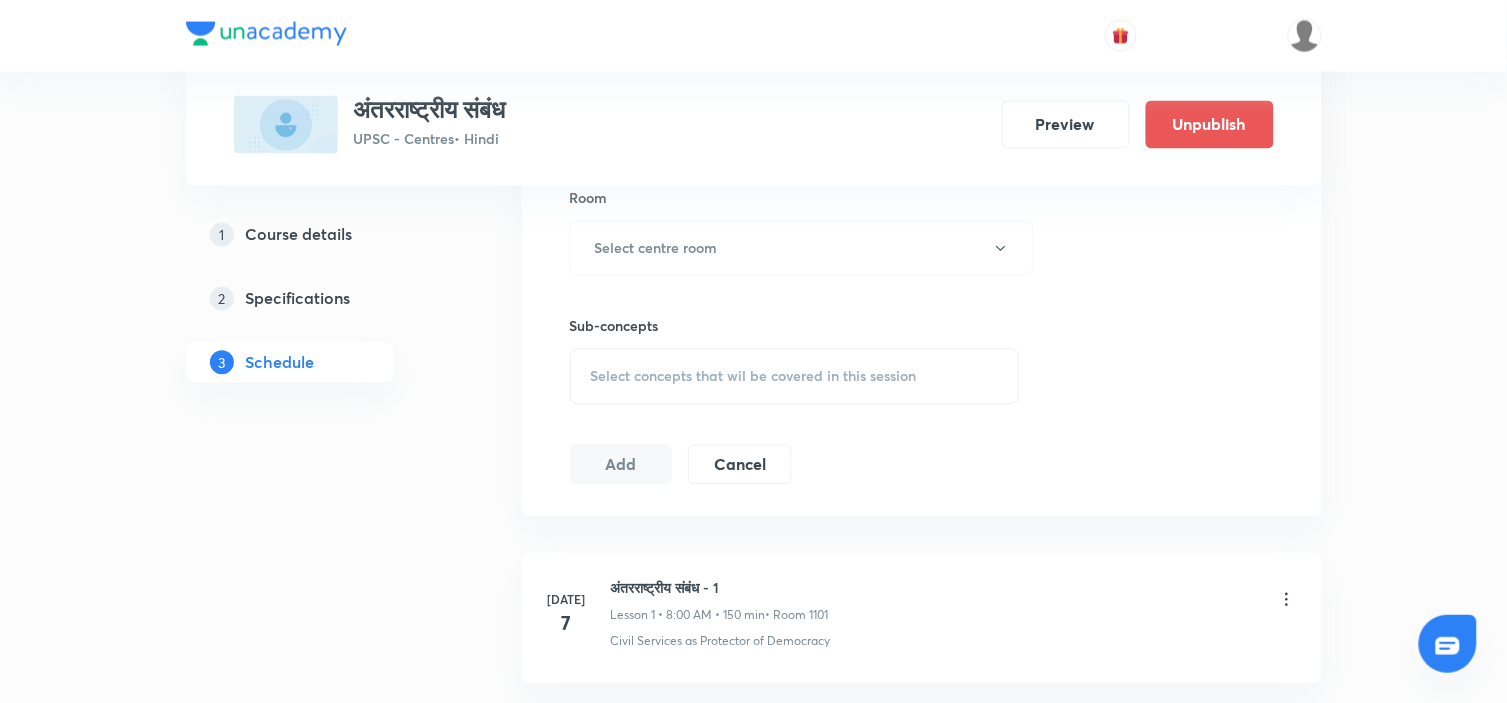 scroll, scrollTop: 888, scrollLeft: 0, axis: vertical 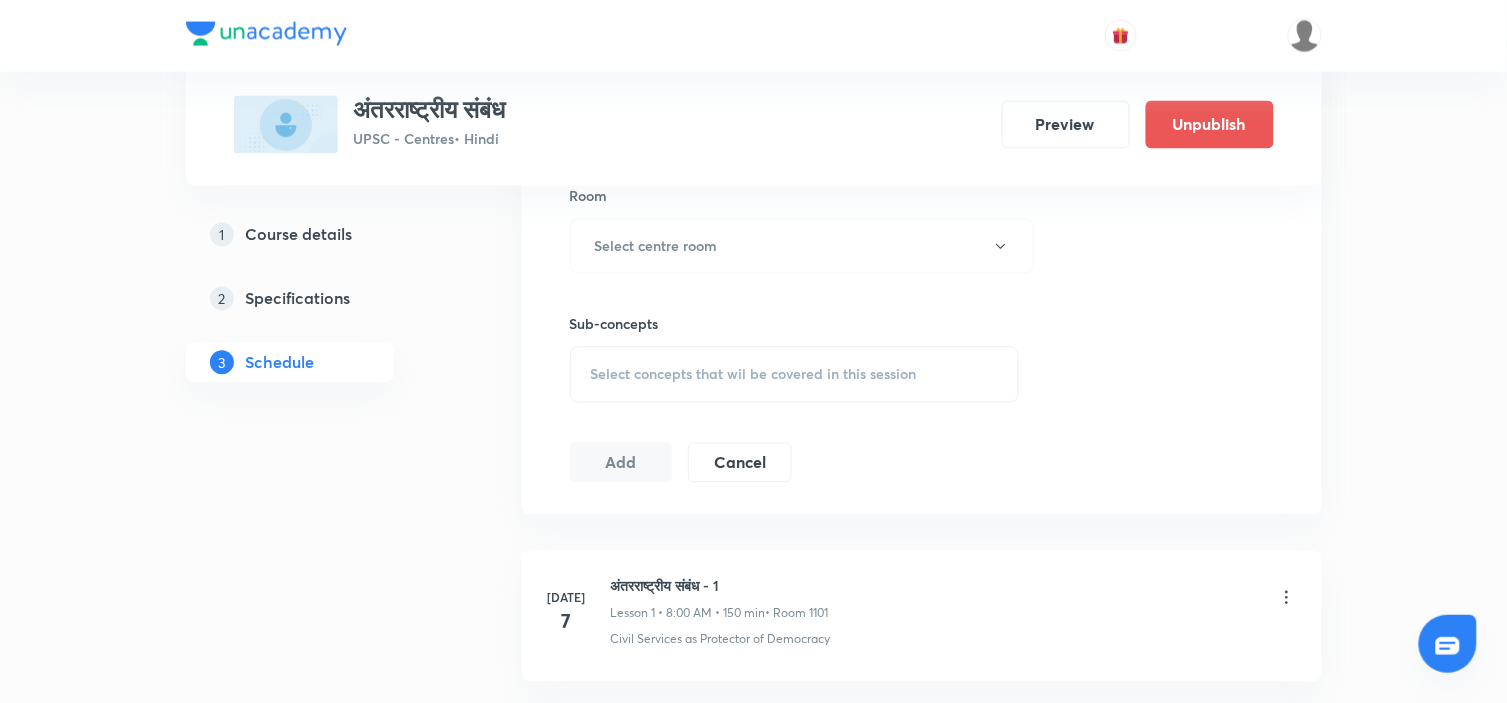 click on "Room" at bounding box center [795, 196] 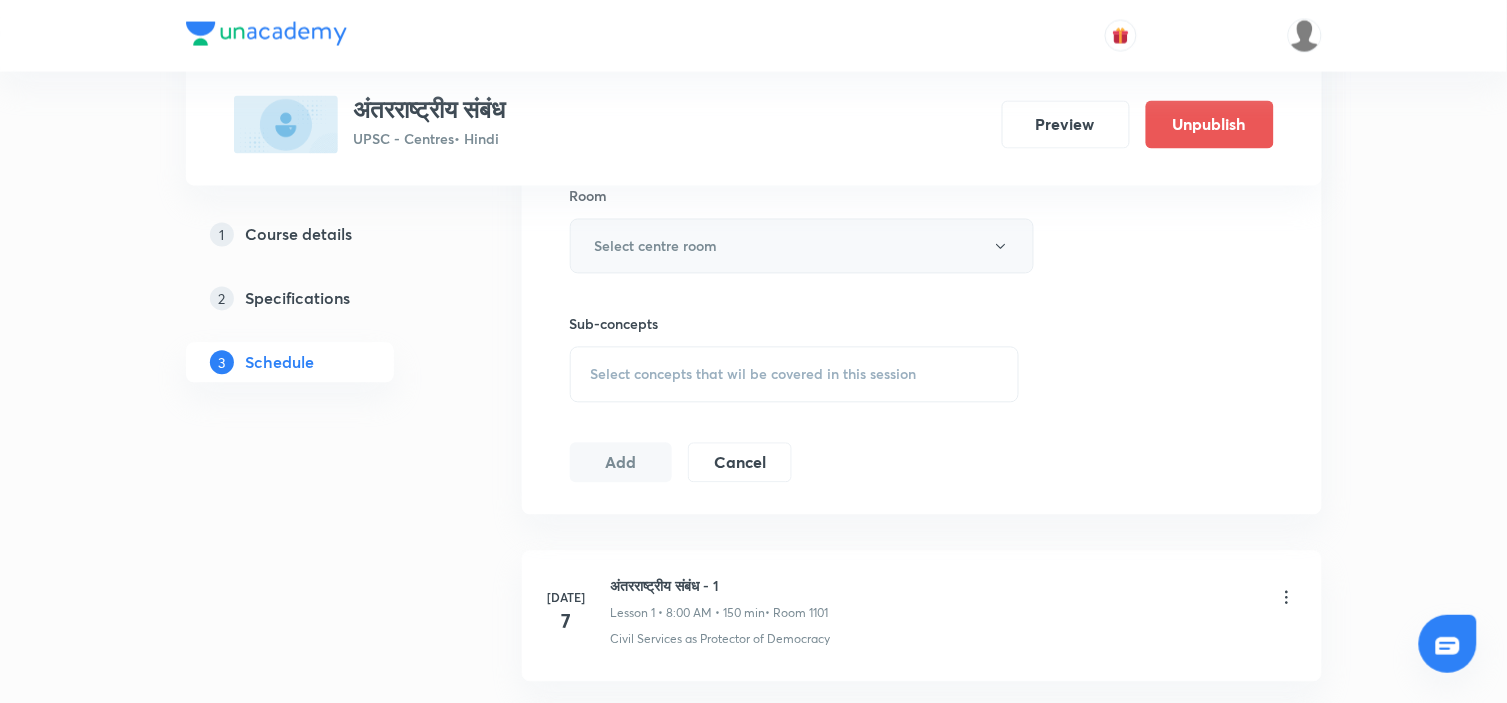 click on "Select centre room" at bounding box center [802, 246] 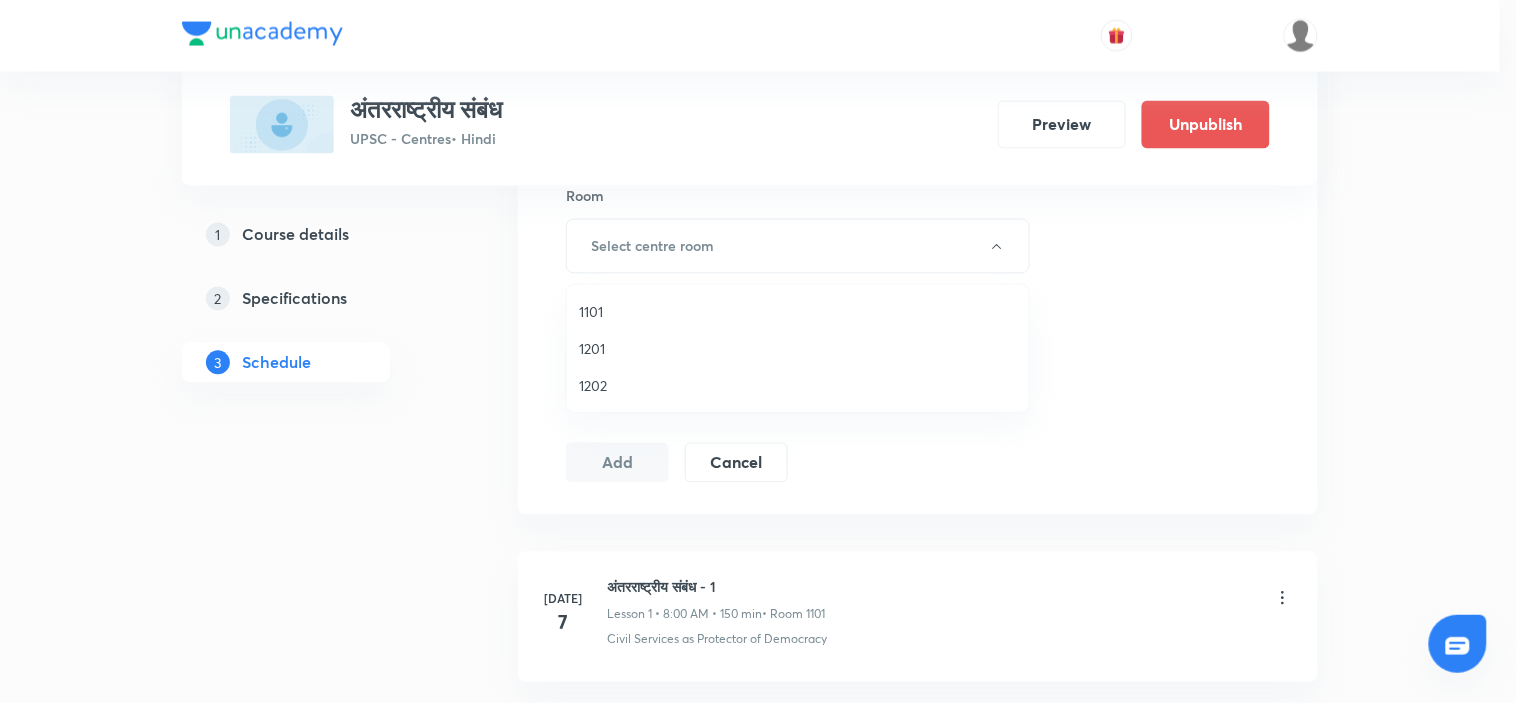 click on "1101" at bounding box center (798, 311) 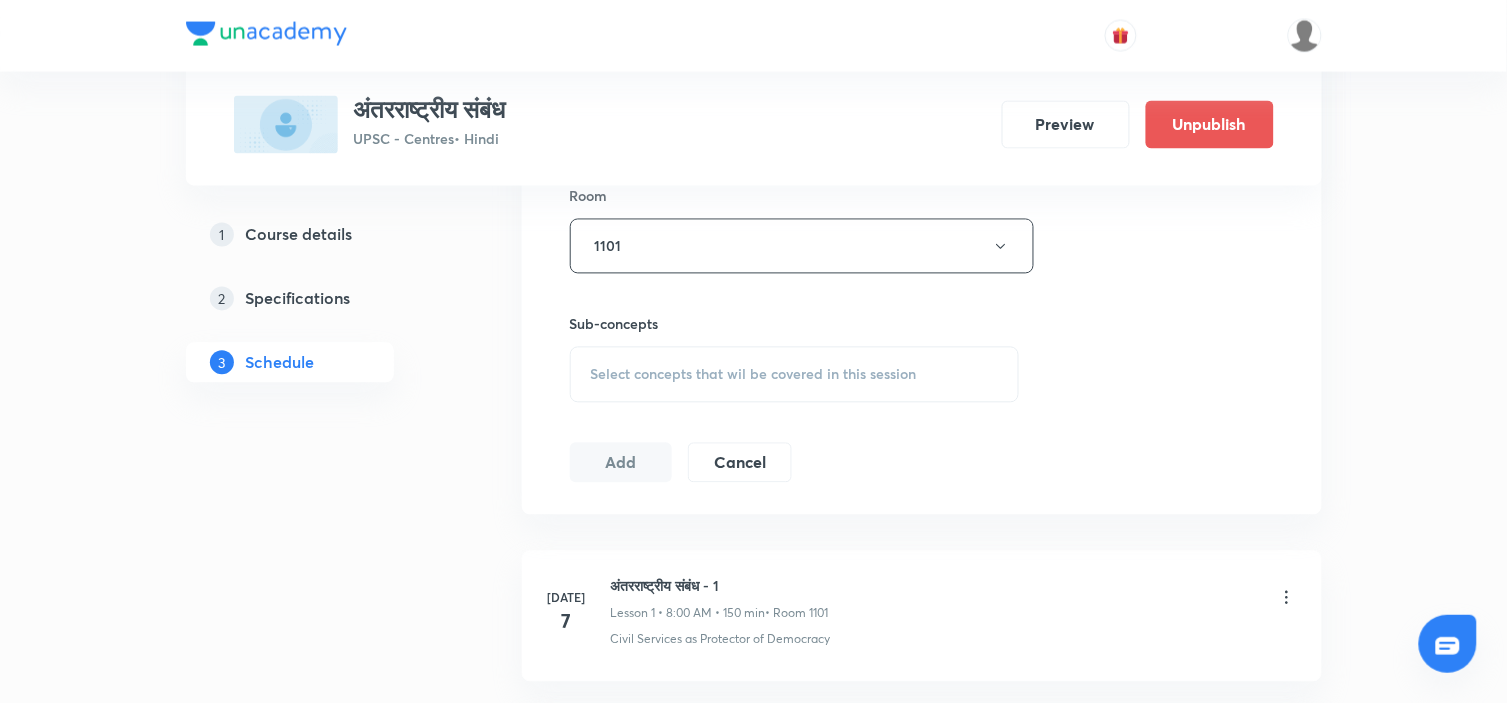 click on "Select concepts that wil be covered in this session" at bounding box center [754, 375] 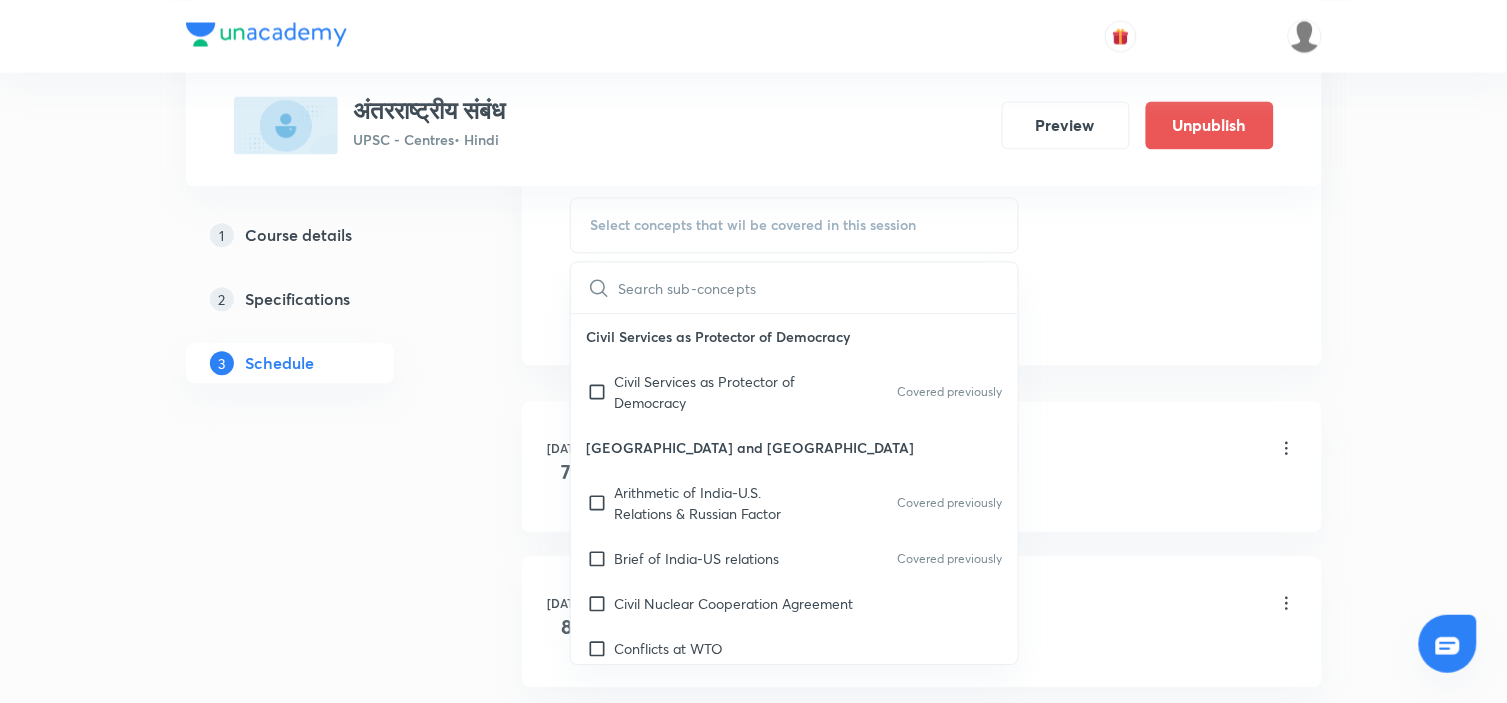 scroll, scrollTop: 1000, scrollLeft: 0, axis: vertical 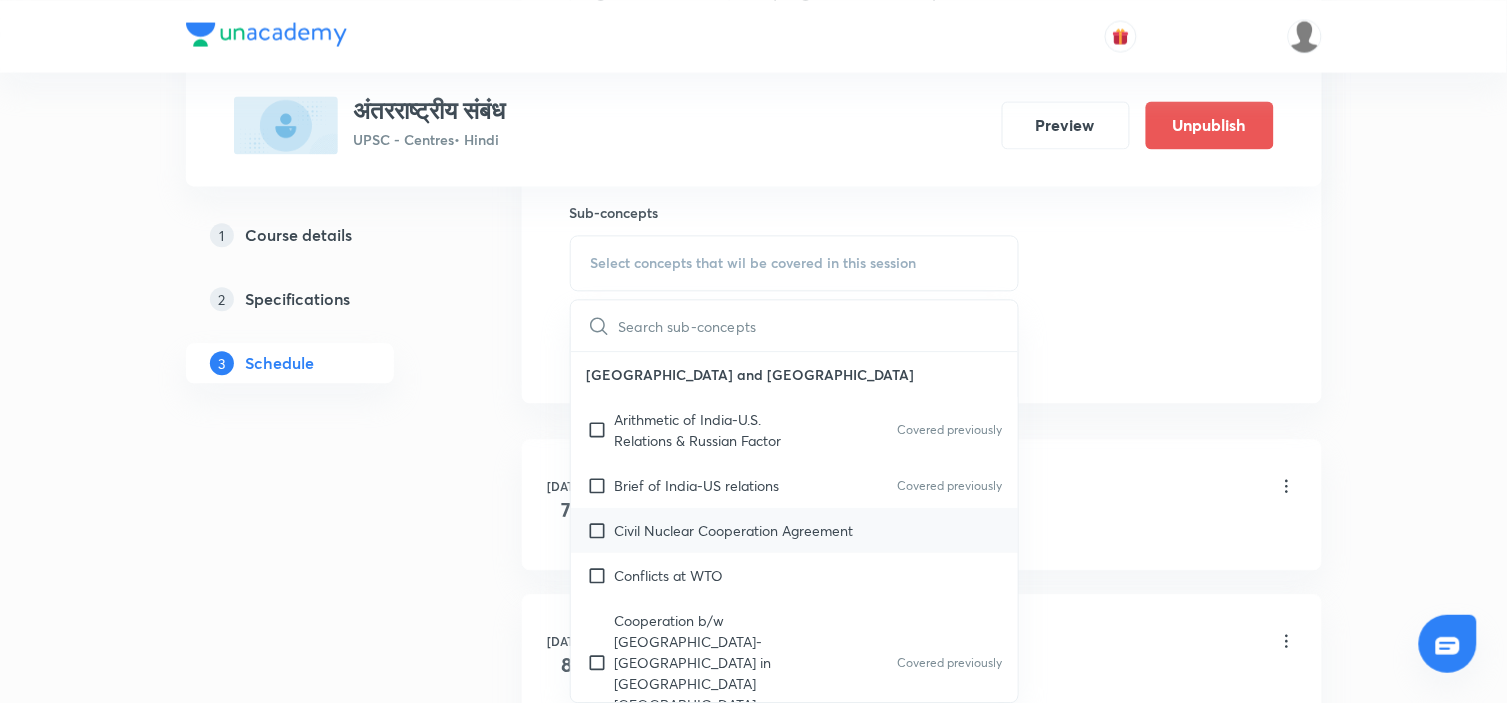 click on "Civil Nuclear Cooperation Agreement" at bounding box center (795, 530) 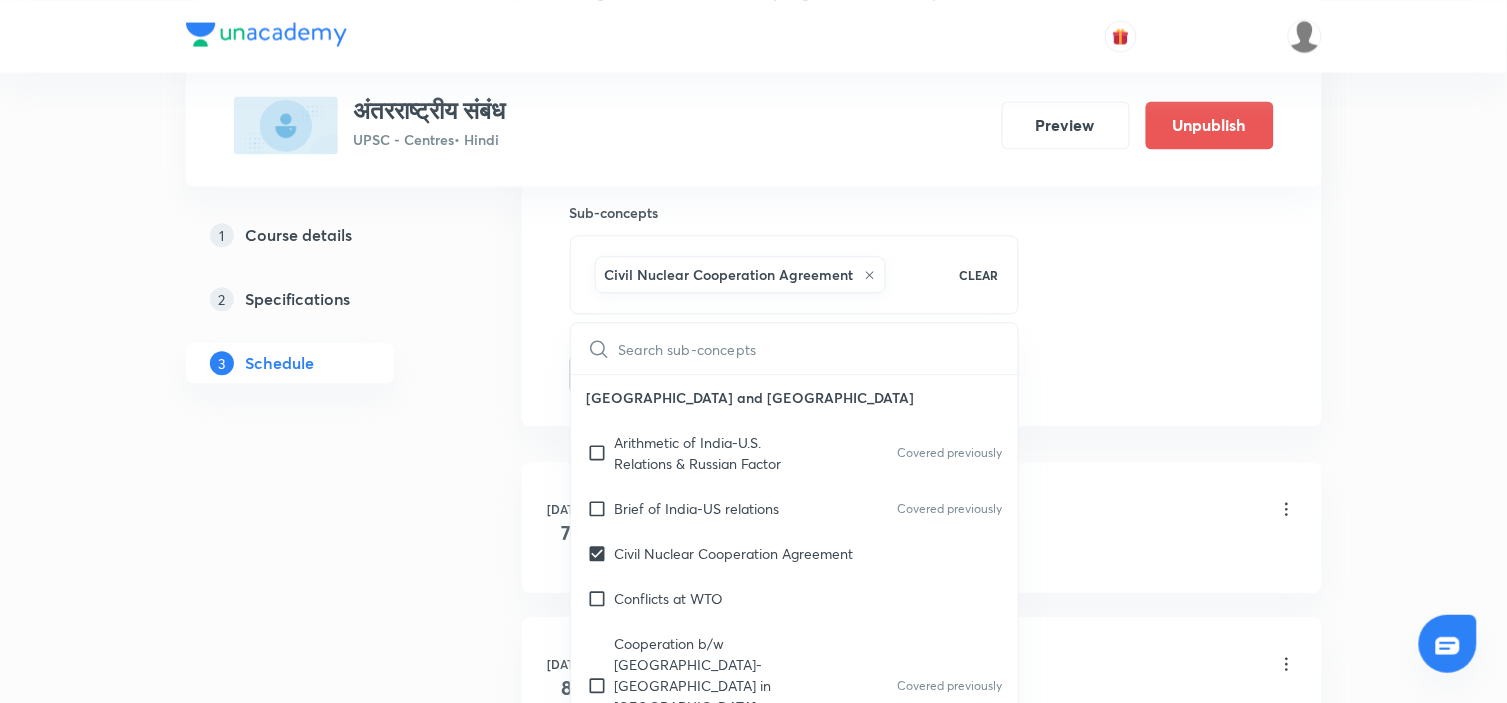 click on "Session  6 Live class Session title 23/99 अंतरराष्ट्रीय संबंध - 6 ​ Schedule for Jul 12, 2025, 8:00 AM ​ Duration (in minutes) 150 ​   Session type Online Offline Room 1101 Sub-concepts Civil Nuclear Cooperation Agreement CLEAR ​ Civil Services as Protector of Democracy Civil Services as Protector of Democracy Covered previously India and USA Arithmetic of India-U.S. Relations & Russian Factor Covered previously Brief of India-US relations Covered previously Civil Nuclear Cooperation Agreement Conflicts at WTO Cooperation b/w India-USA in Balancing China Covered previously Defence Cooperation Evolution of Relation After the Cold War Era Covered previously Importance of New Security Strategy of USA for India Pivot to the East Policy of the USA QUAD Recent Developments Rise of Protectionist Regime in USA & Challenges for India US-India relation & Sanctions on Russia & Iran Visa Free Trade India-Africa African Co-operation in Security and Peace in IOR India-Australia" at bounding box center (922, -87) 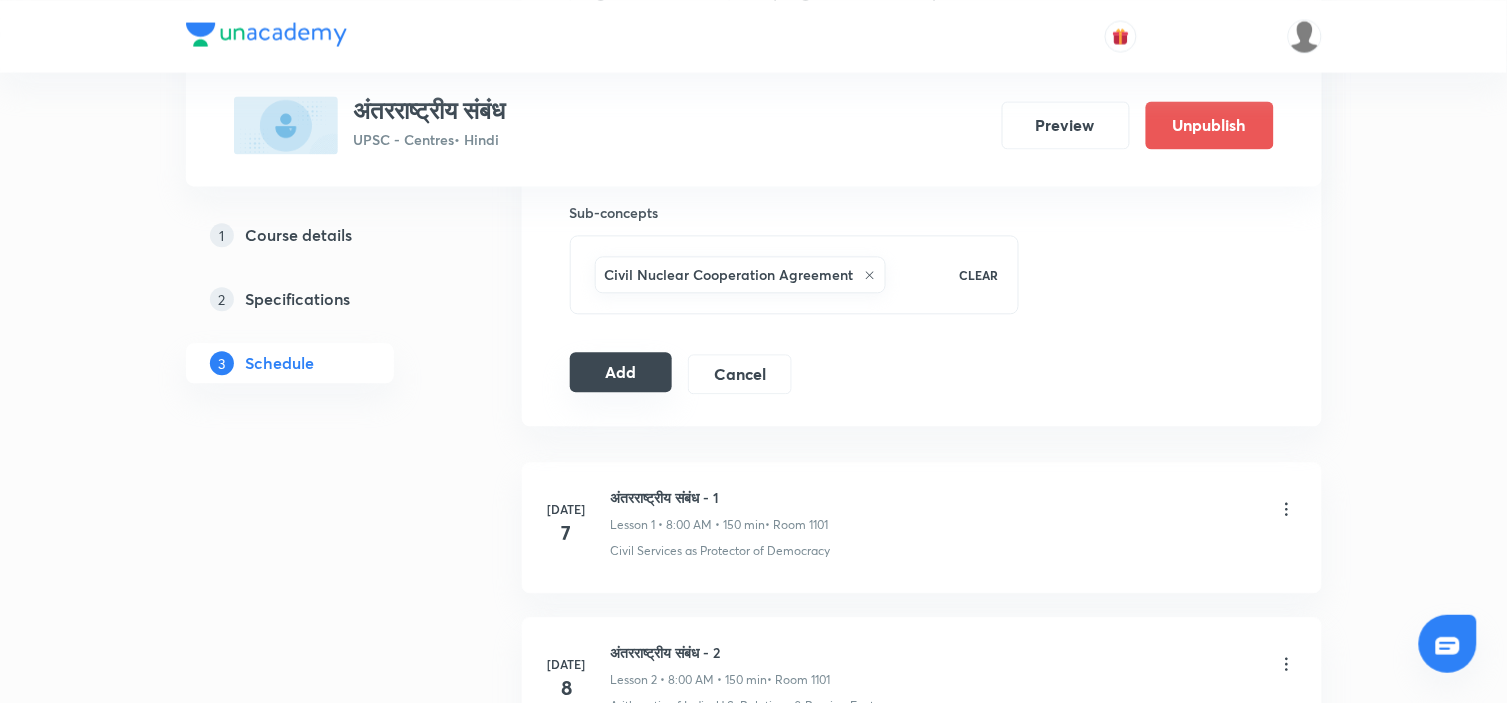 click on "Add" at bounding box center (621, 372) 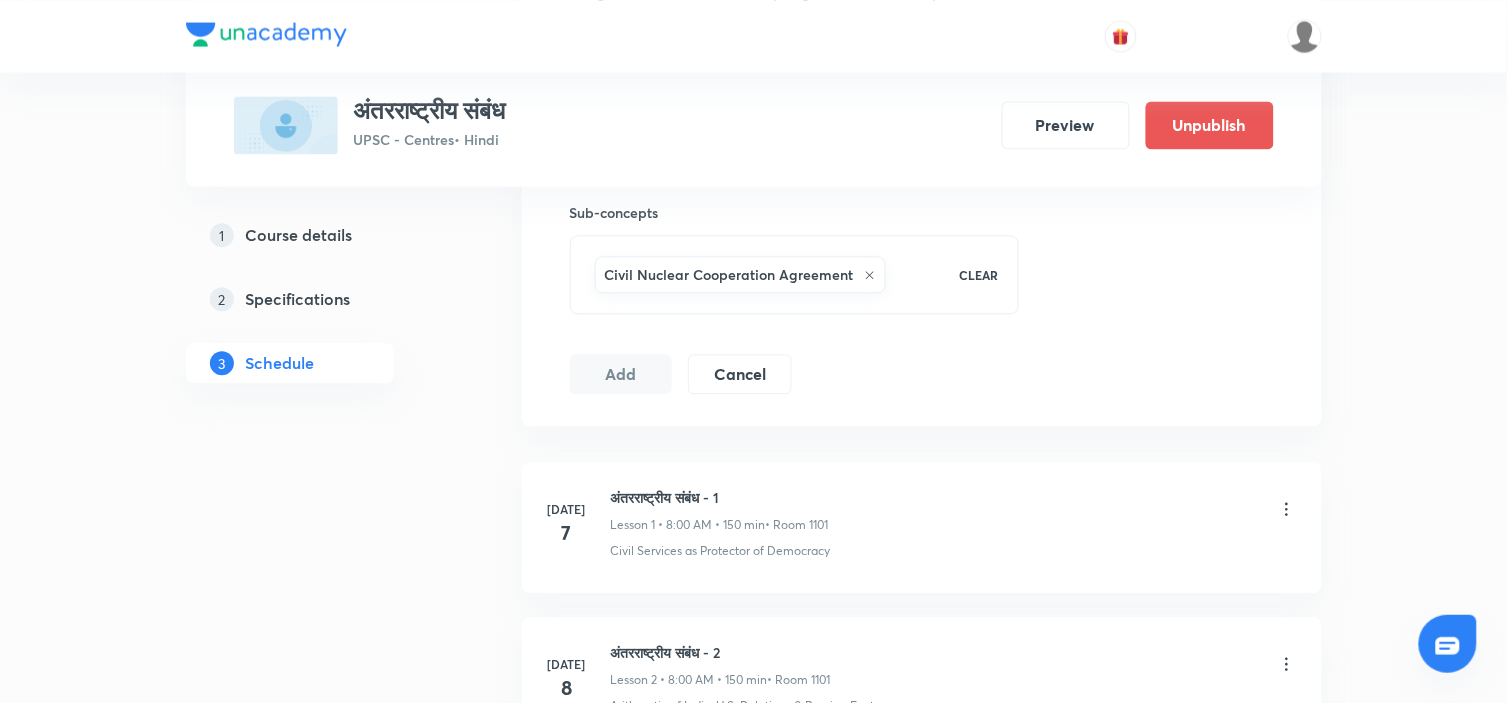type 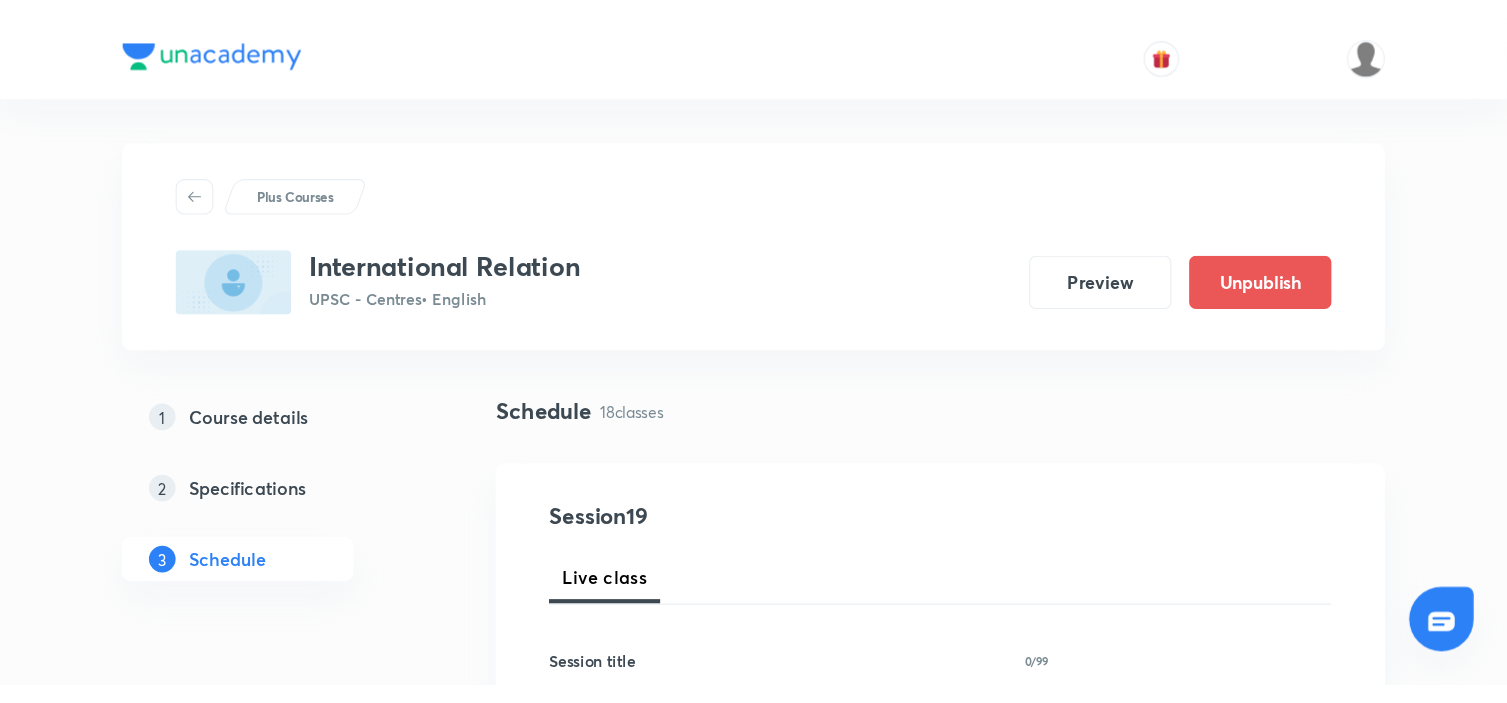 scroll, scrollTop: 0, scrollLeft: 0, axis: both 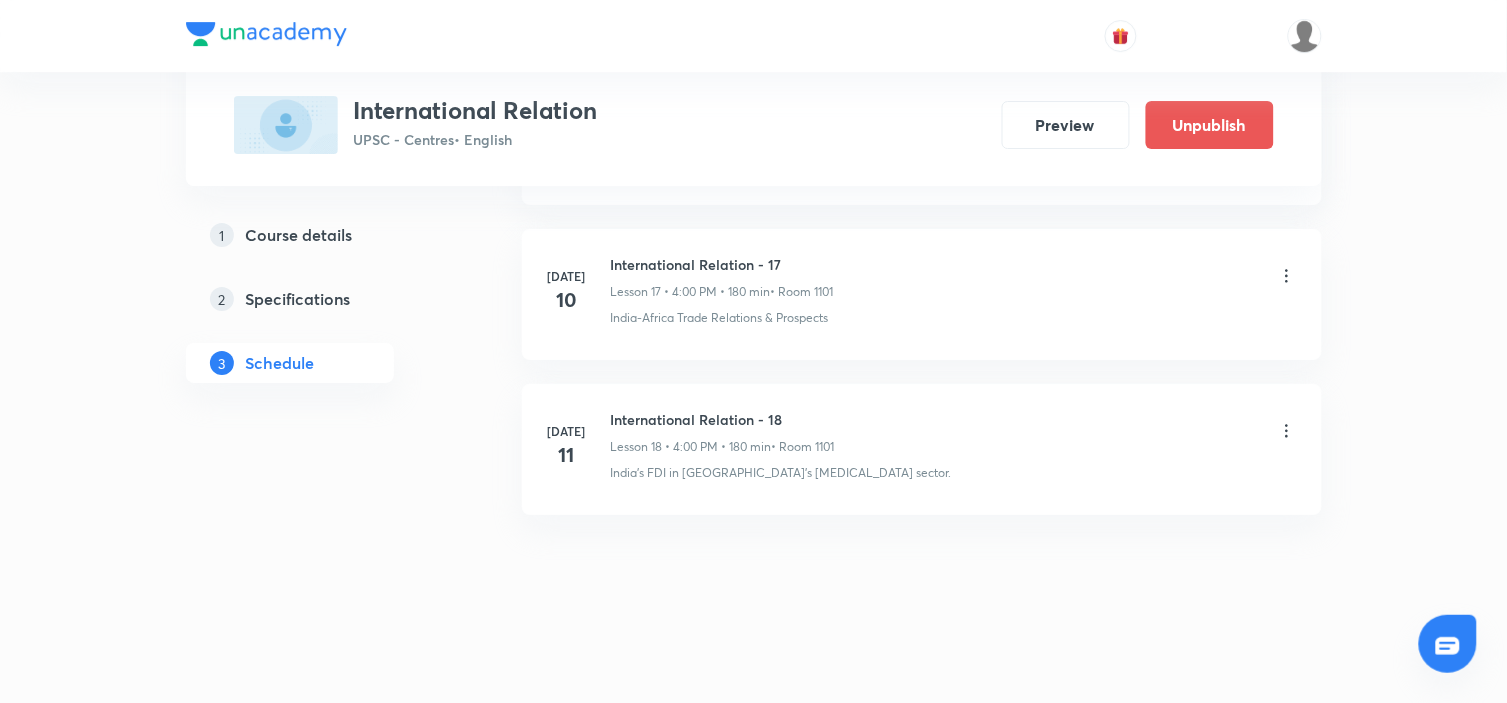 click on "International Relation - 18" at bounding box center (723, 419) 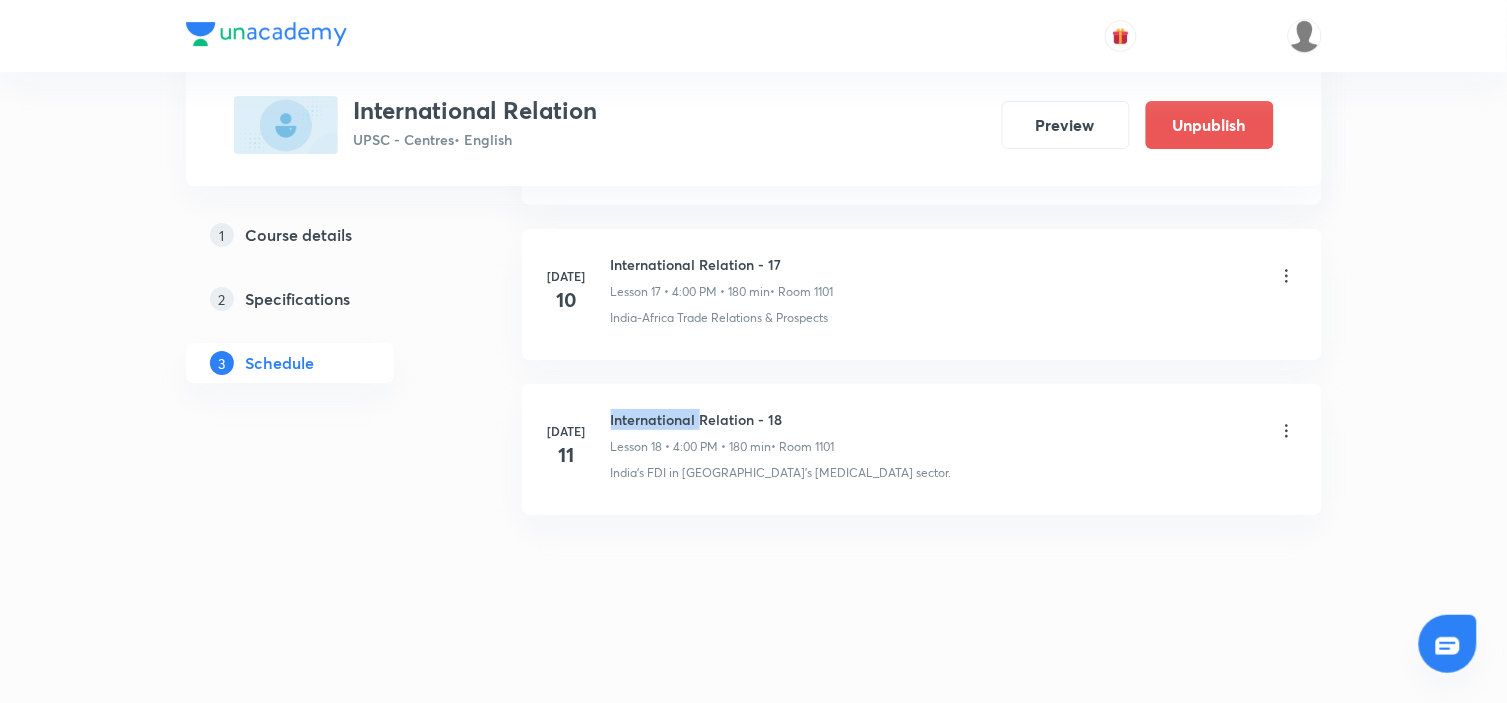 click on "International Relation - 18" at bounding box center (723, 419) 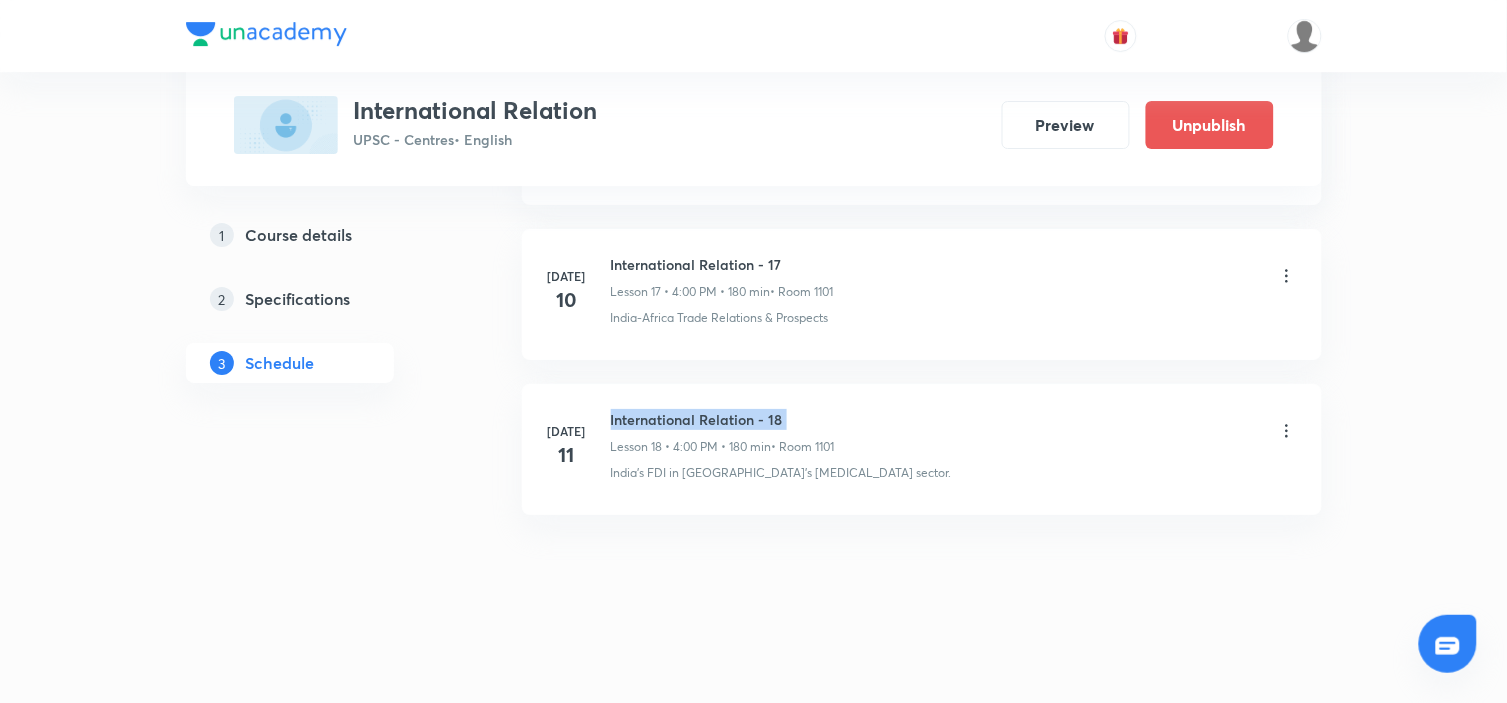 click on "International Relation - 18" at bounding box center (723, 419) 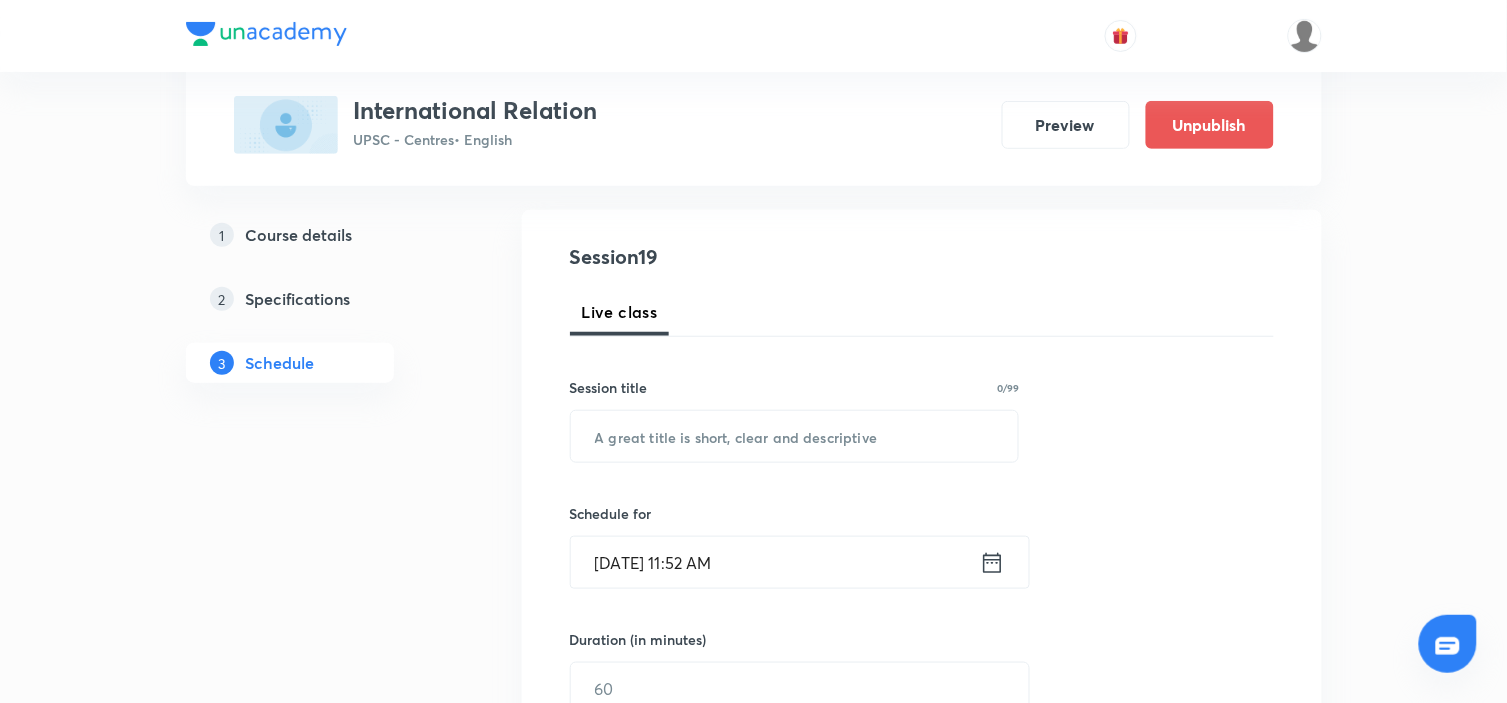 scroll, scrollTop: 222, scrollLeft: 0, axis: vertical 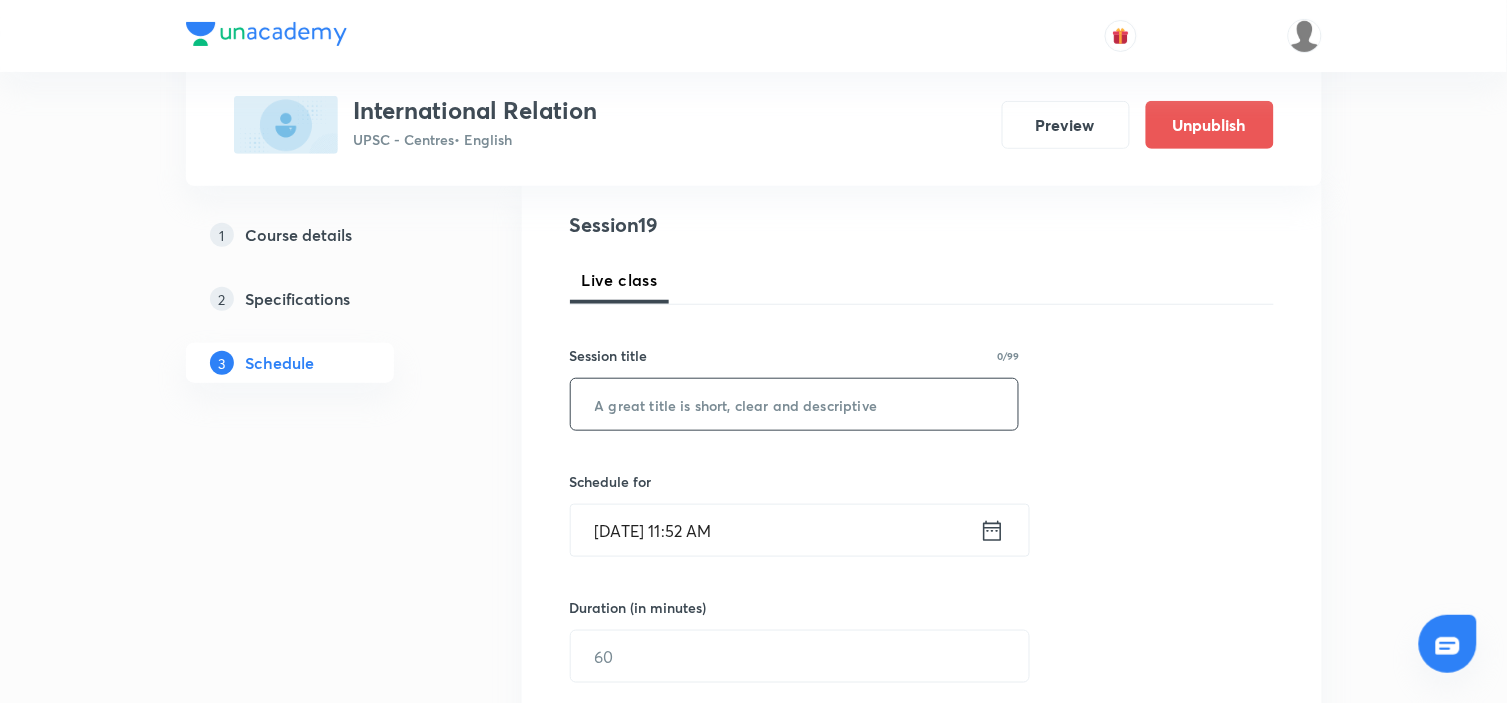 click at bounding box center [795, 404] 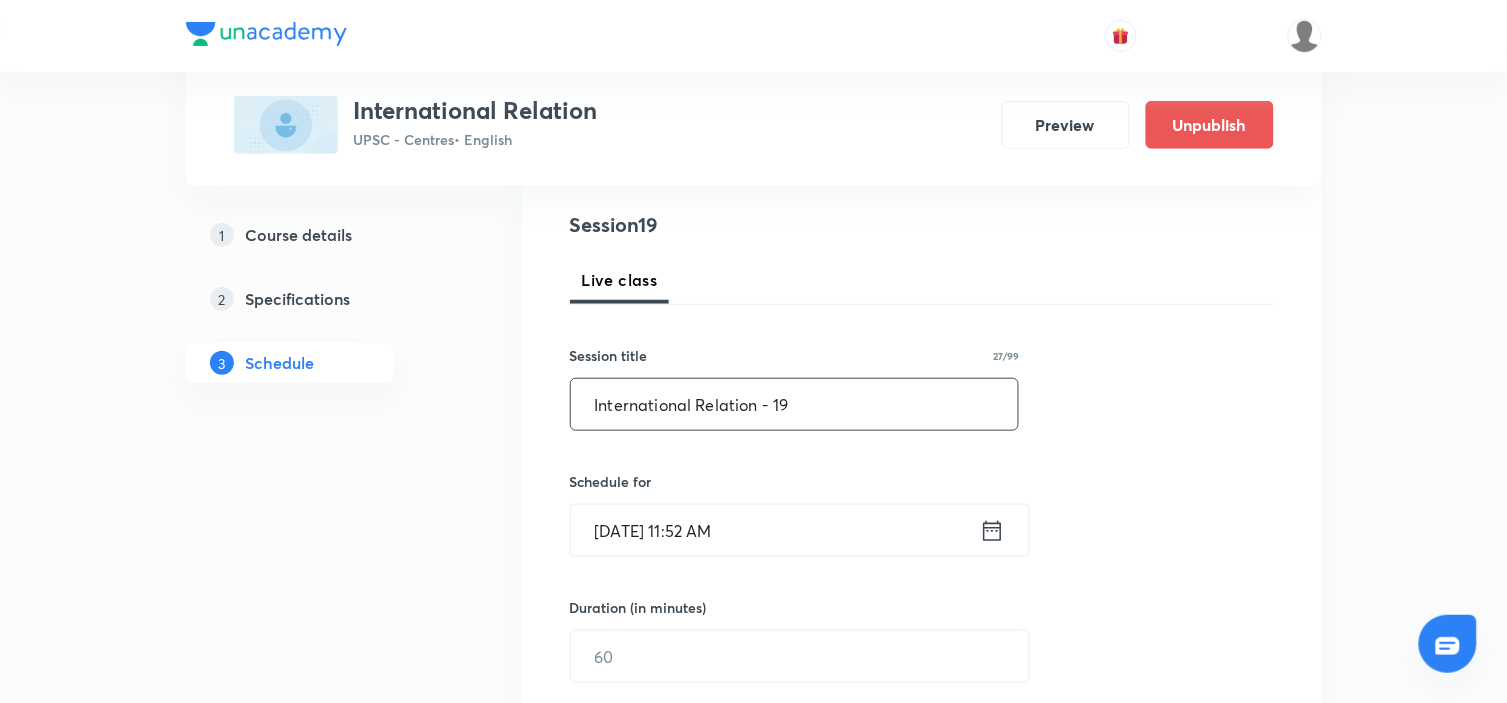 type on "International Relation - 19" 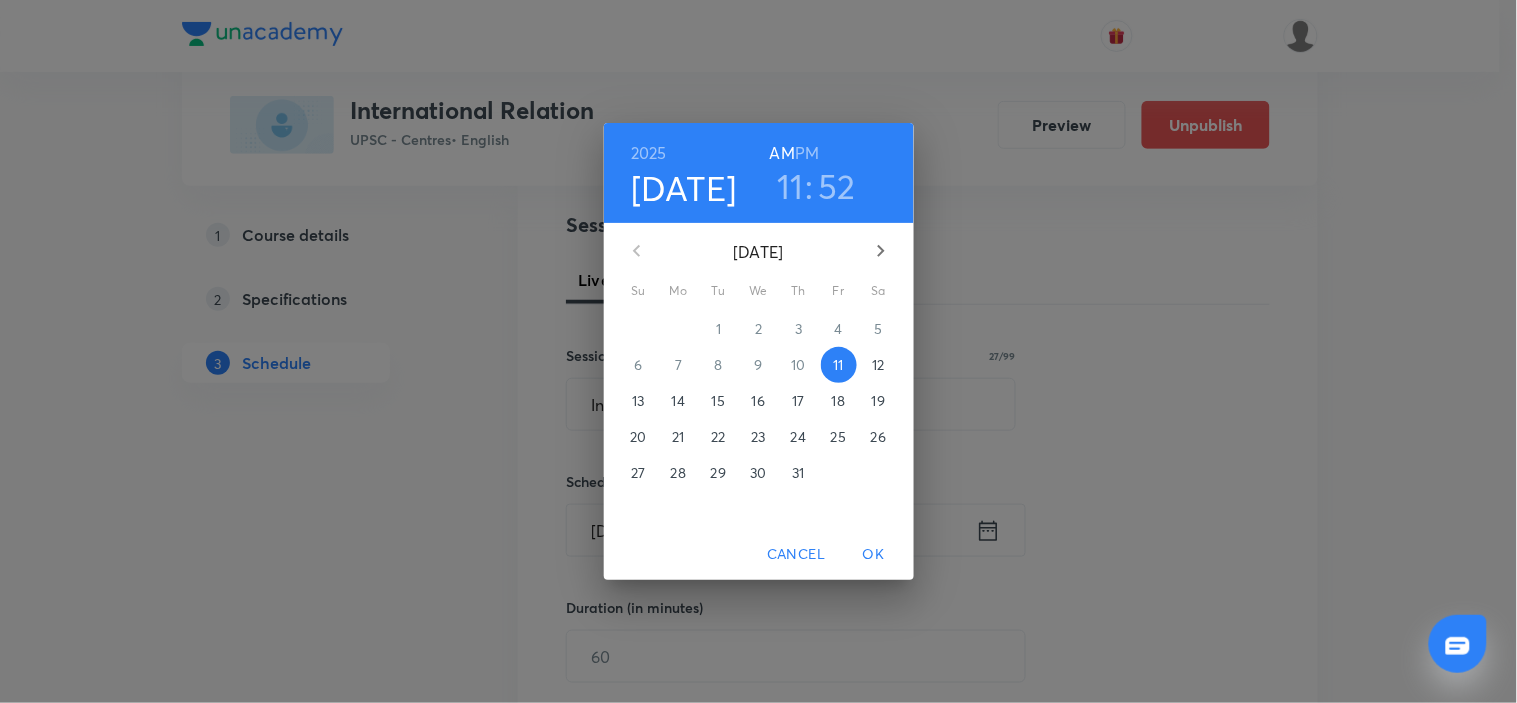 click on "12" at bounding box center [878, 365] 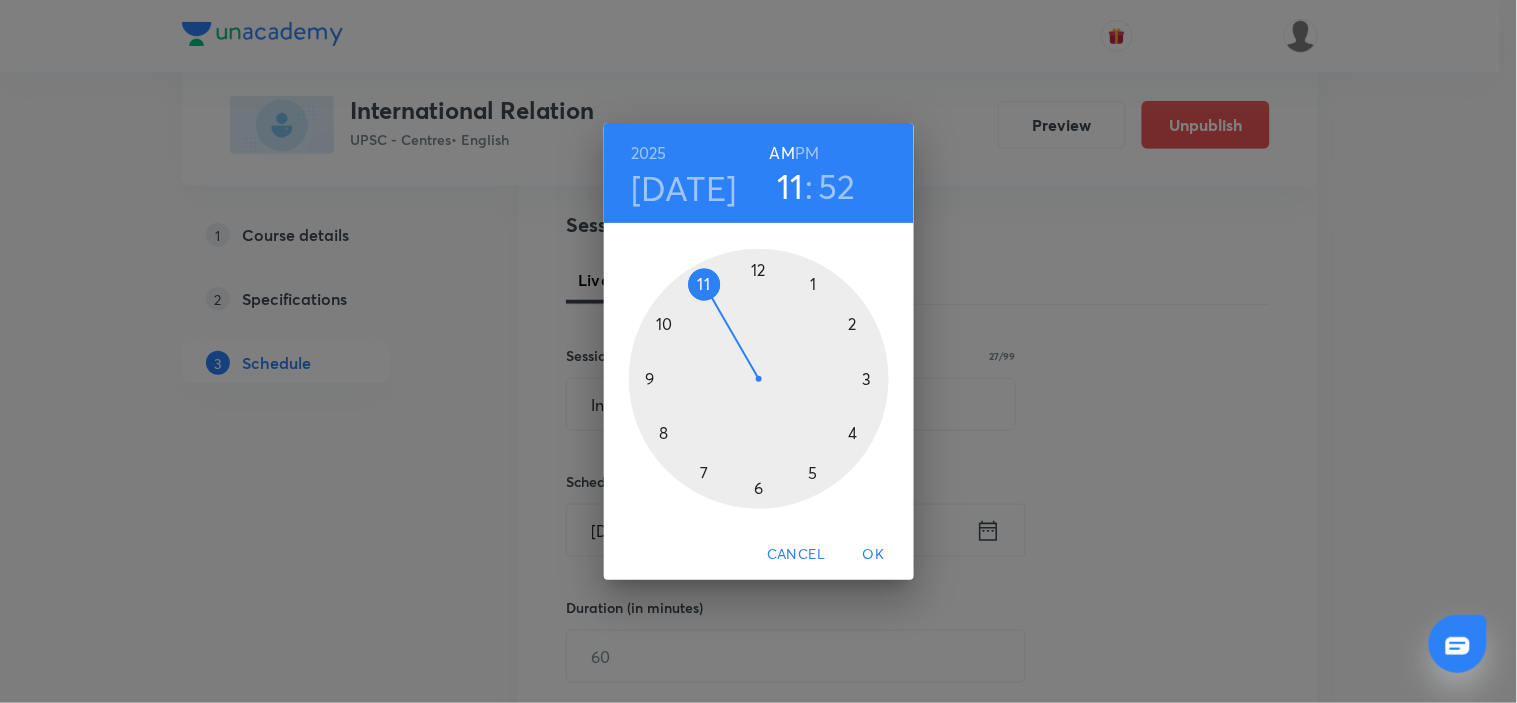click on "PM" at bounding box center (807, 153) 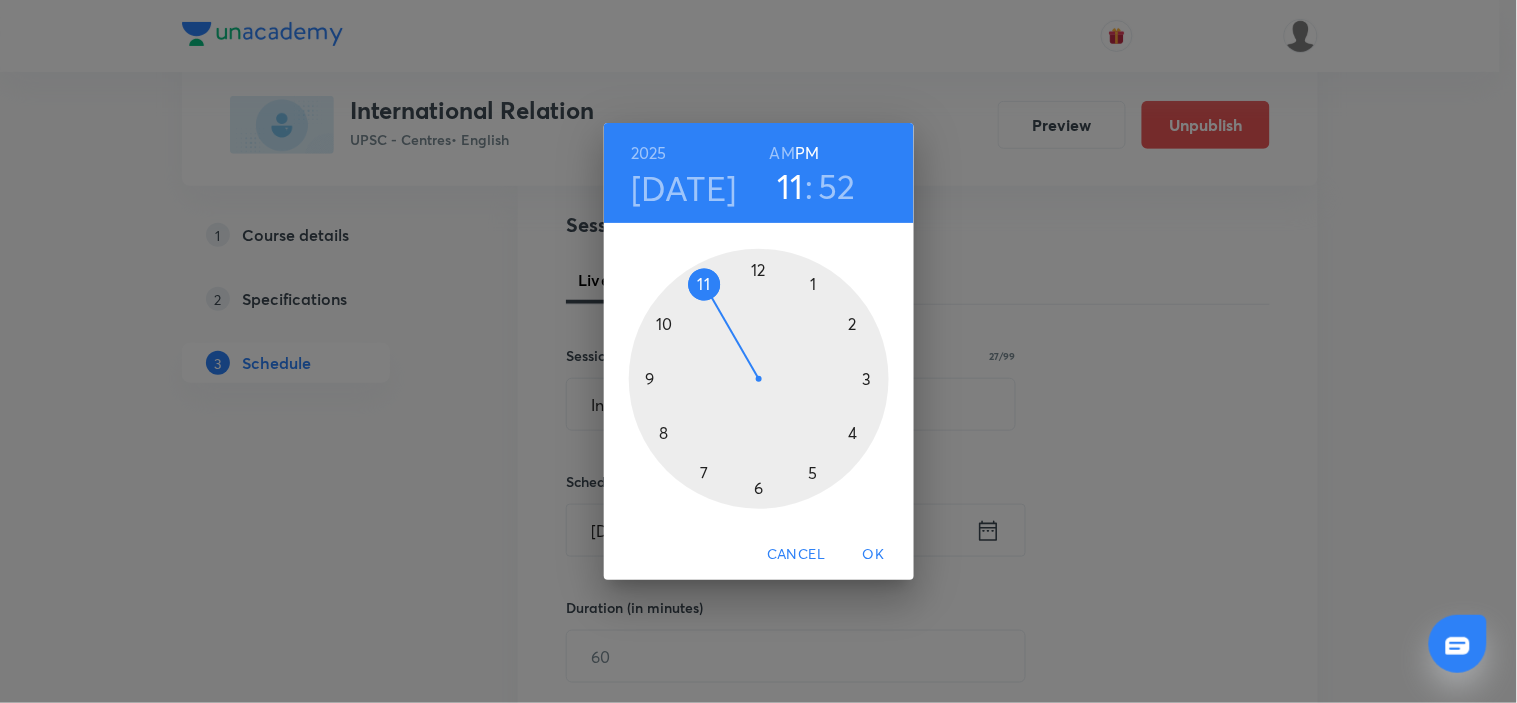 click at bounding box center [759, 379] 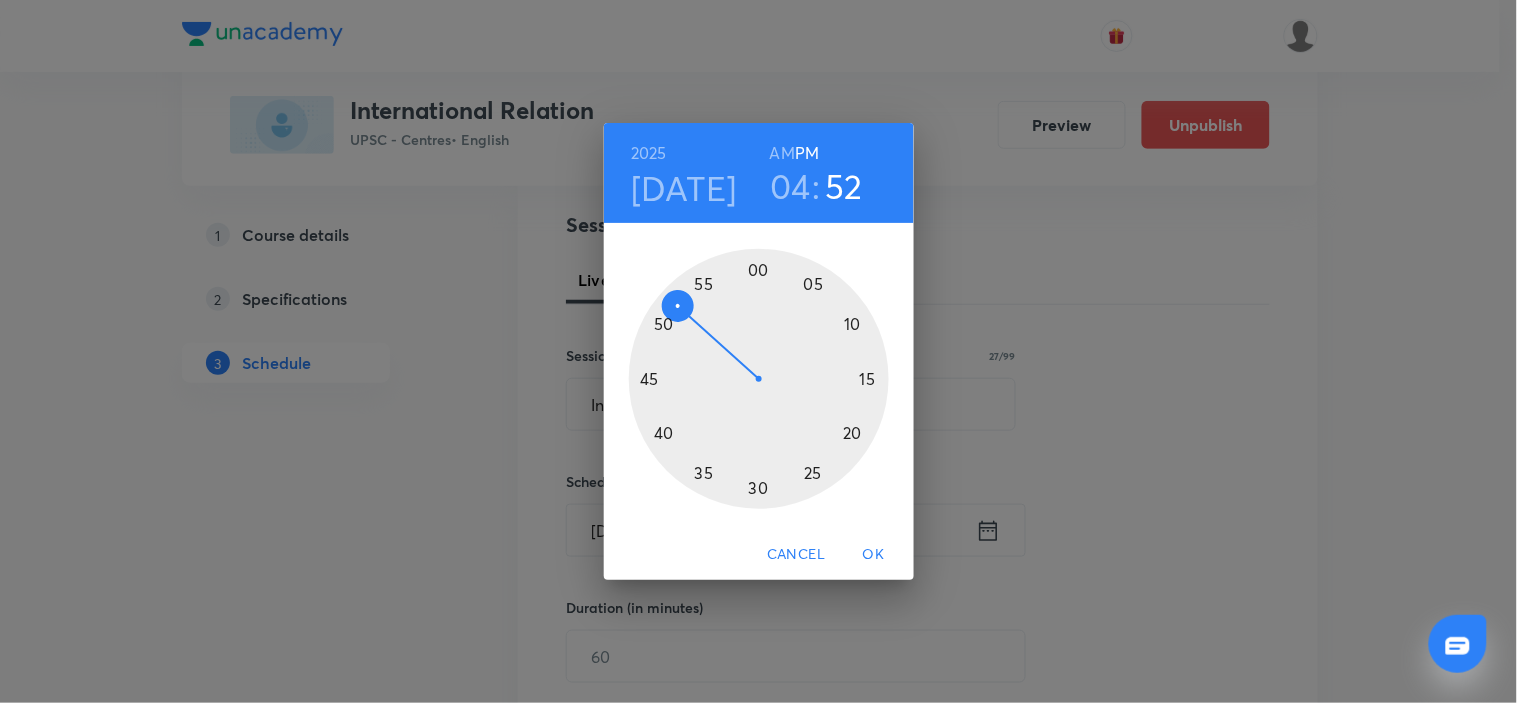 click at bounding box center [759, 379] 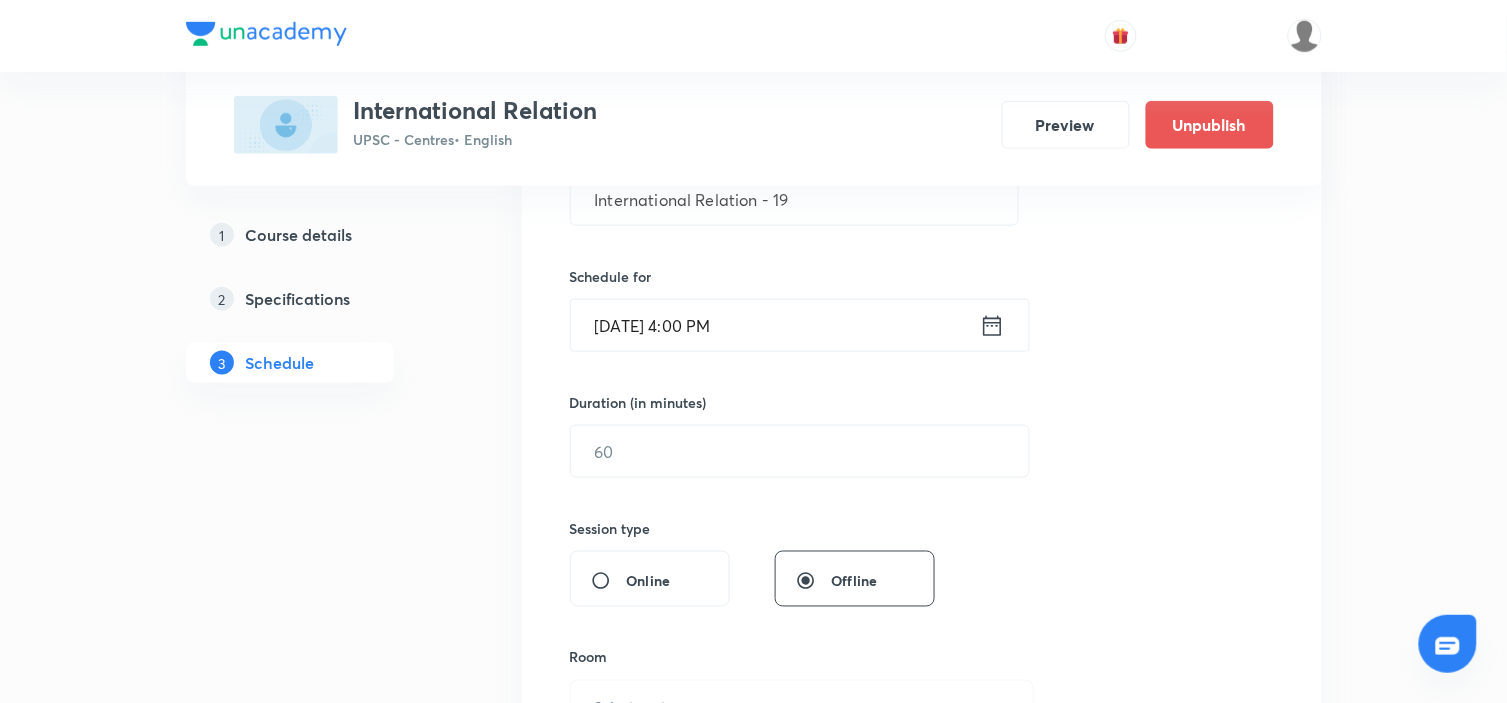 scroll, scrollTop: 444, scrollLeft: 0, axis: vertical 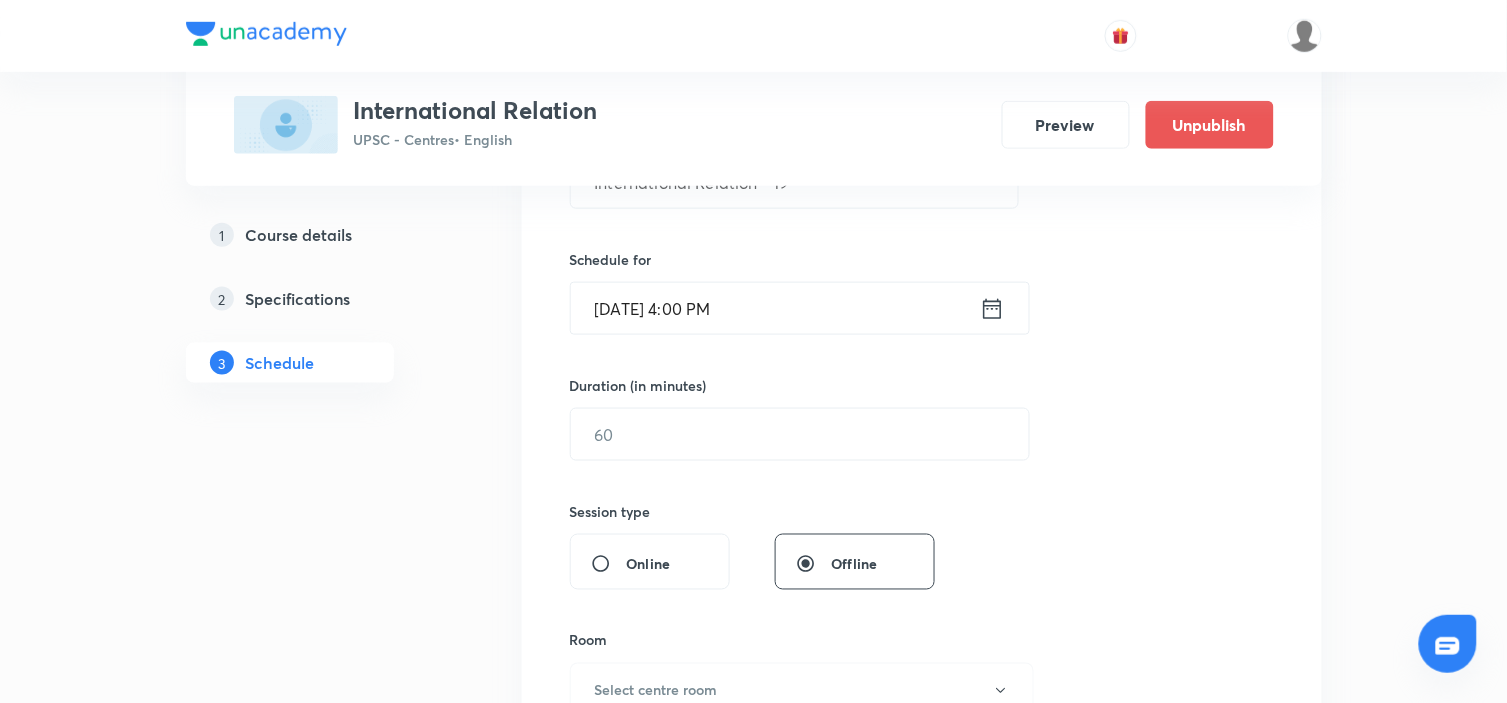 click on "Duration (in minutes) ​" at bounding box center [752, 418] 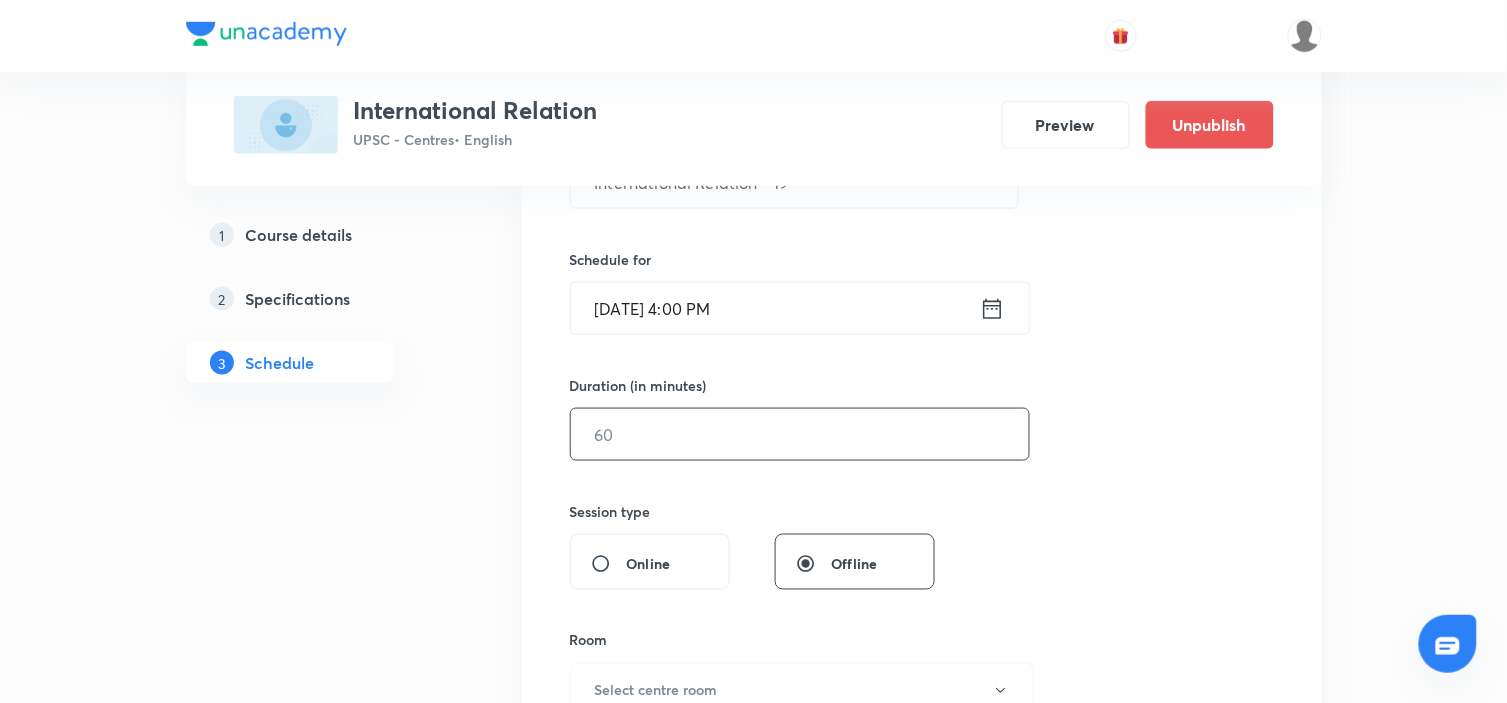 click at bounding box center (800, 434) 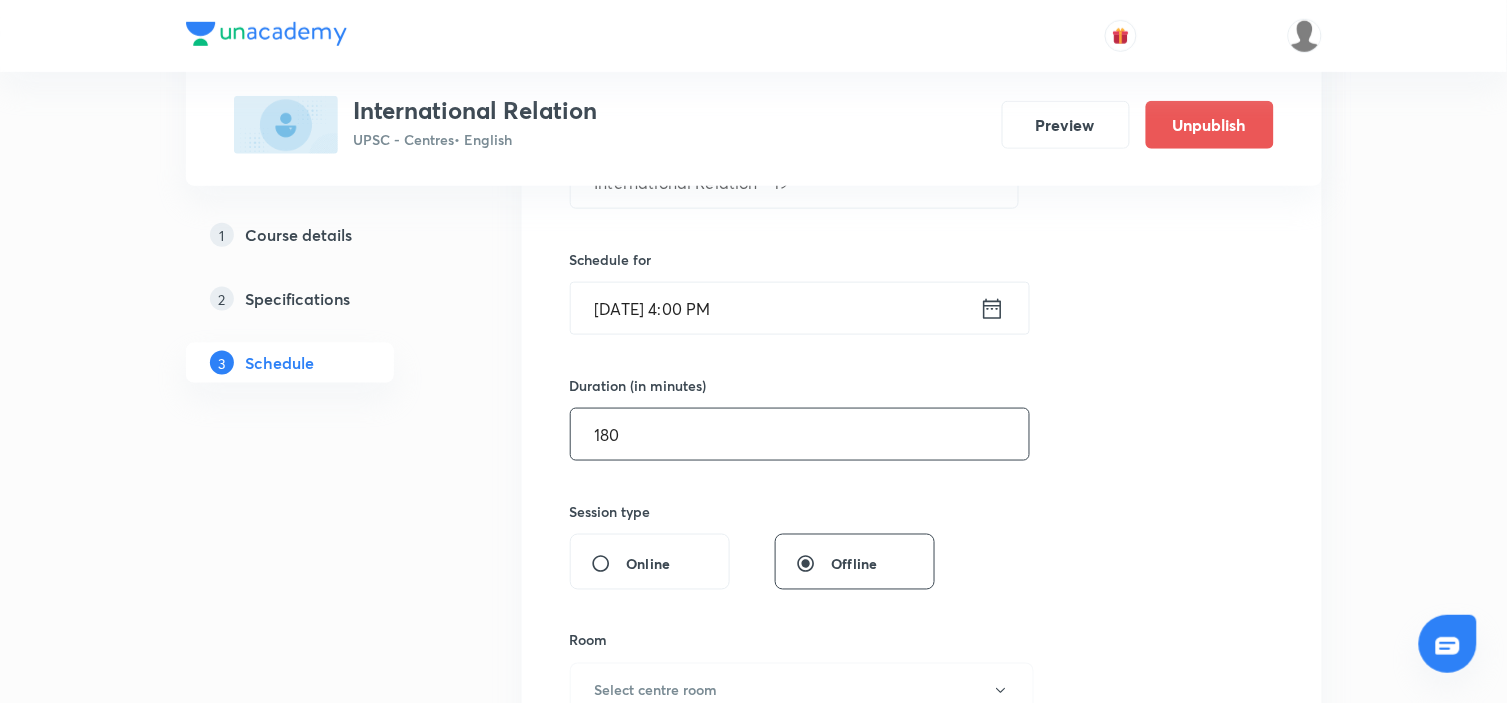 type on "180" 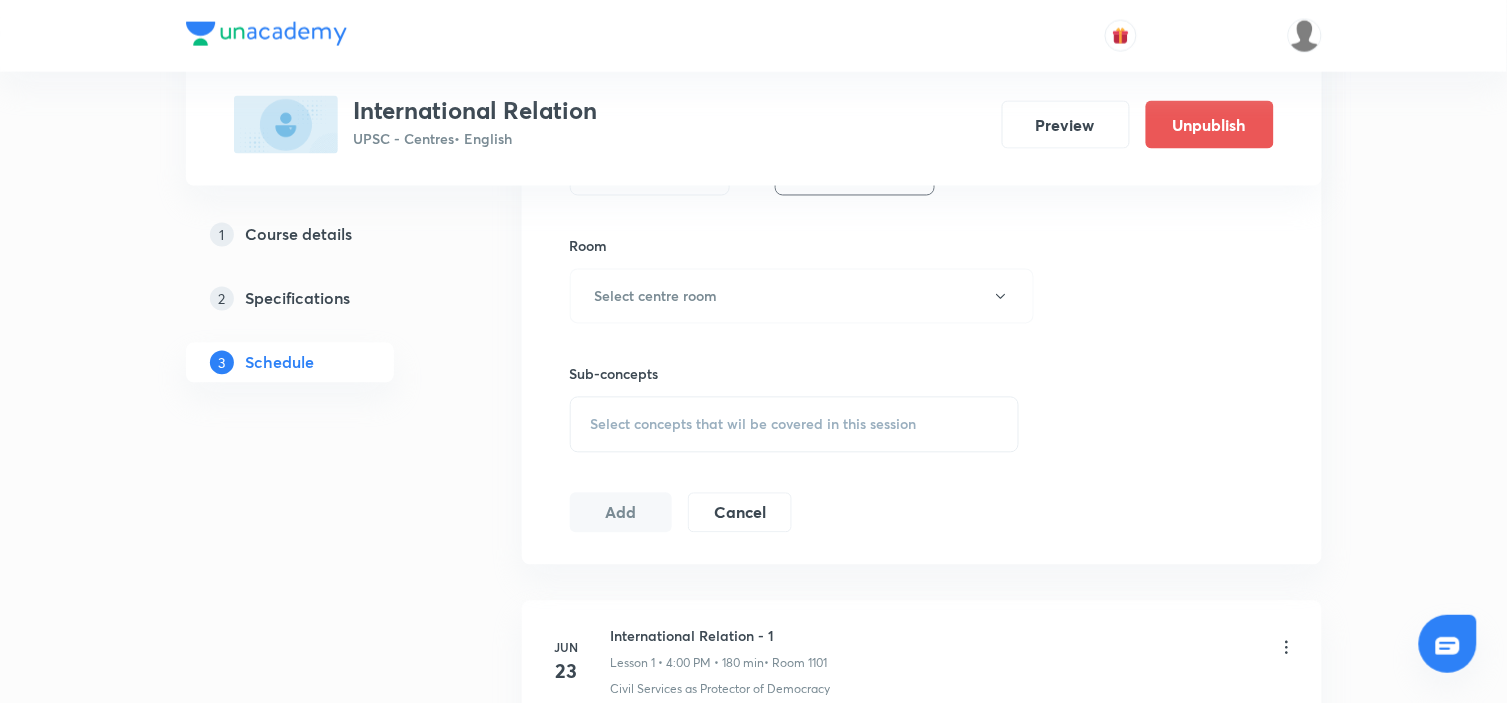 scroll, scrollTop: 888, scrollLeft: 0, axis: vertical 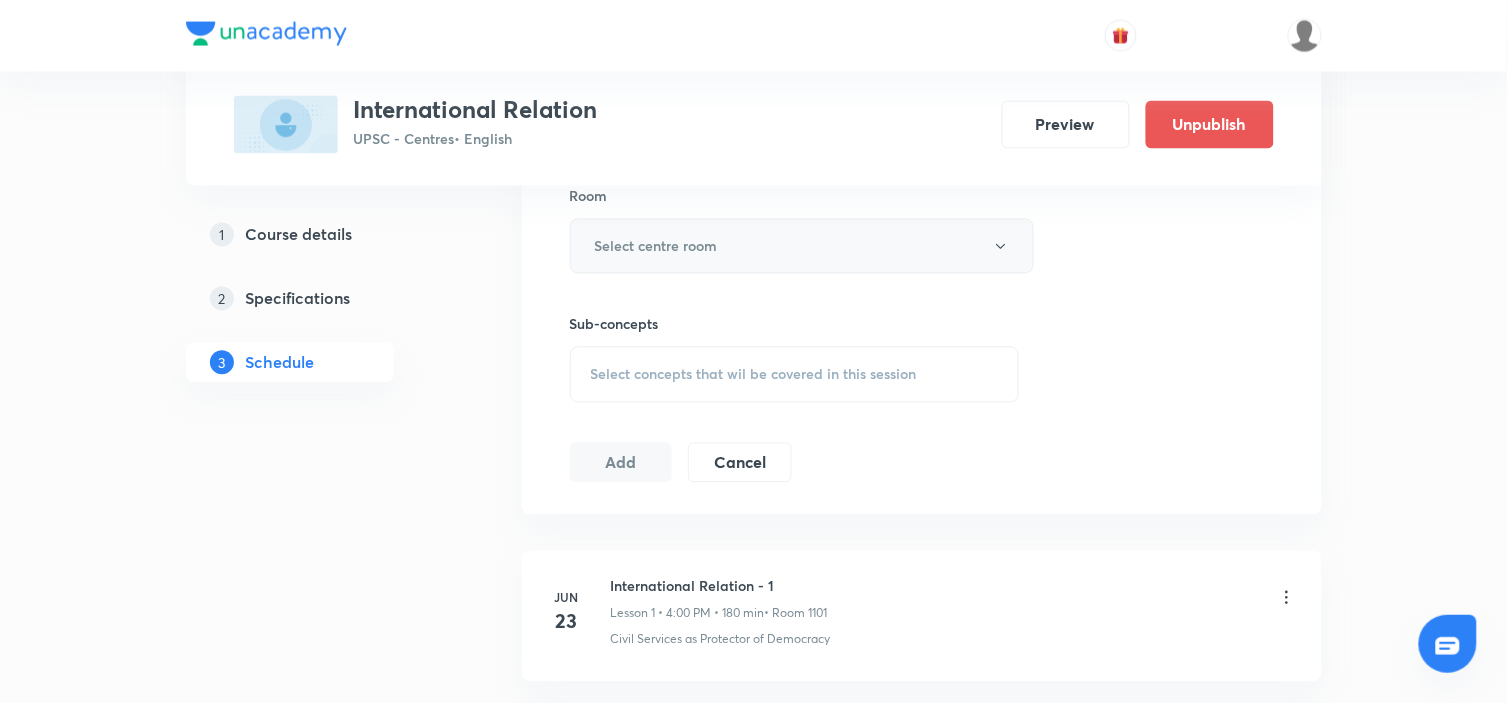 click on "Select centre room" at bounding box center [802, 246] 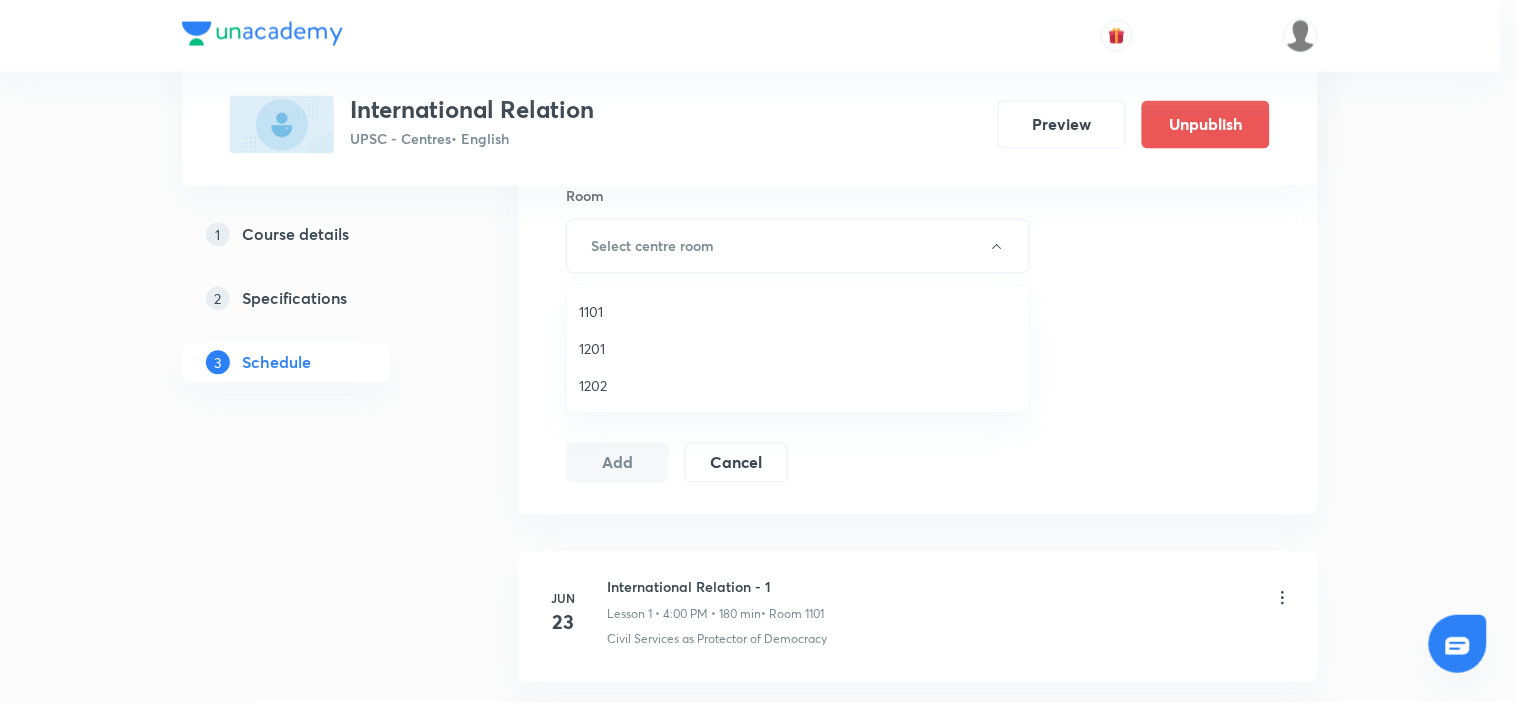 click on "1101" at bounding box center [798, 311] 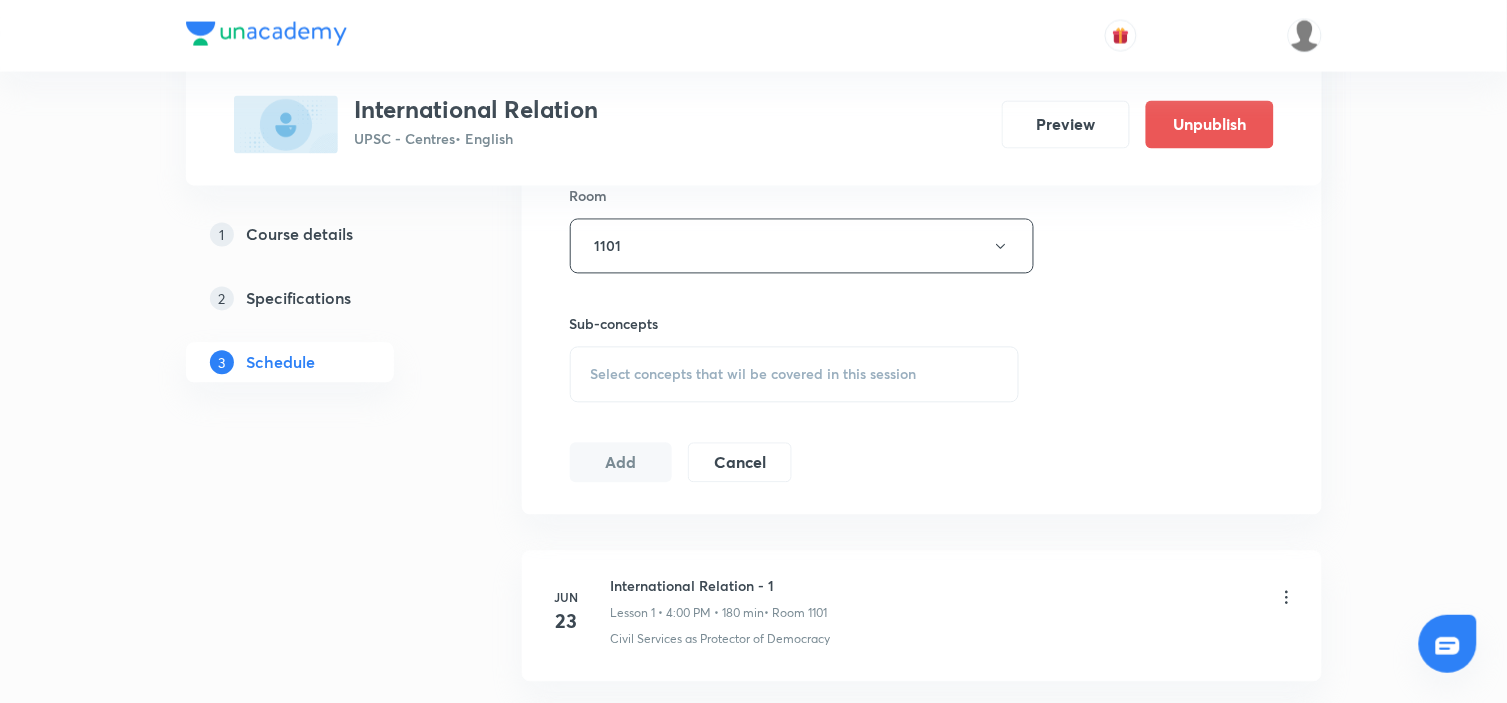 click on "Session  19 Live class Session title 27/99 International Relation - 19 ​ Schedule for Jul 12, 2025, 4:00 PM ​ Duration (in minutes) 180 ​   Session type Online Offline Room 1101 Sub-concepts Select concepts that wil be covered in this session Add Cancel" at bounding box center (922, 13) 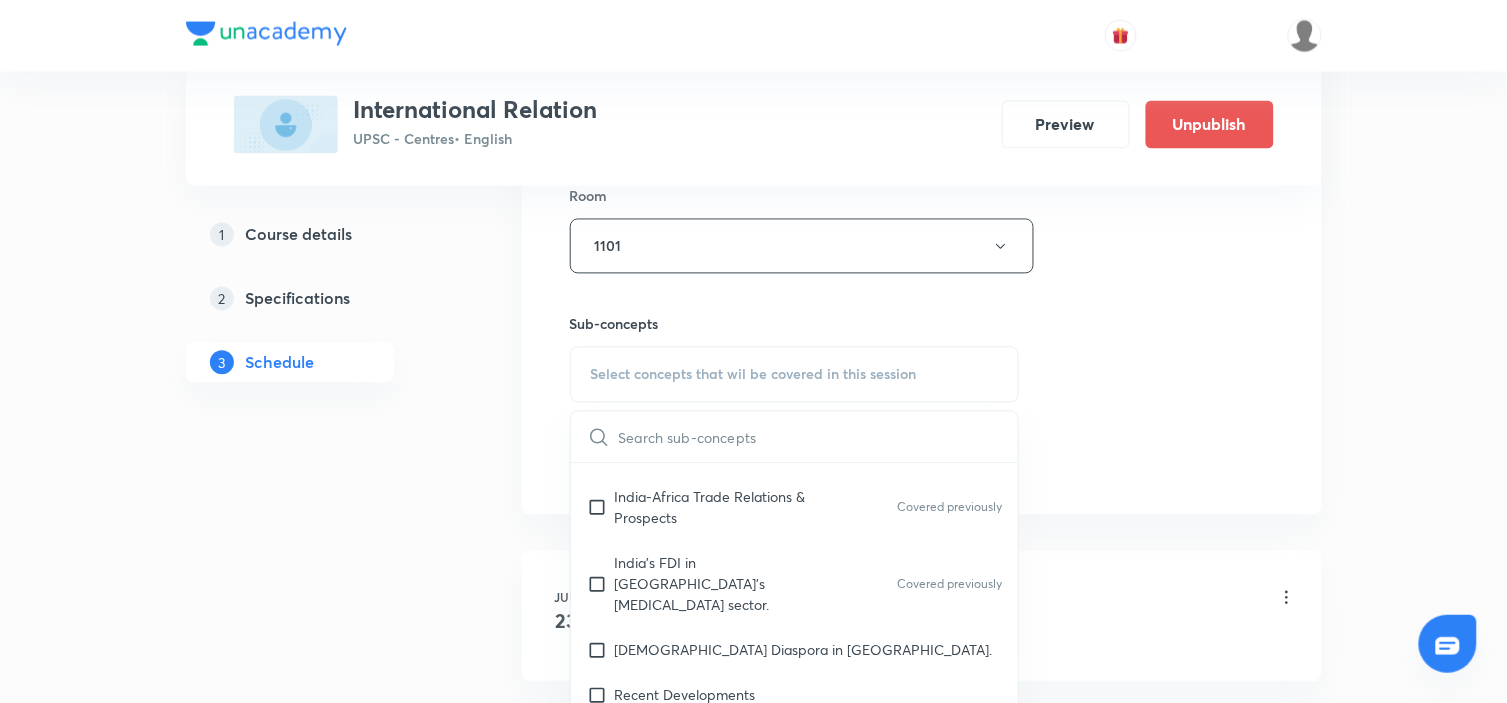 scroll, scrollTop: 1222, scrollLeft: 0, axis: vertical 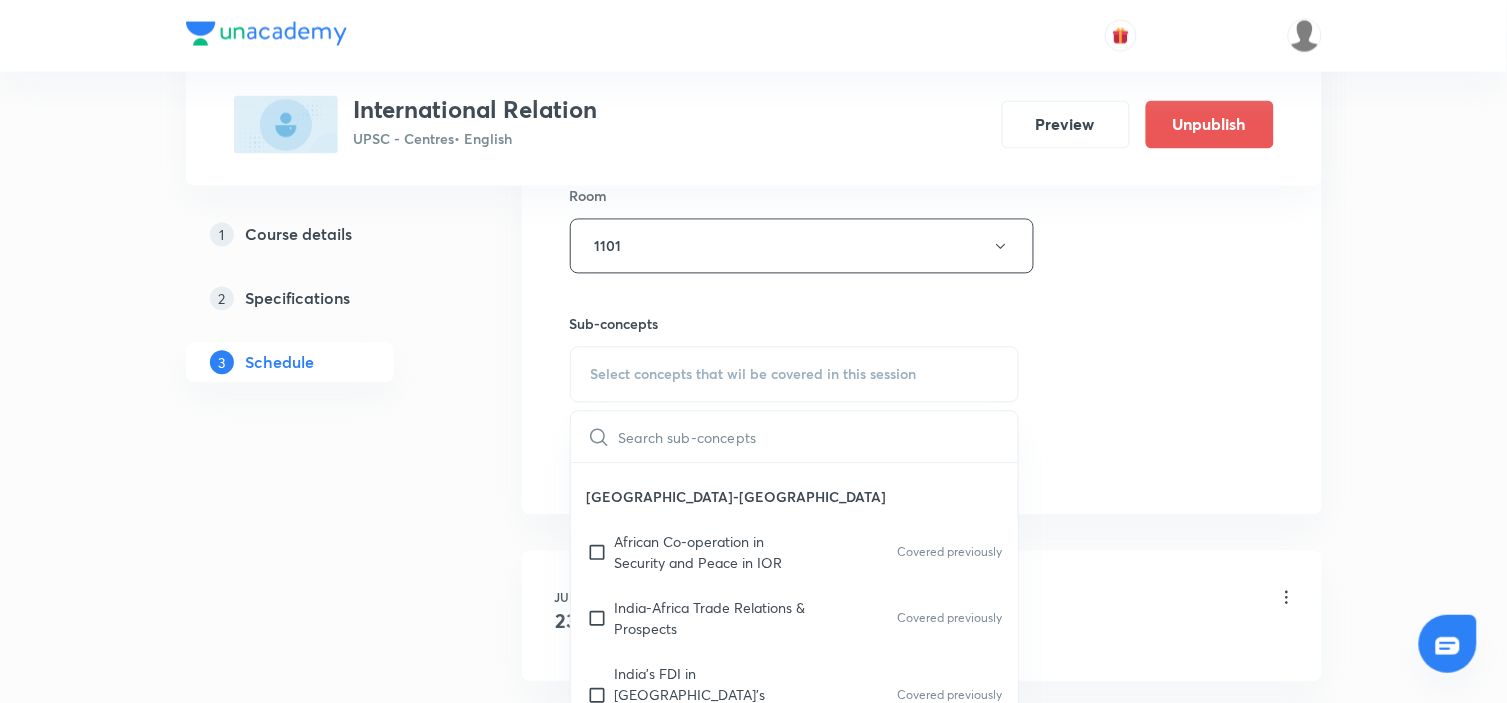 click on "Indian Diaspora in Africa." at bounding box center [795, 761] 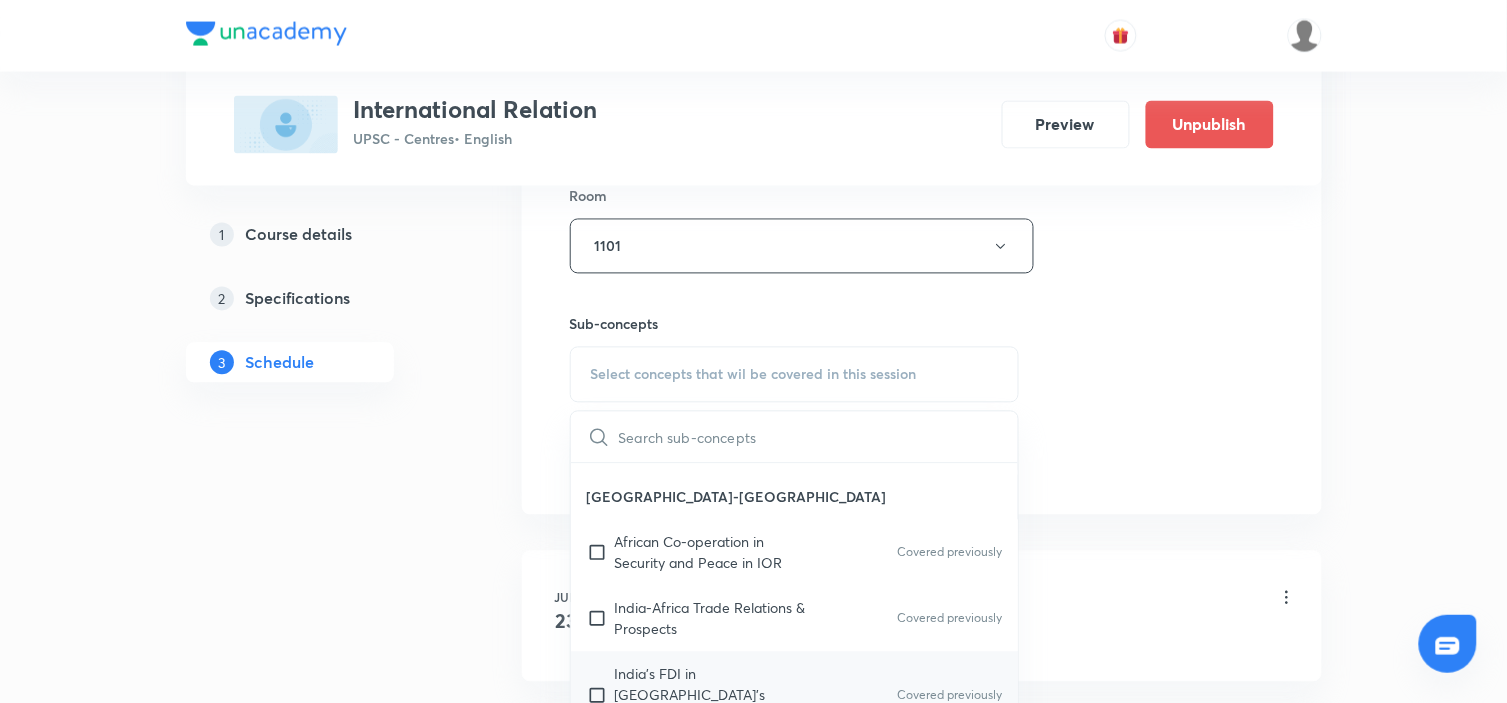 checkbox on "true" 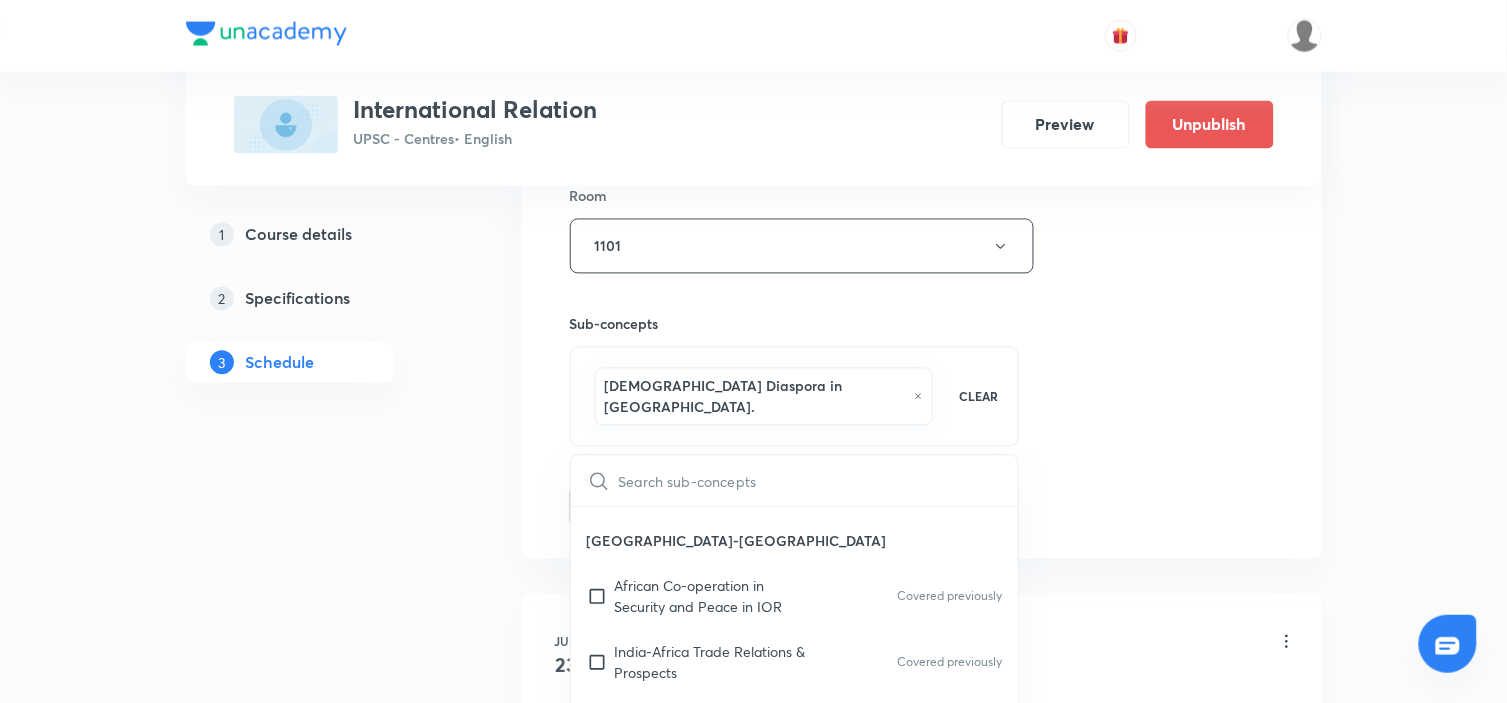 click on "Session  19 Live class Session title 27/99 International Relation - 19 ​ Schedule for Jul 12, 2025, 4:00 PM ​ Duration (in minutes) 180 ​   Session type Online Offline Room 1101 Sub-concepts Indian Diaspora in Africa. CLEAR ​ Civil Services as Protector of Democracy Civil Services as Protector of Democracy Covered previously To Promote Inclusive and Sustainable Growth To Promote Inclusive and Sustainable Growth Covered previously India and USA Arithmetic of India-U.S. Relations & Russian Factor Covered previously Brief of India-US relations Covered previously Civil Nuclear Cooperation Agreement Covered previously Conflicts at WTO Covered previously Cooperation b/w India-USA in Balancing China Covered previously Defence Cooperation Covered previously Evolution of Relation After the Cold War Era Covered previously Importance of New Security Strategy of USA for India Covered previously Pivot to the East Policy of the USA Covered previously QUAD Recent Developments Covered previously Covered previously" at bounding box center (922, 35) 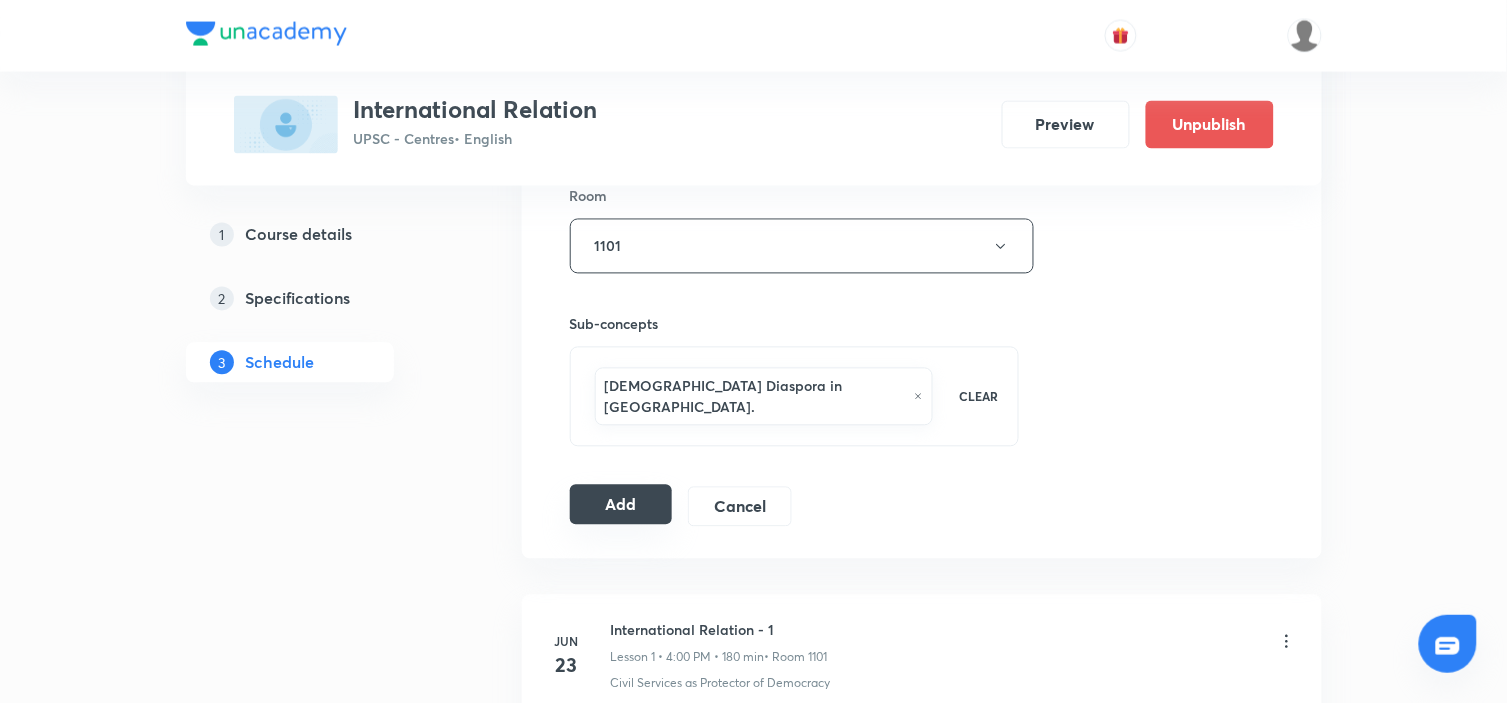 click on "Add" at bounding box center (621, 505) 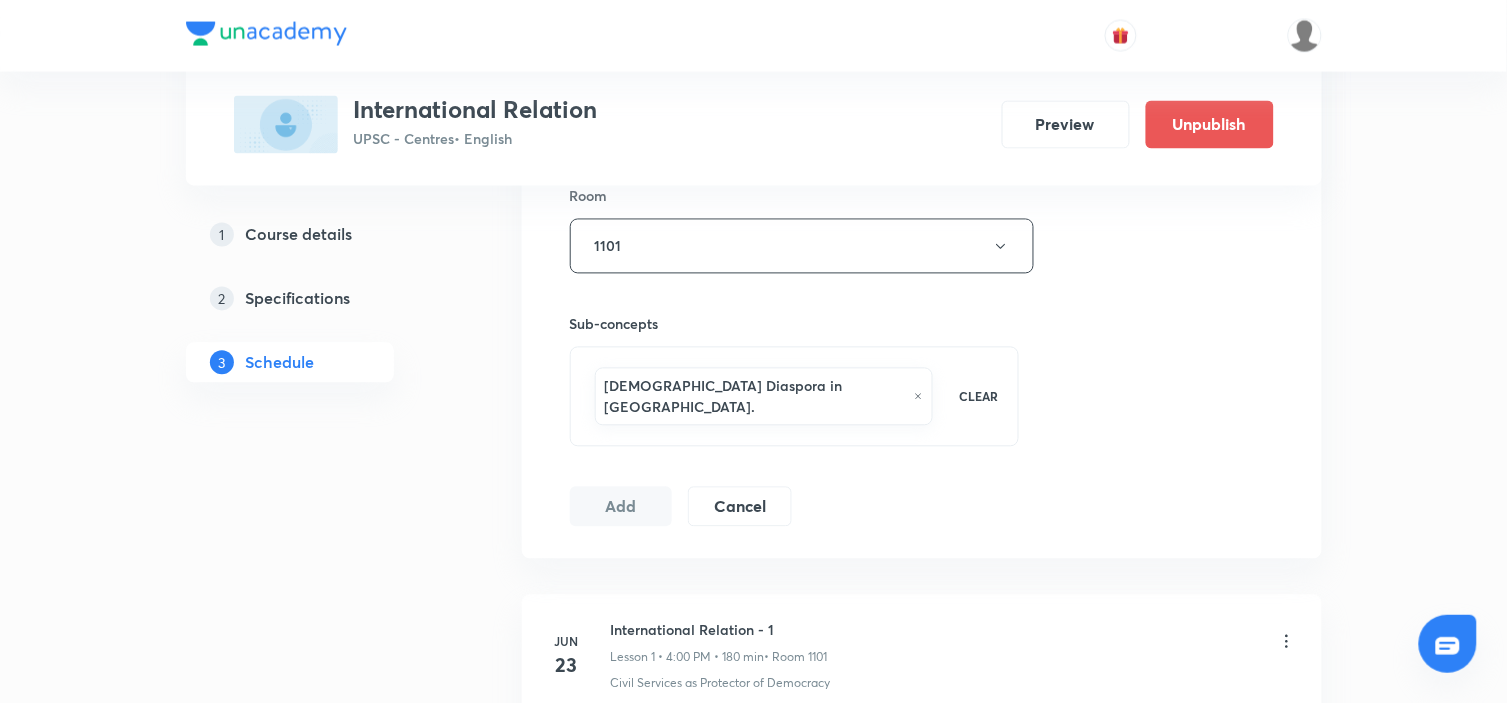type 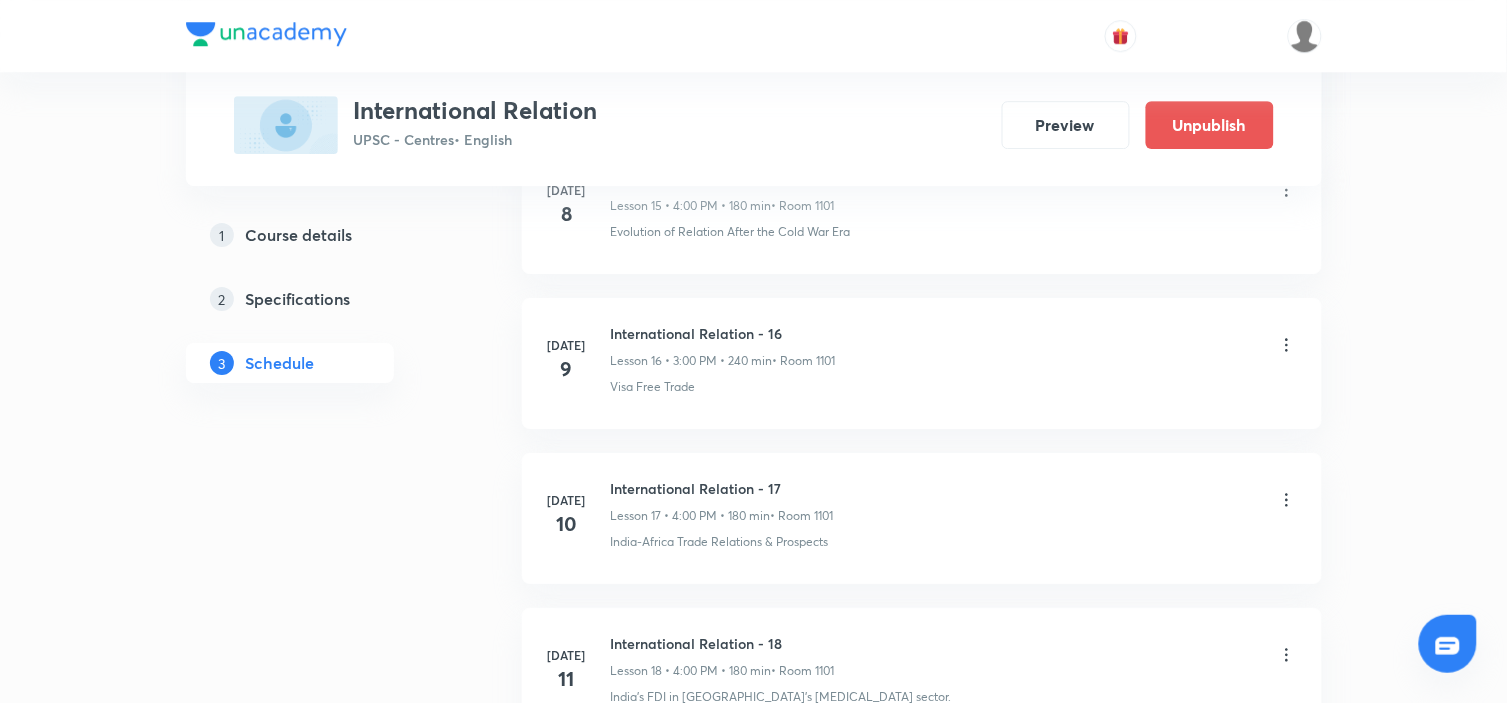 scroll, scrollTop: 3716, scrollLeft: 0, axis: vertical 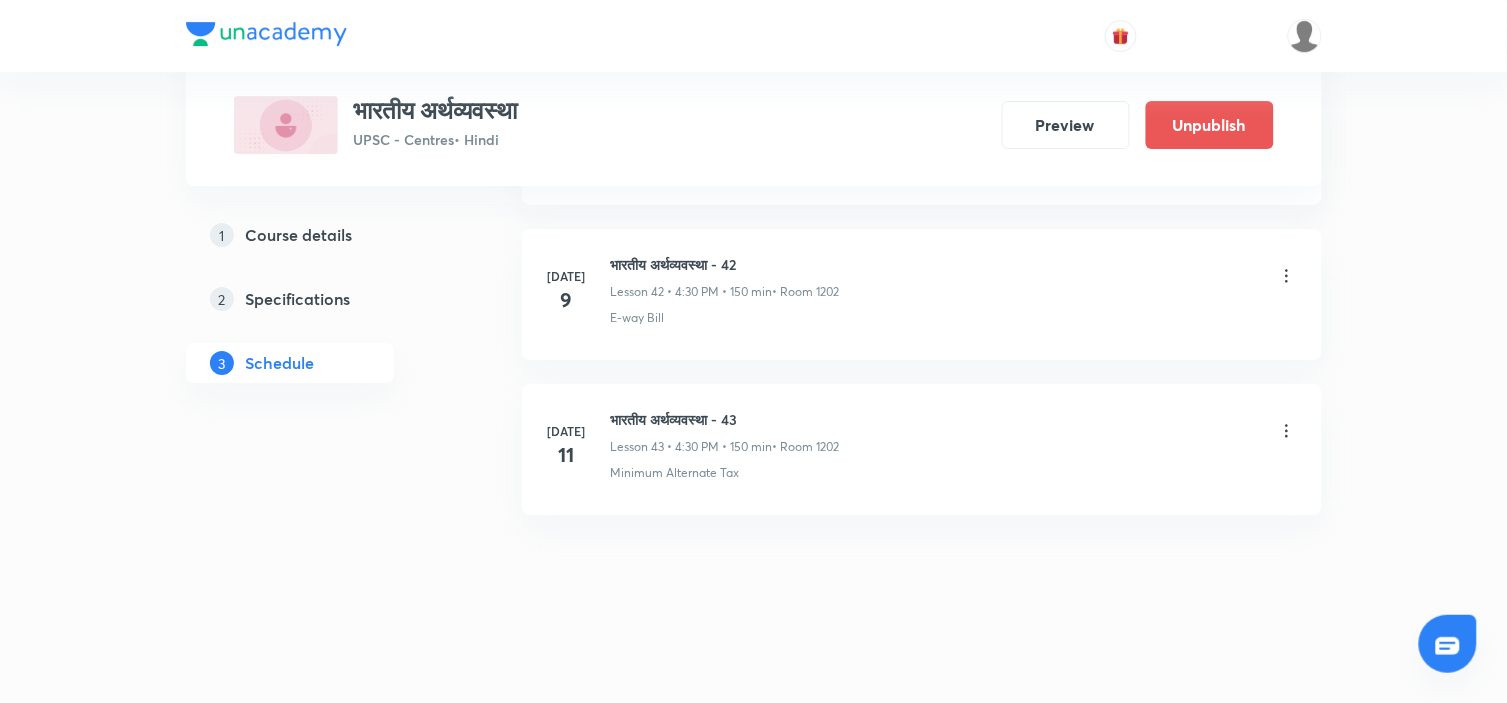 click on "भारतीय अर्थव्यवस्था - 43" at bounding box center (725, 419) 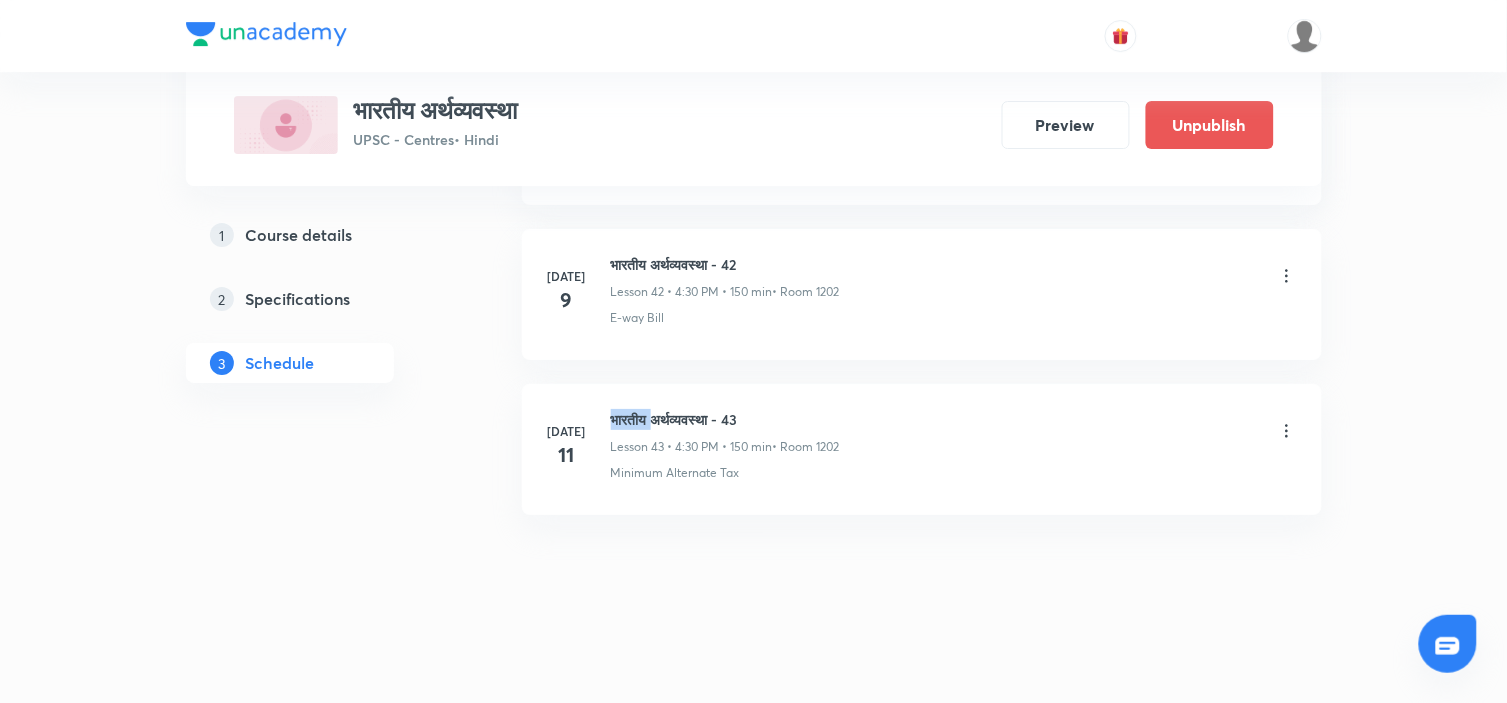 click on "भारतीय अर्थव्यवस्था - 43" at bounding box center (725, 419) 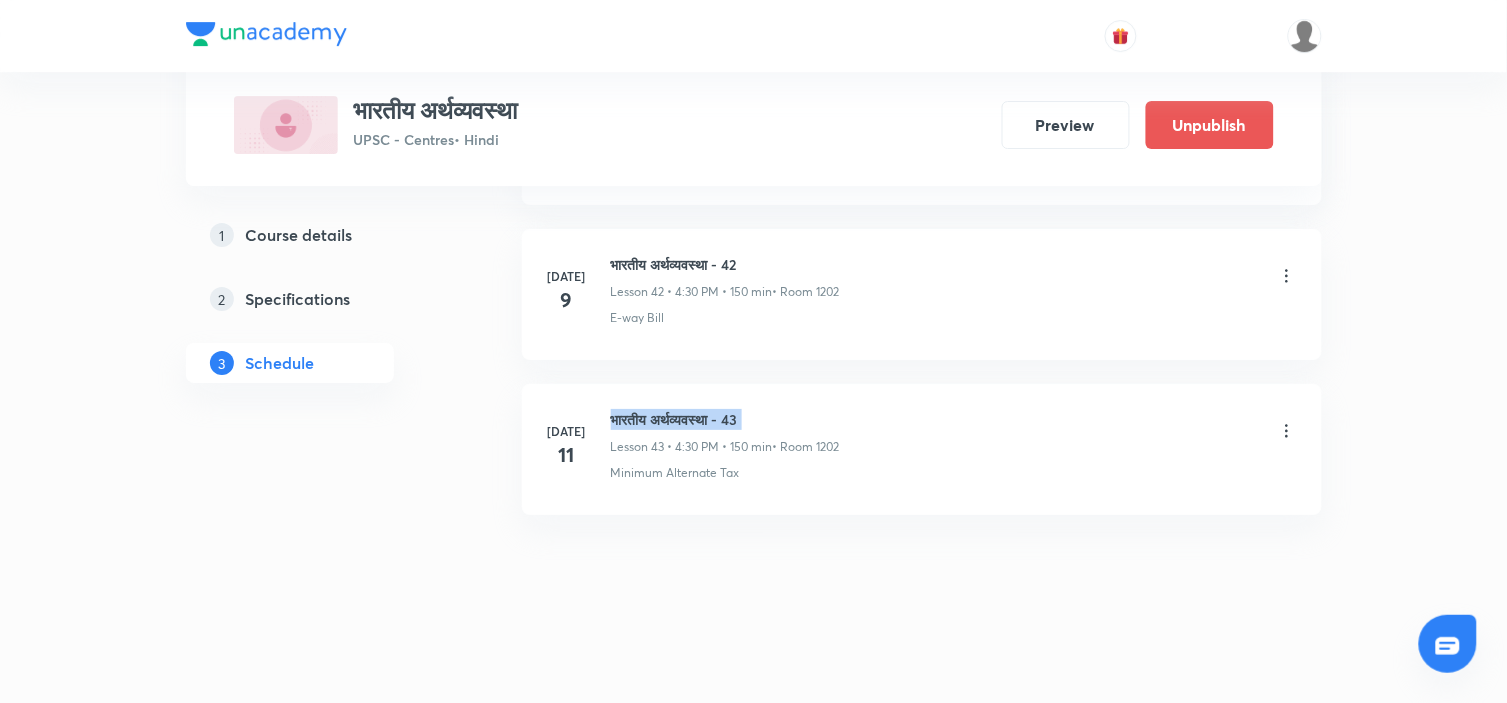 click on "भारतीय अर्थव्यवस्था - 43" at bounding box center [725, 419] 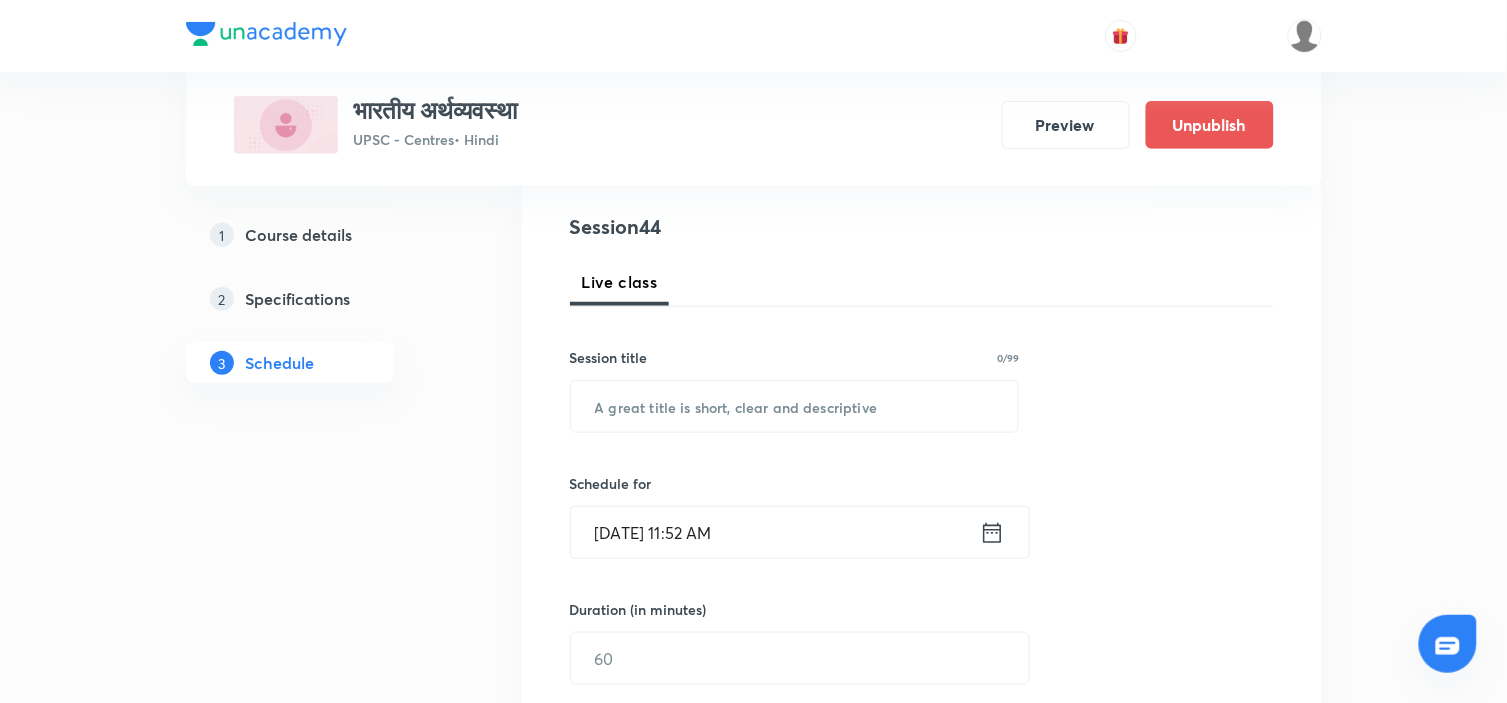 scroll, scrollTop: 222, scrollLeft: 0, axis: vertical 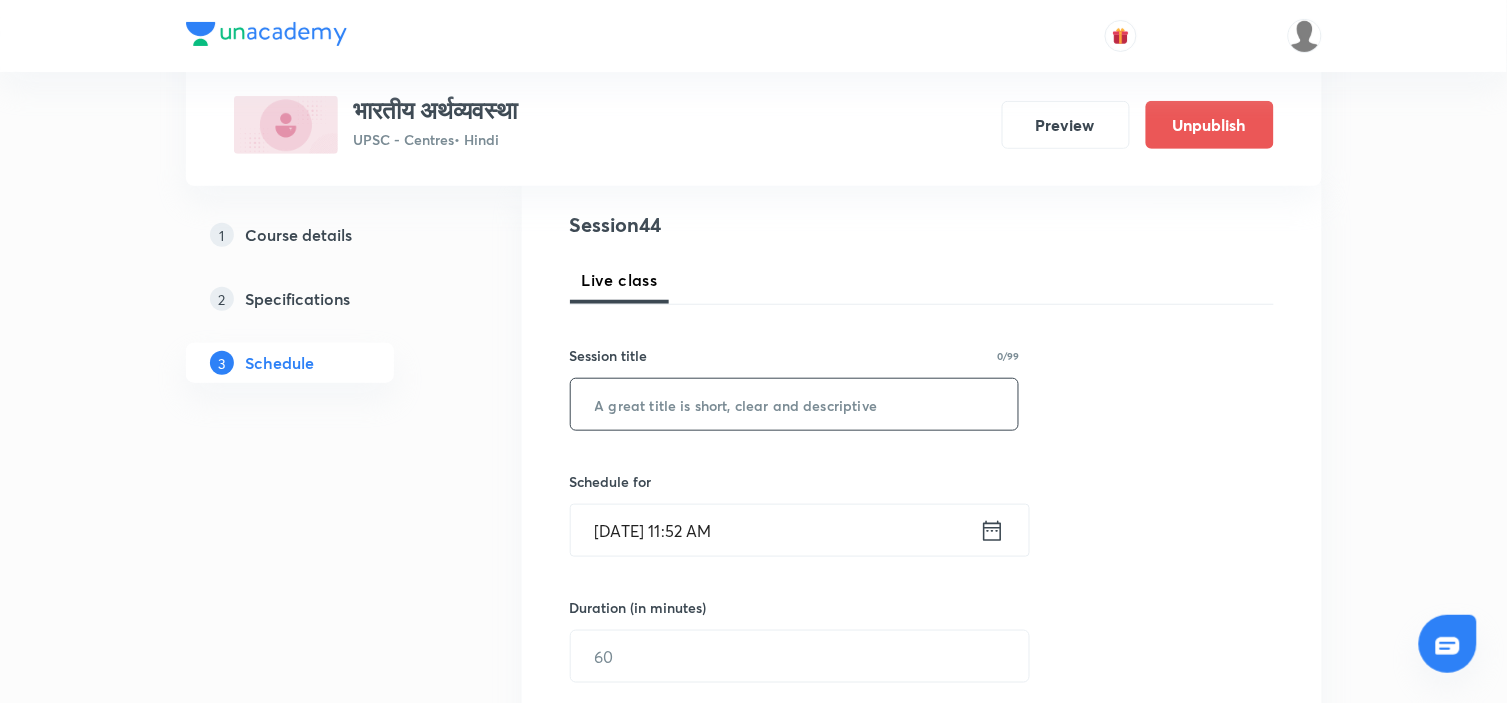 click at bounding box center (795, 404) 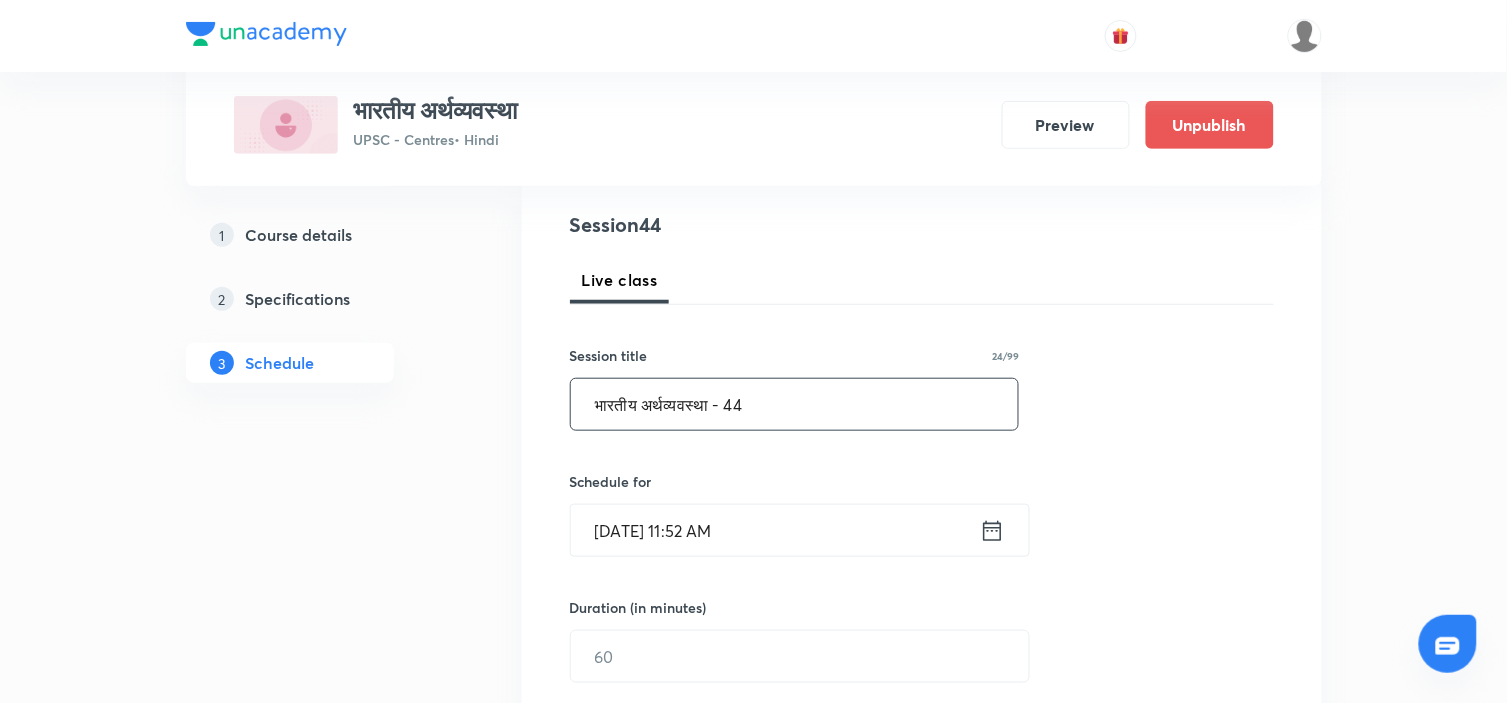 type on "भारतीय अर्थव्यवस्था - 44" 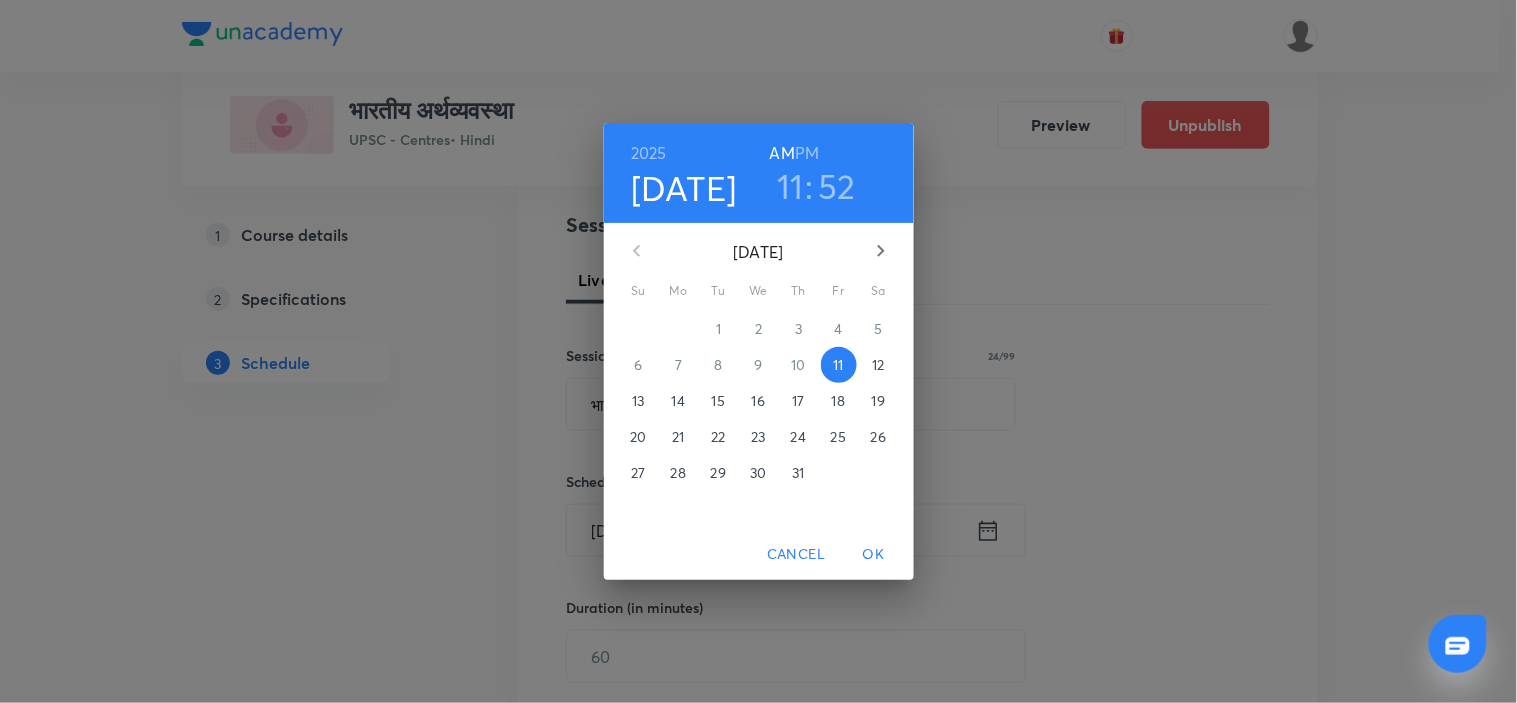 click on "12" at bounding box center (878, 365) 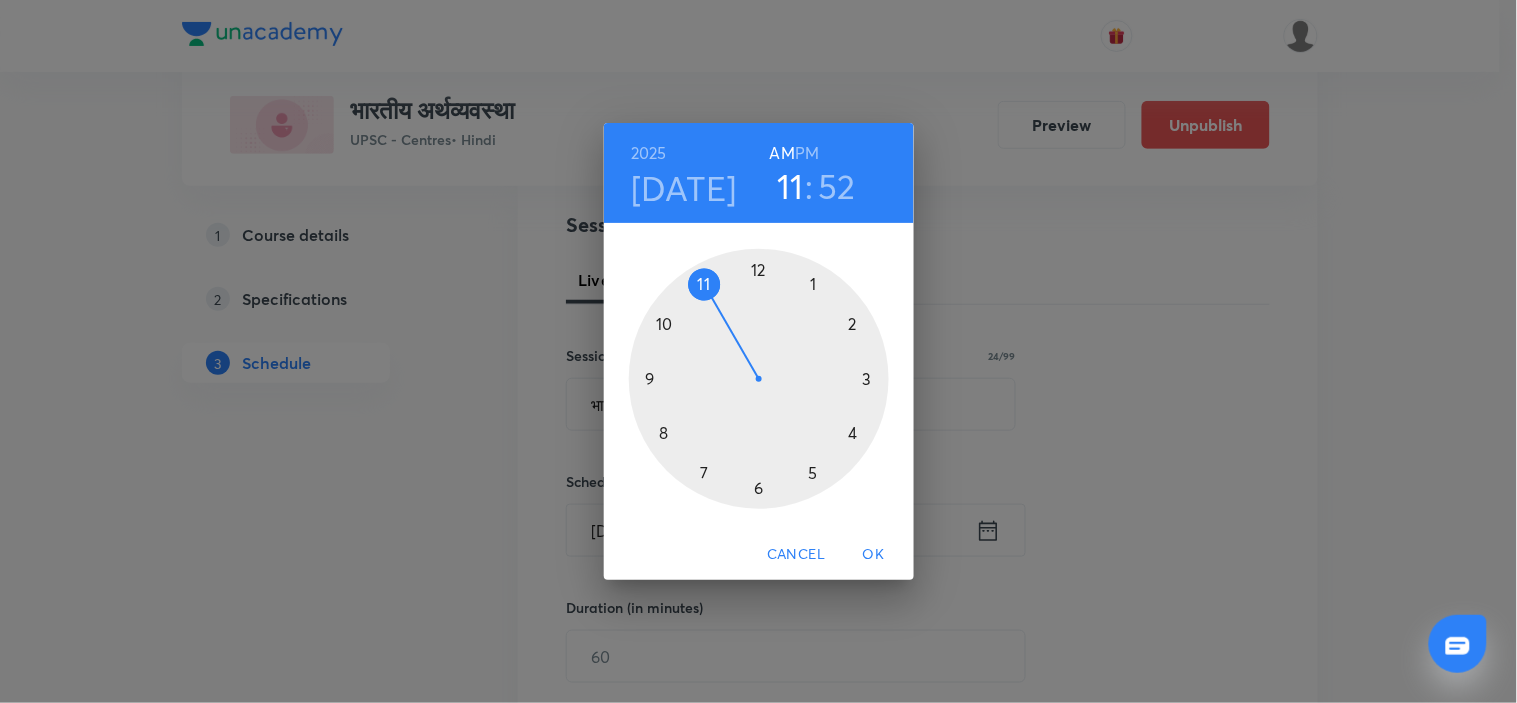 click on "PM" at bounding box center [807, 153] 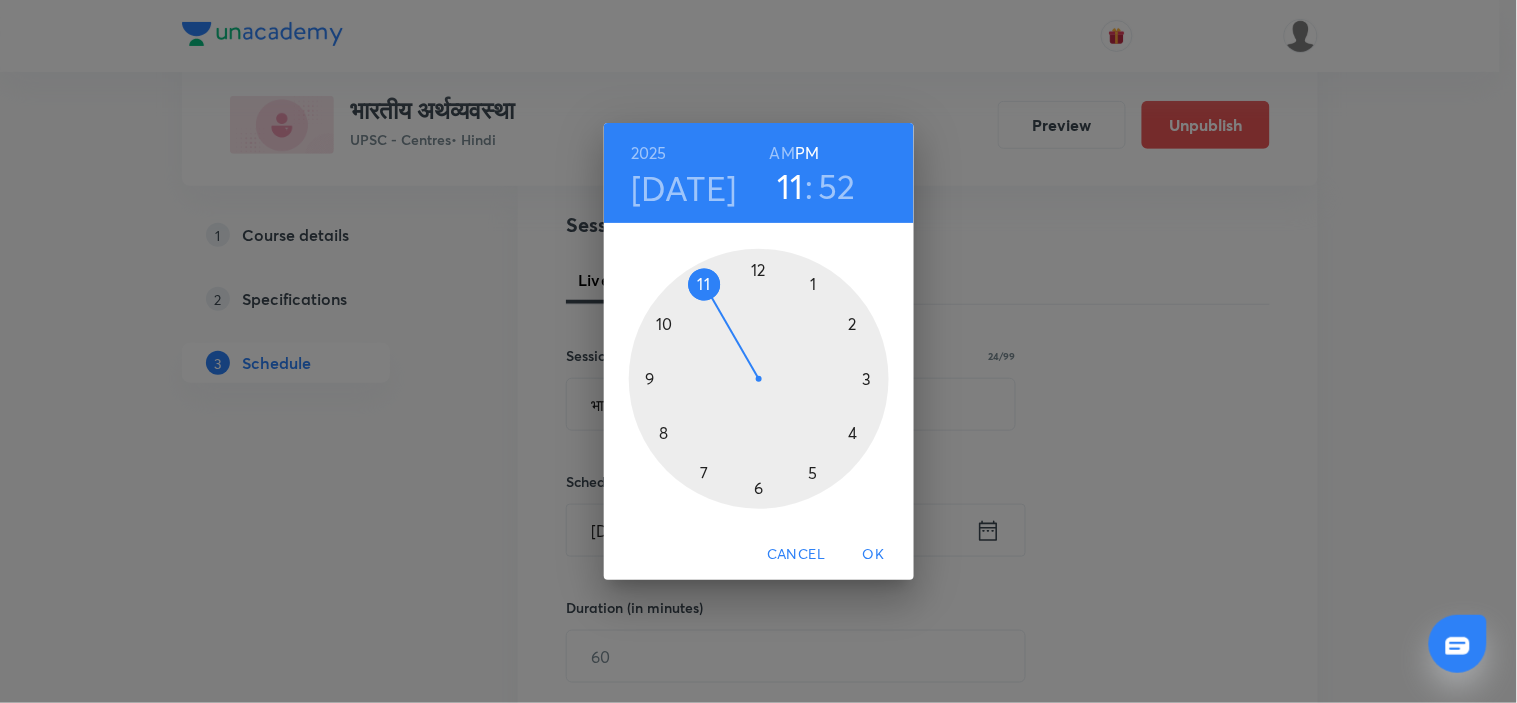 click at bounding box center (759, 379) 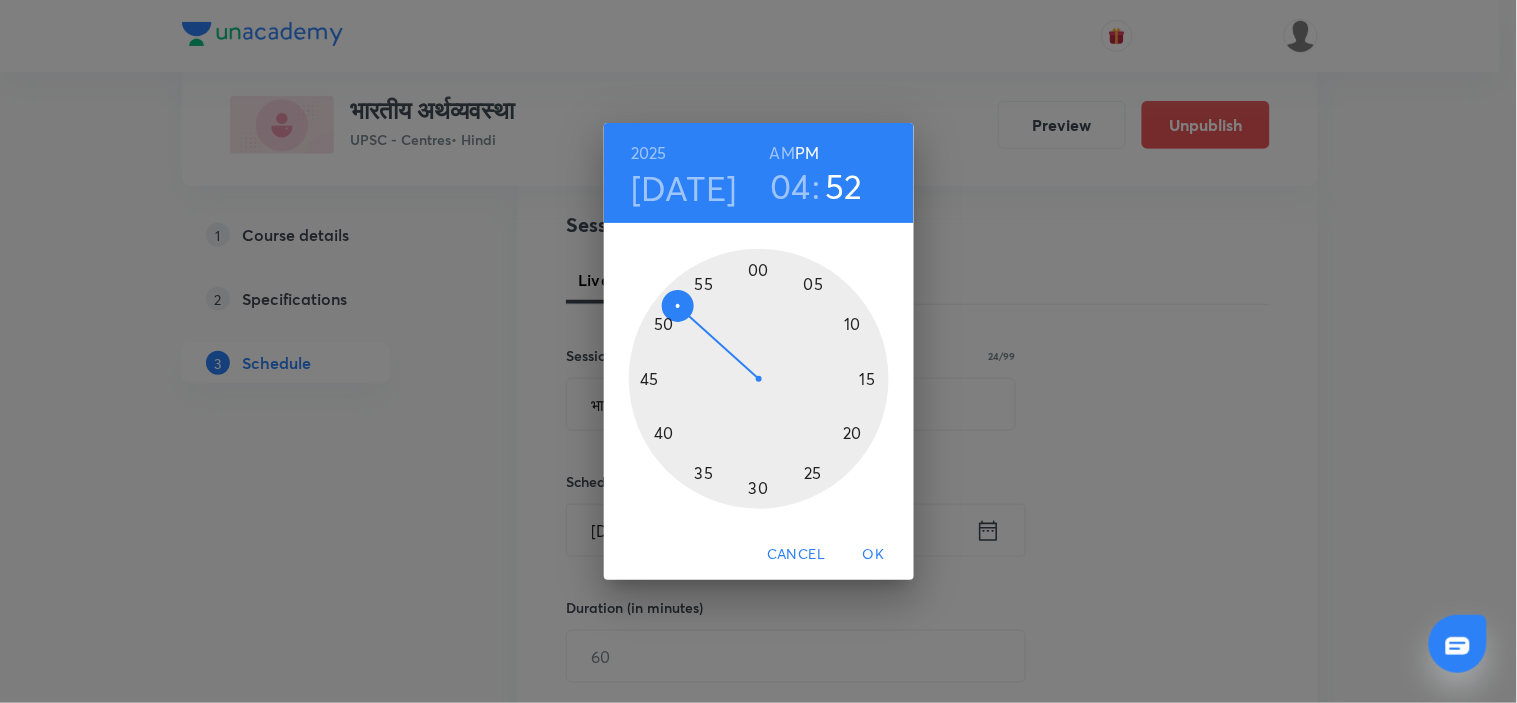 click at bounding box center (759, 379) 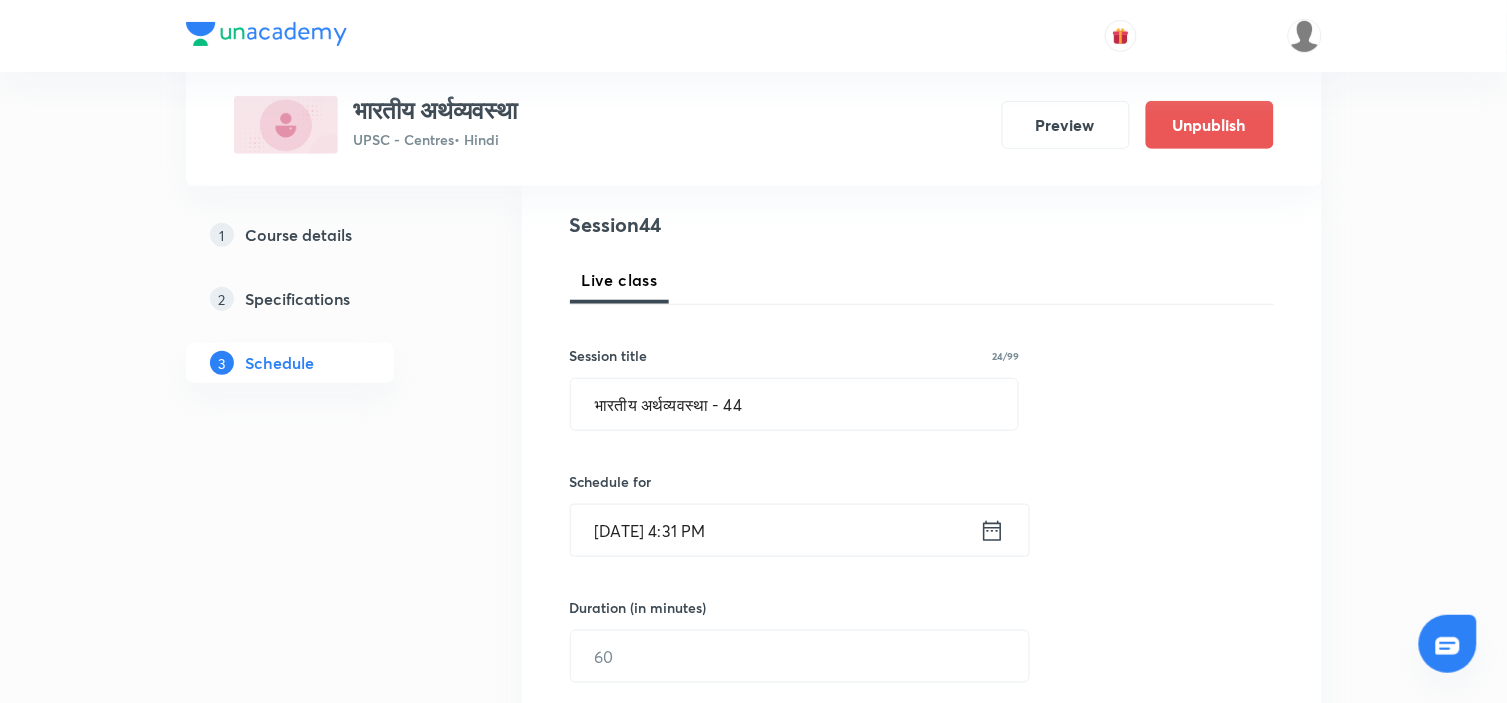 click 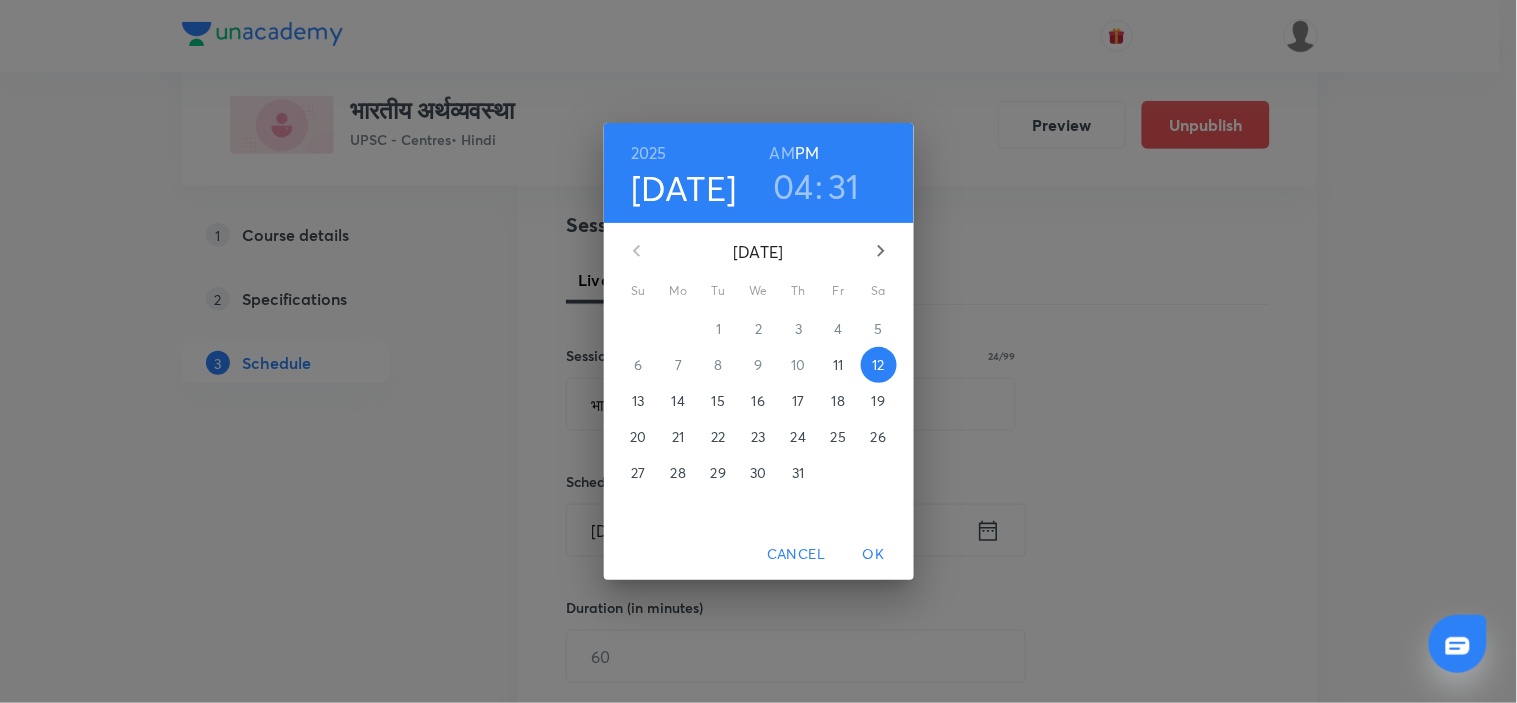 click on "31" at bounding box center (844, 186) 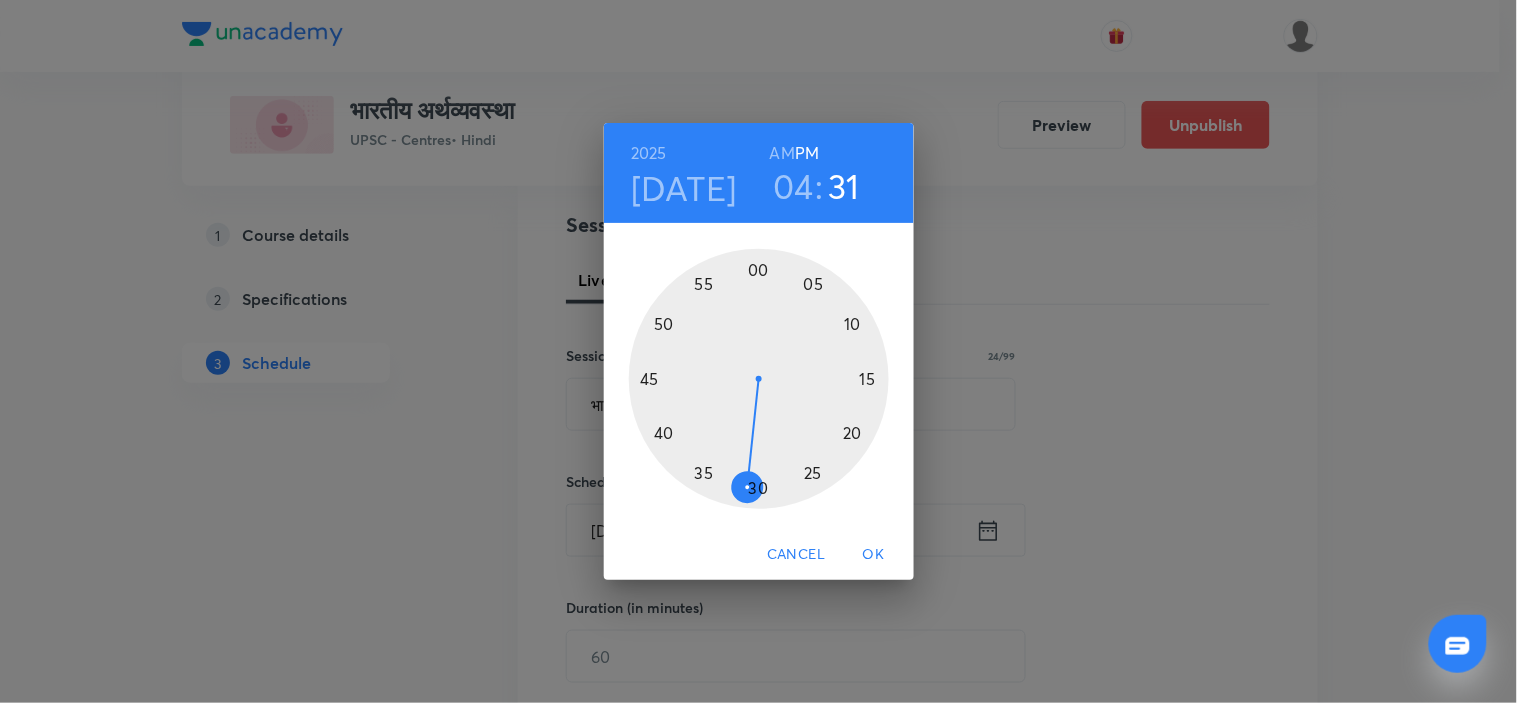 click at bounding box center (759, 379) 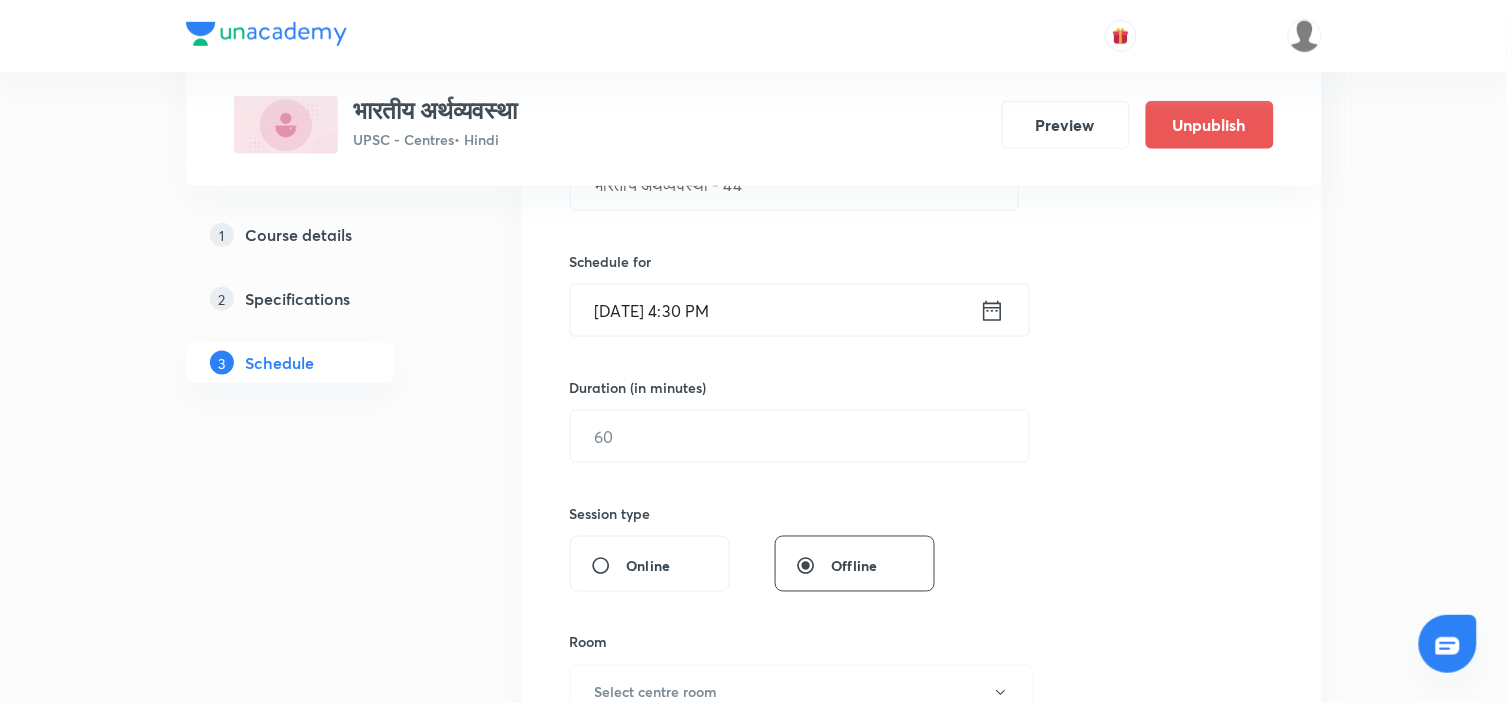 scroll, scrollTop: 444, scrollLeft: 0, axis: vertical 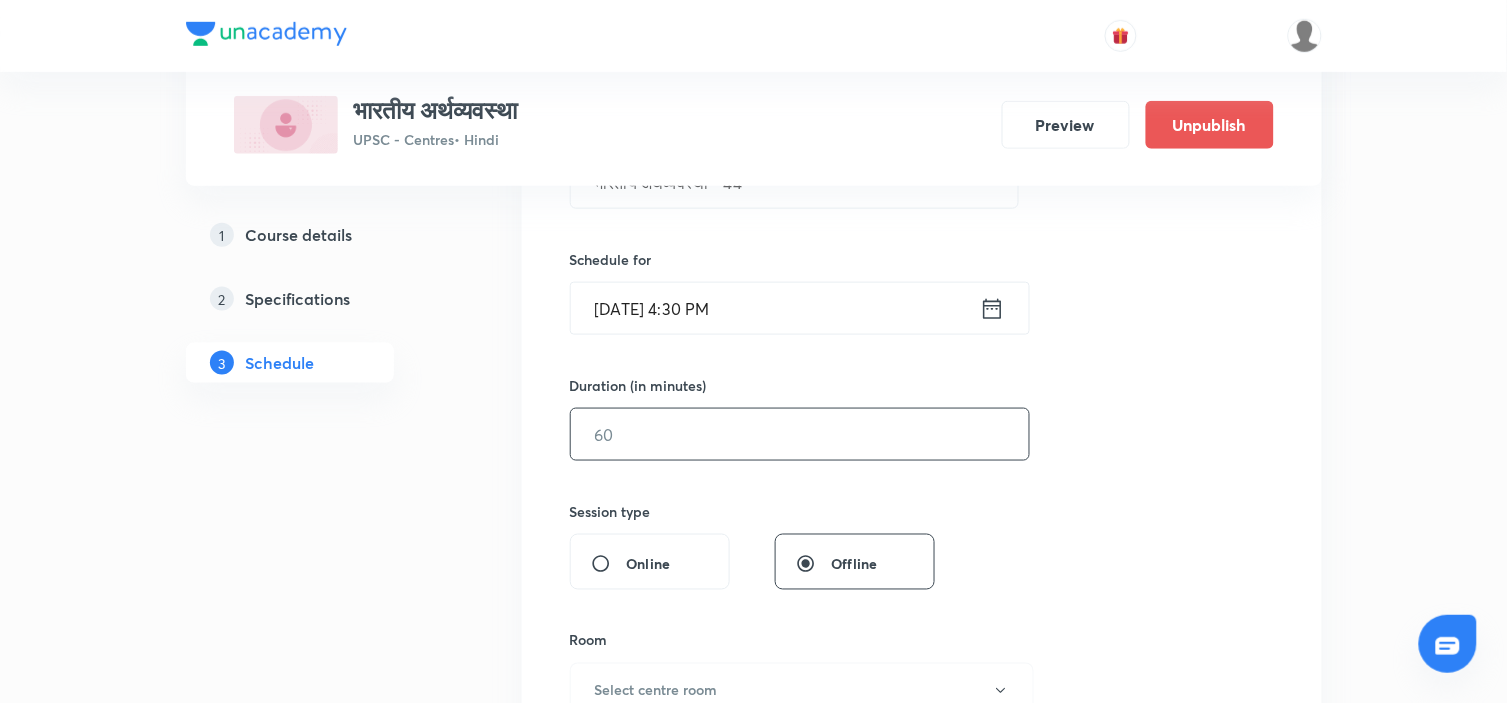click at bounding box center [800, 434] 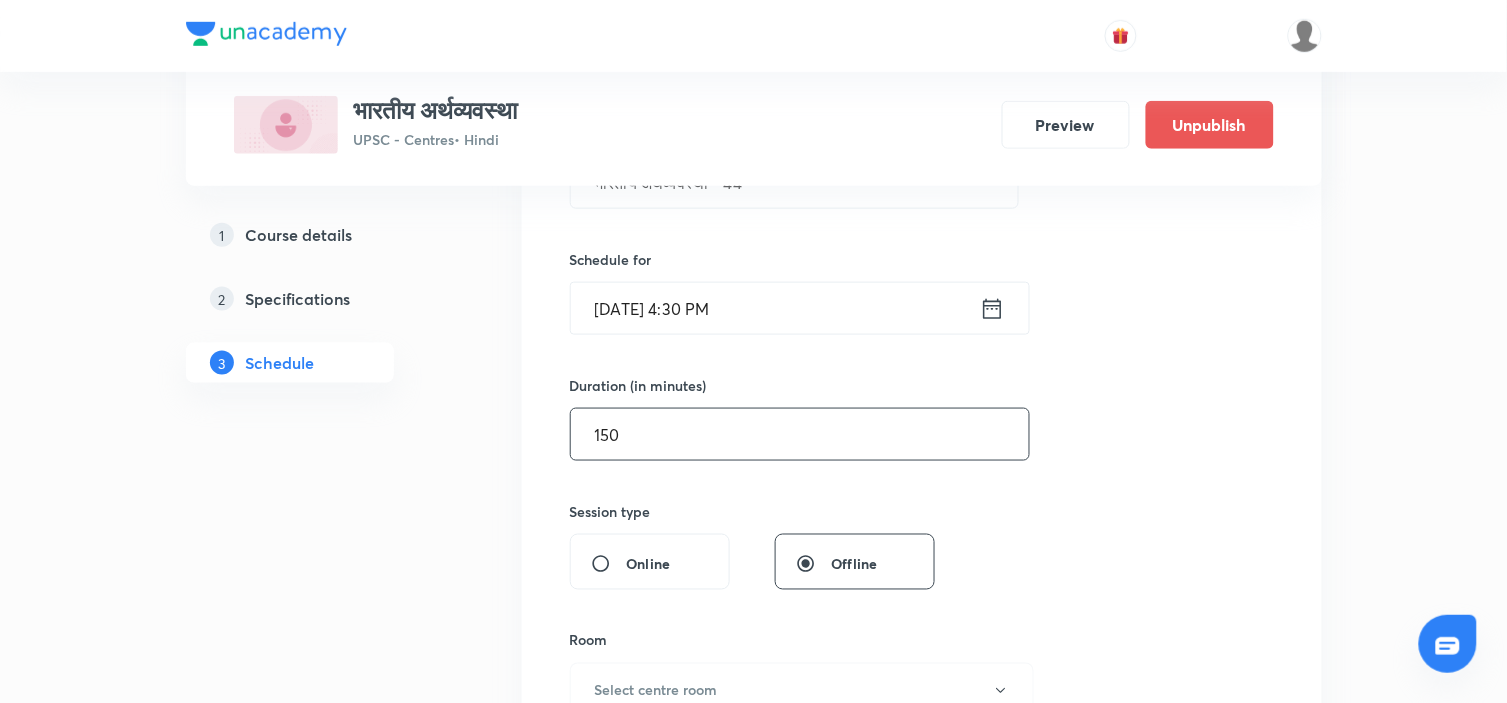 type on "150" 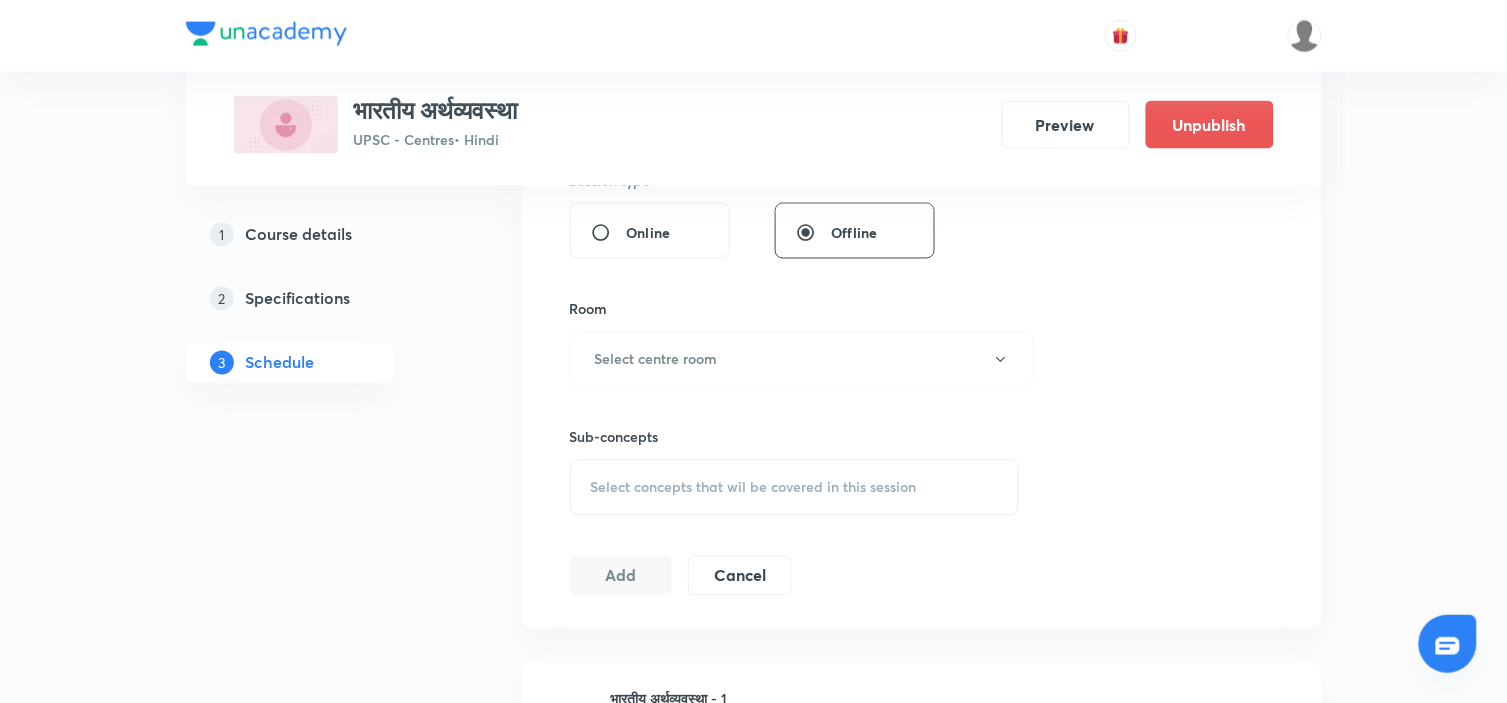 scroll, scrollTop: 777, scrollLeft: 0, axis: vertical 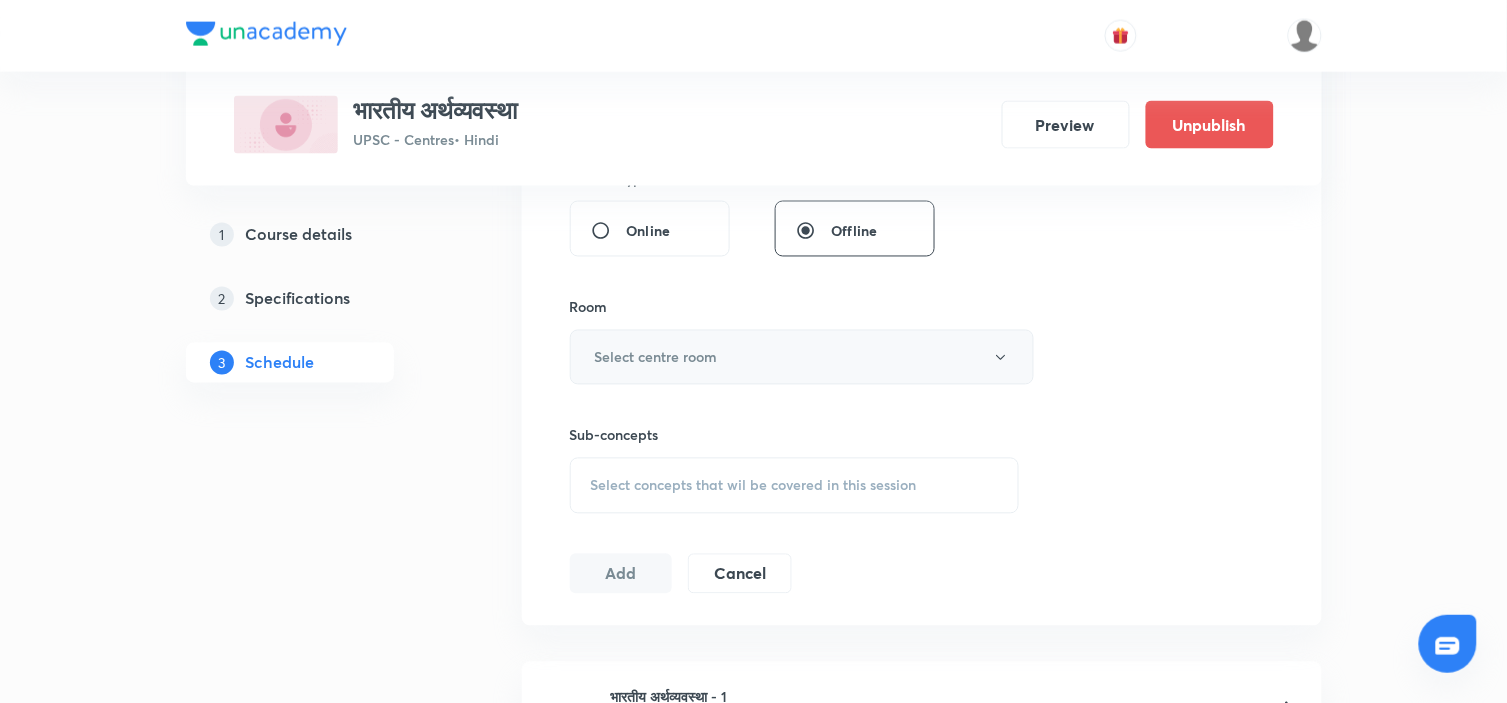 click on "Select centre room" at bounding box center (802, 357) 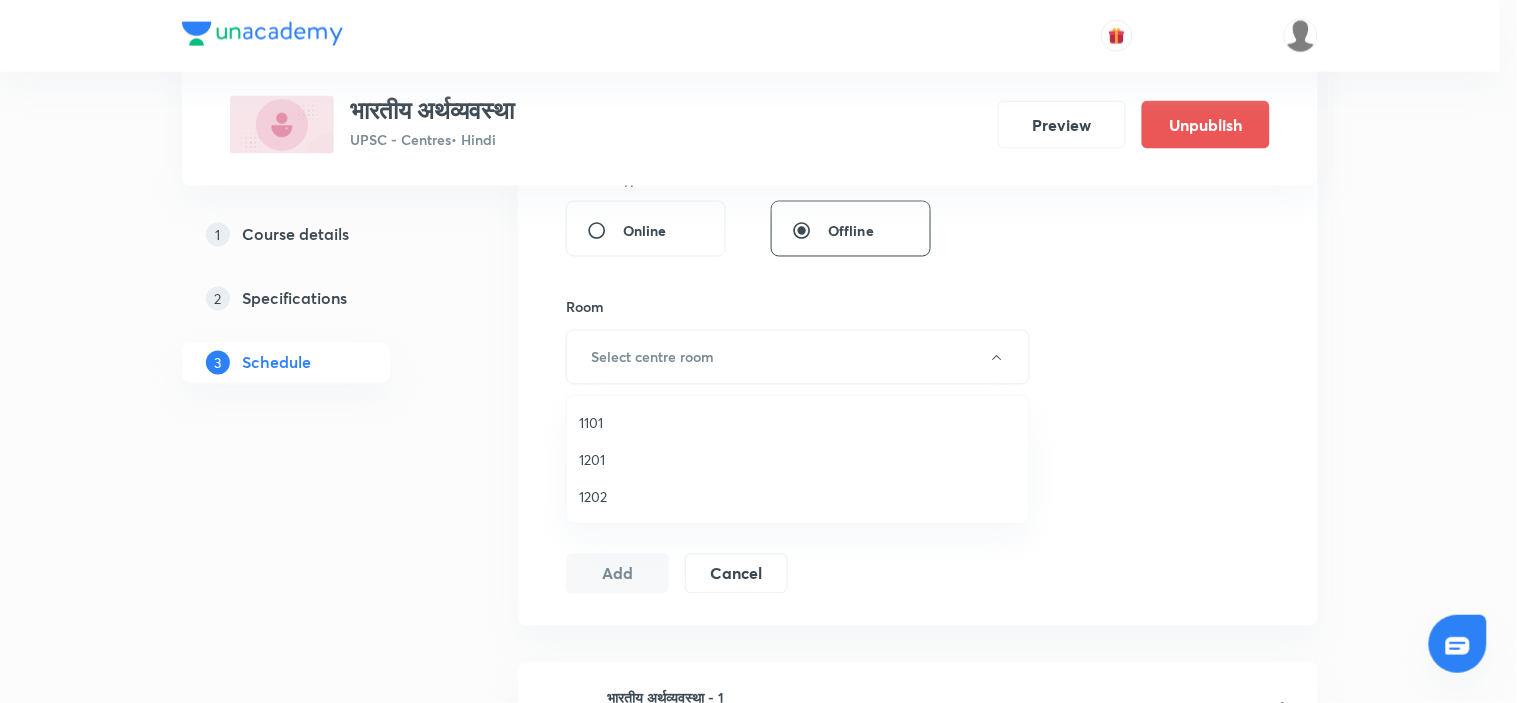 click on "1202" at bounding box center (798, 496) 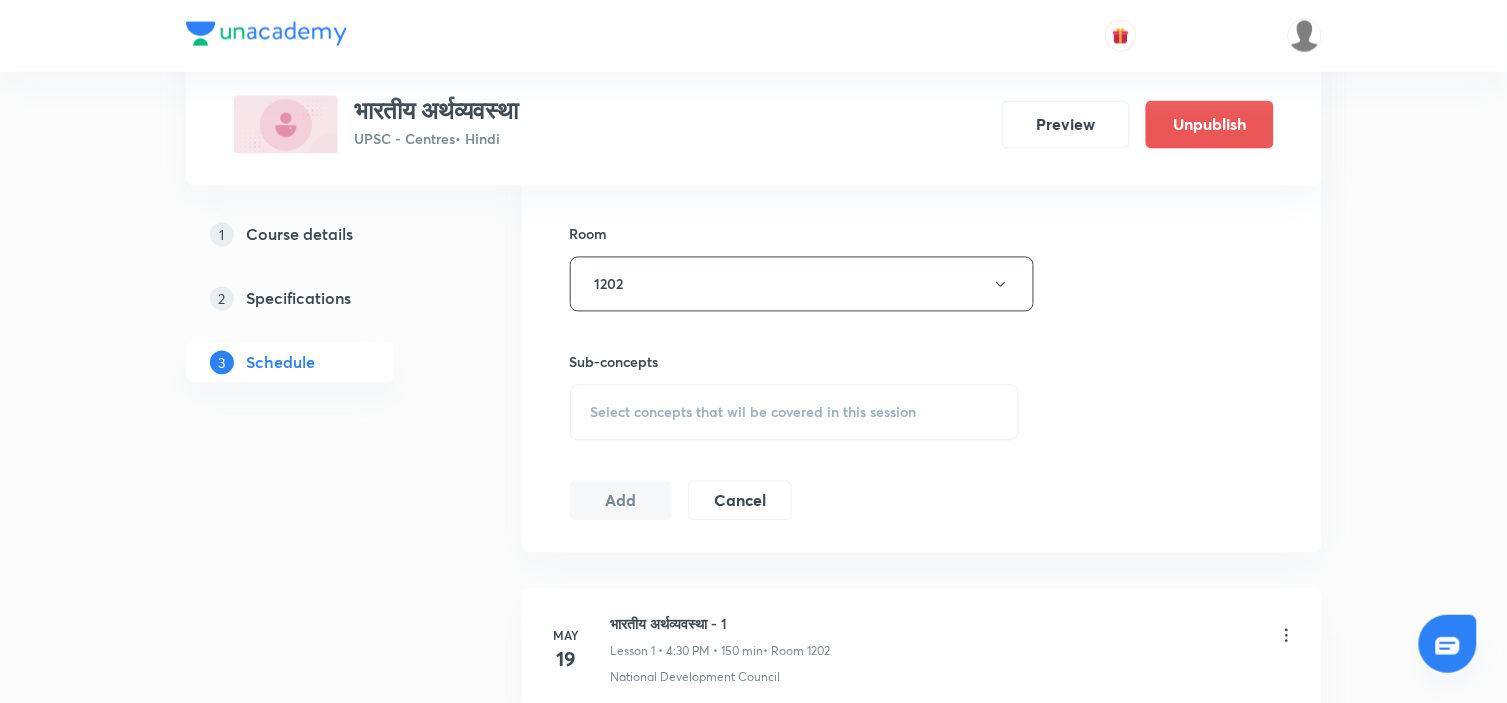 scroll, scrollTop: 888, scrollLeft: 0, axis: vertical 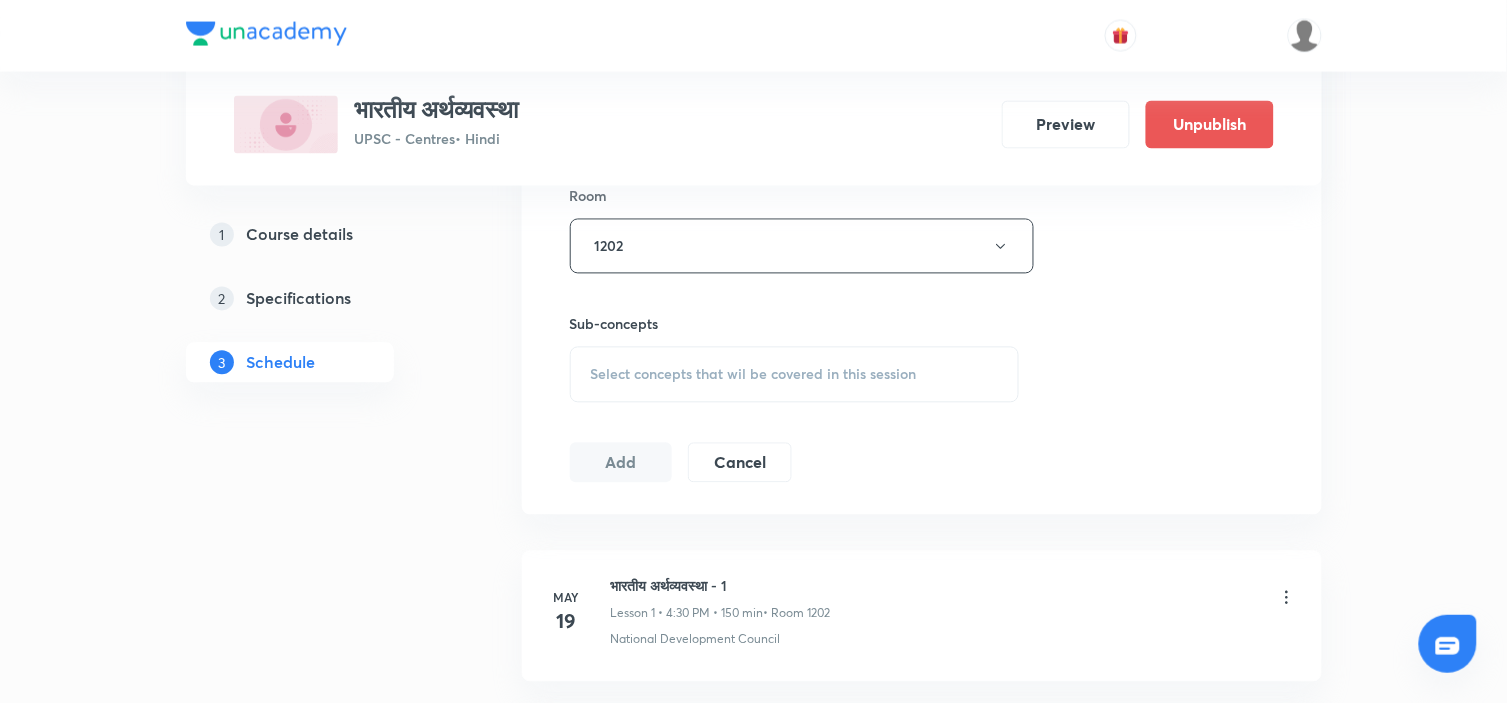 click on "Select concepts that wil be covered in this session" at bounding box center (754, 375) 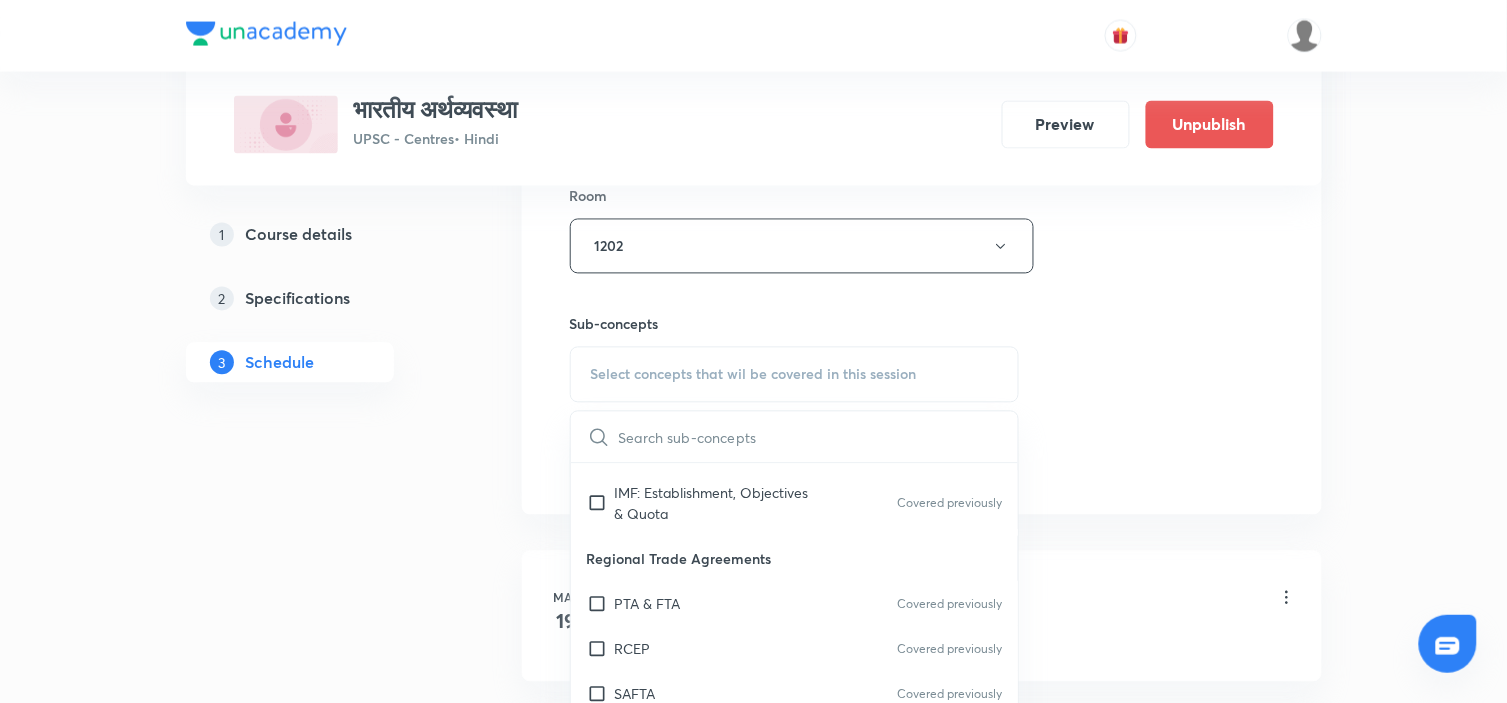 scroll, scrollTop: 555, scrollLeft: 0, axis: vertical 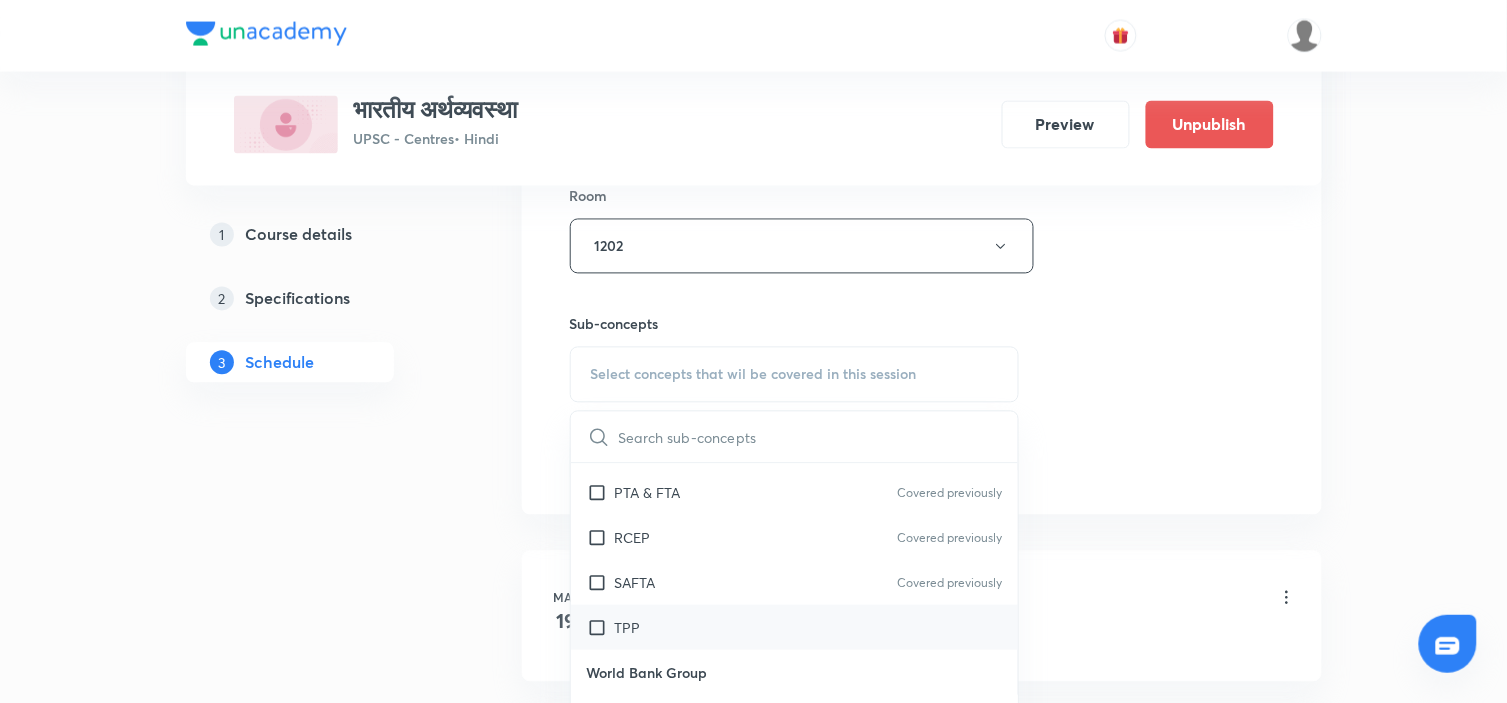 click on "TPP" at bounding box center [795, 627] 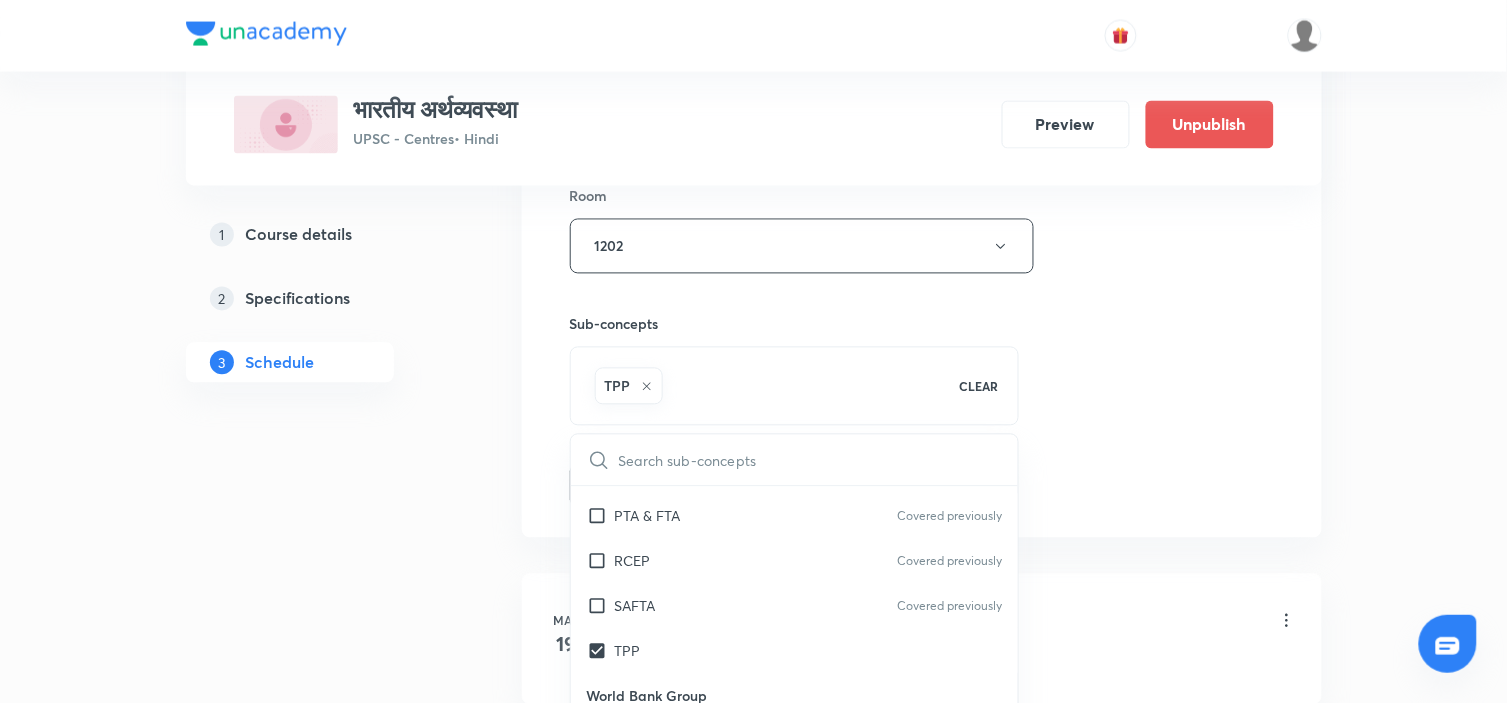 click on "Session  44 Live class Session title 24/99 भारतीय अर्थव्यवस्था - 44 ​ Schedule for Jul 12, 2025, 4:30 PM ​ Duration (in minutes) 150 ​   Session type Online Offline Room 1202 Sub-concepts TPP CLEAR ​ Planning Institutions National Development Council Covered previously NITI Aayog Covered previously Planning Commission Covered previously Strategies of Planning Gandhian Strategy Covered previously Harrod Domar Strategy Covered previously Nehru Mahalanobis strategy Covered previously International Monetary Fund IMF Reforms Covered previously IMF: Establishment, Objectives & Quota Covered previously Regional Trade Agreements PTA & FTA Covered previously RCEP Covered previously SAFTA Covered previously TPP World Bank Group IBRD, IDA, IFC, ICSID and MIGA Covered previously World Trade Organisation Agreement on Agriculture & Peace Clause Covered previously Doha & Nairobi Ministerial Conferences Covered previously GATT to WTO Covered previously Covered previously Green GDP" at bounding box center (922, 25) 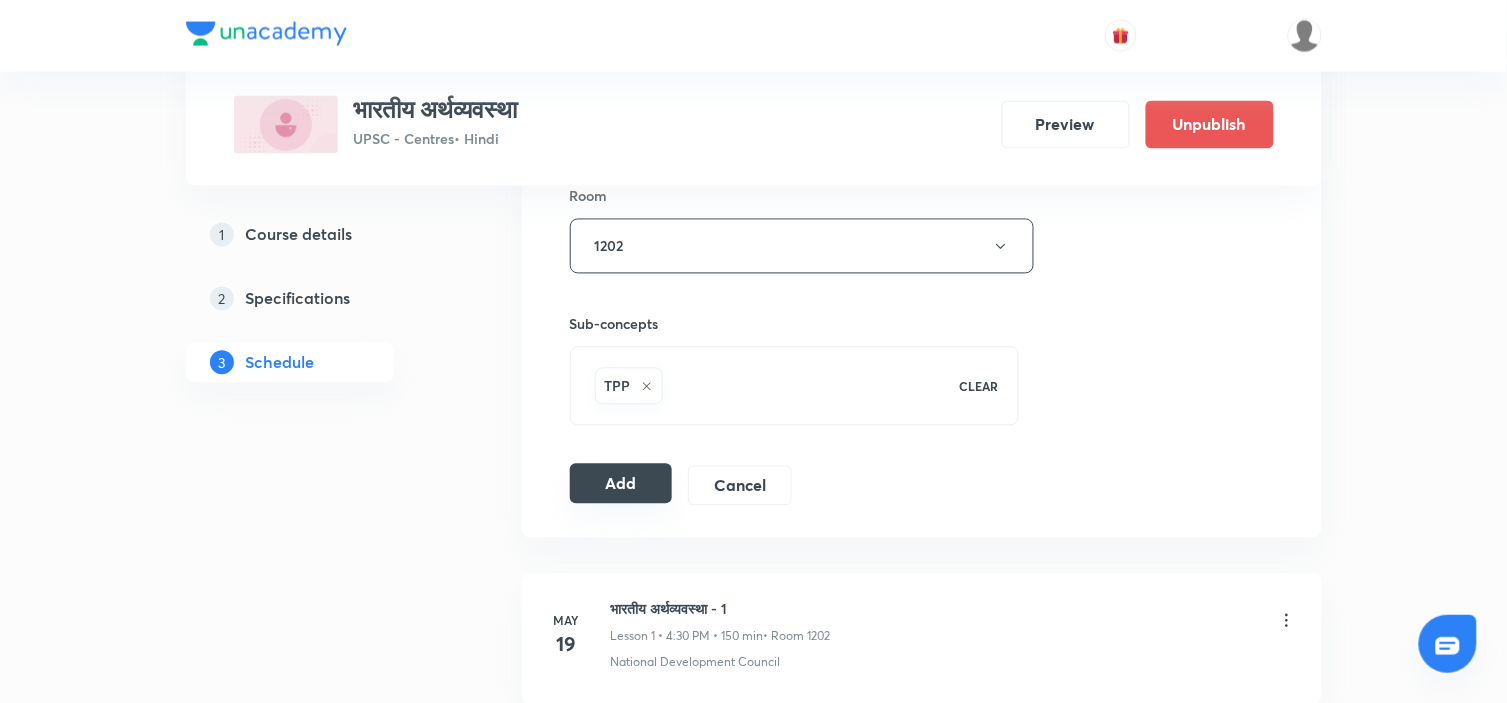 click on "Add" at bounding box center (621, 484) 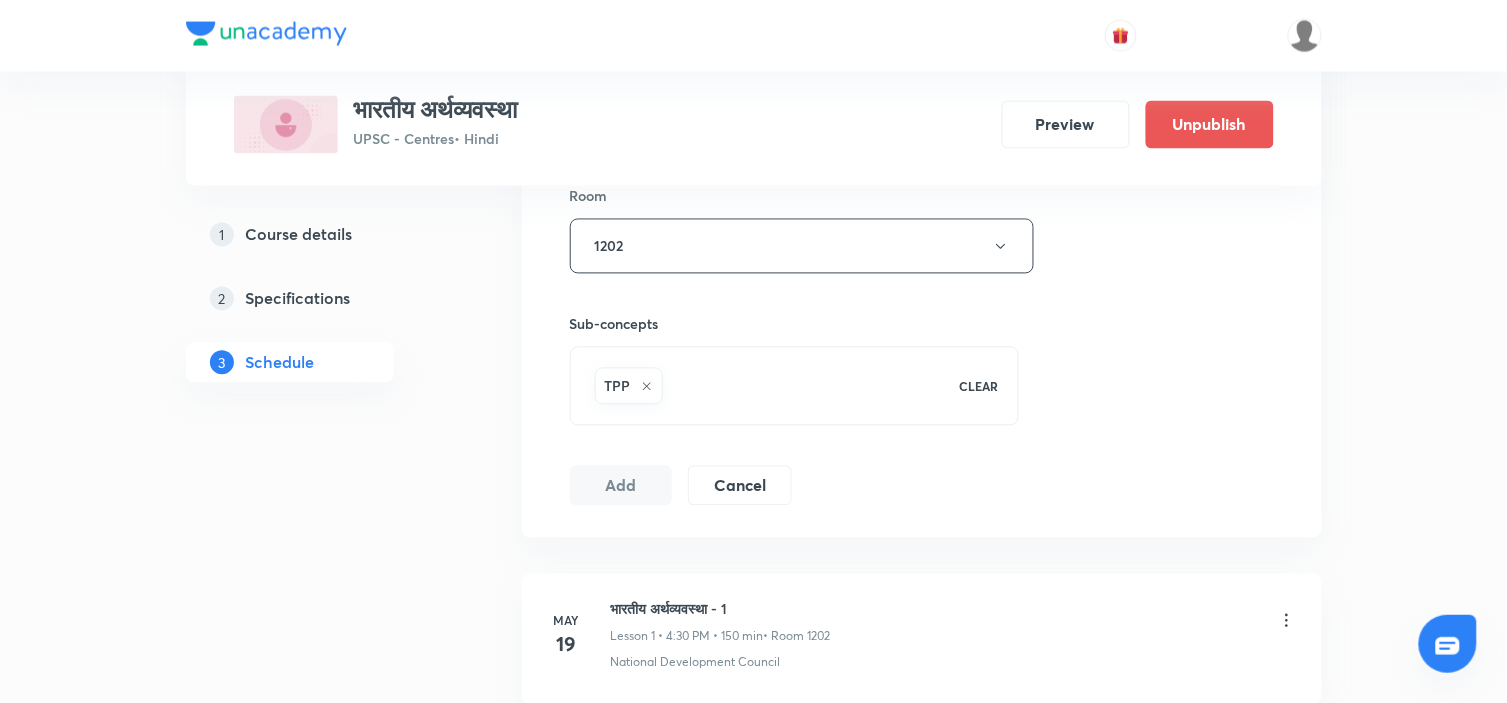 type 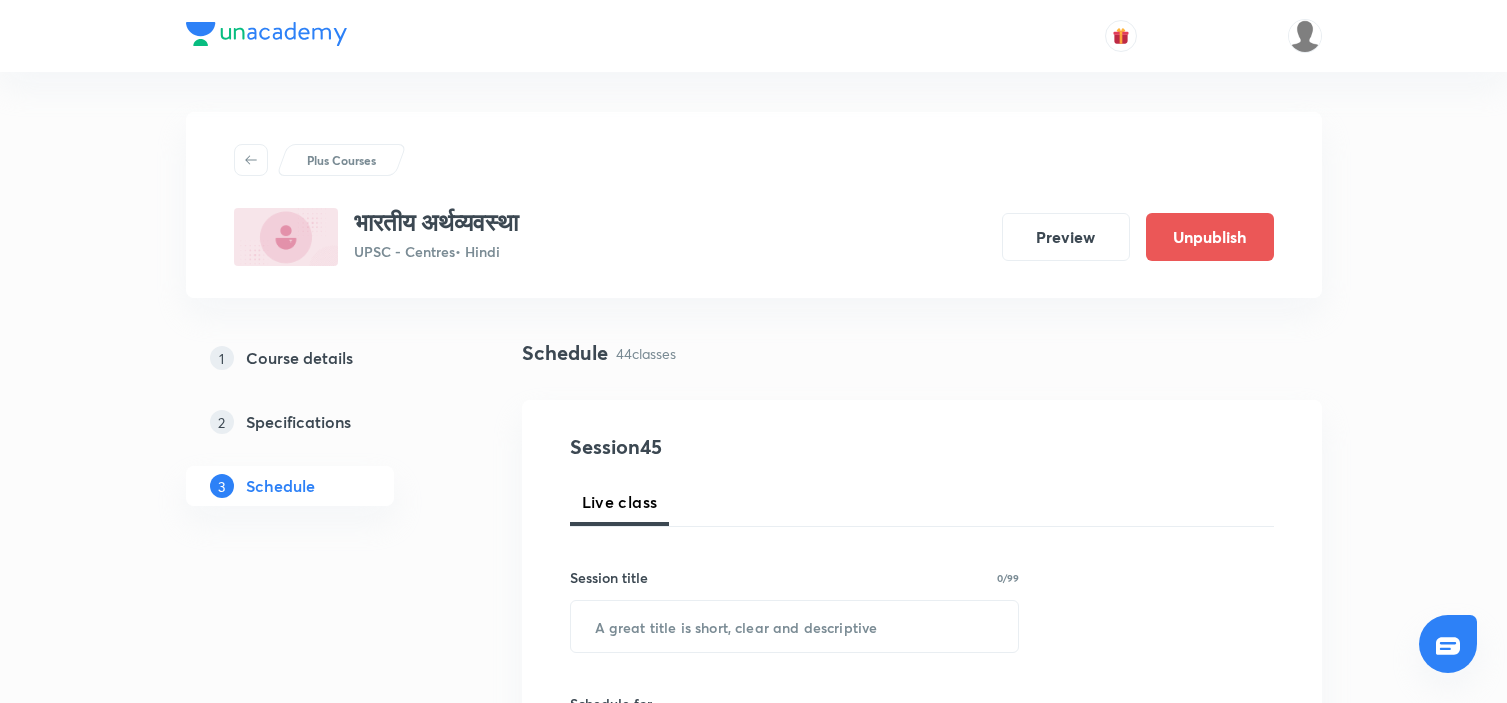 scroll, scrollTop: 7596, scrollLeft: 0, axis: vertical 